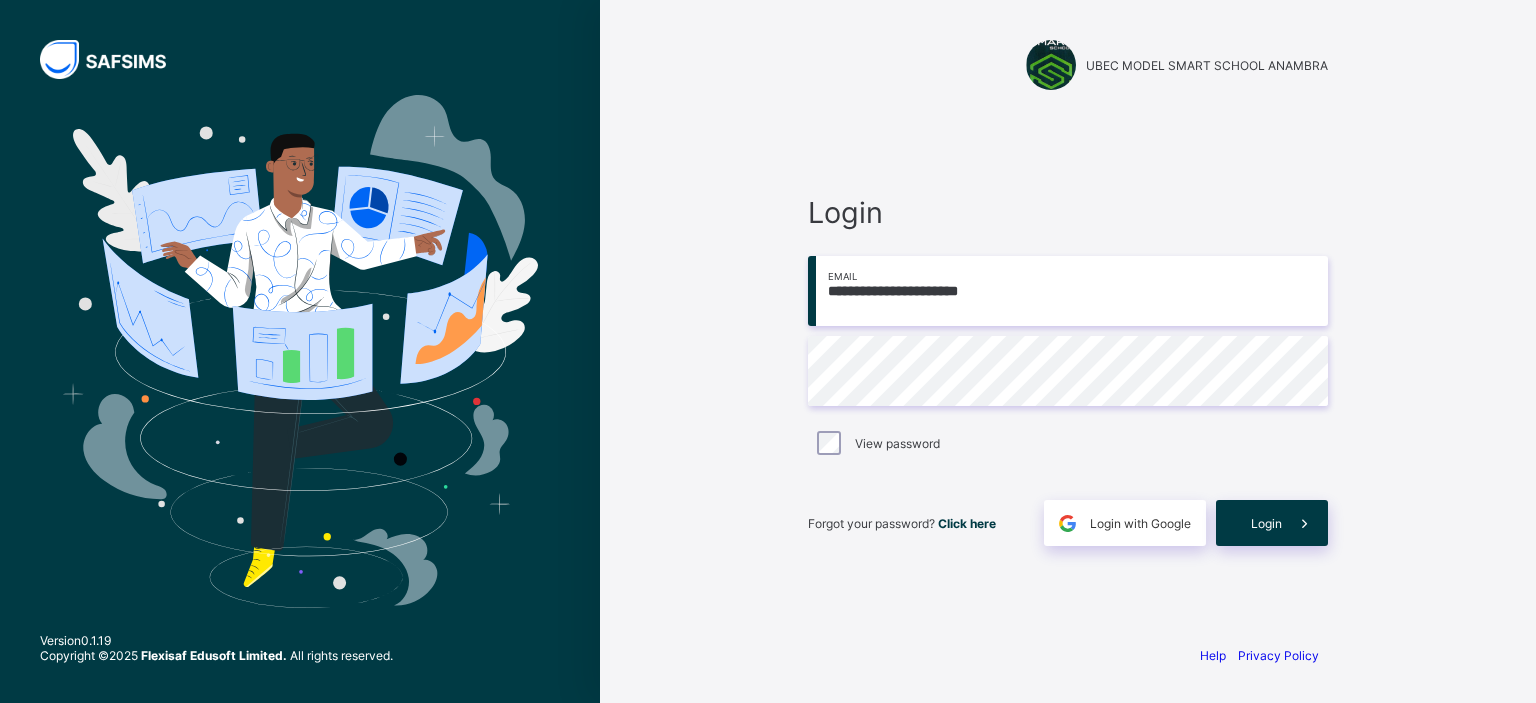 scroll, scrollTop: 0, scrollLeft: 0, axis: both 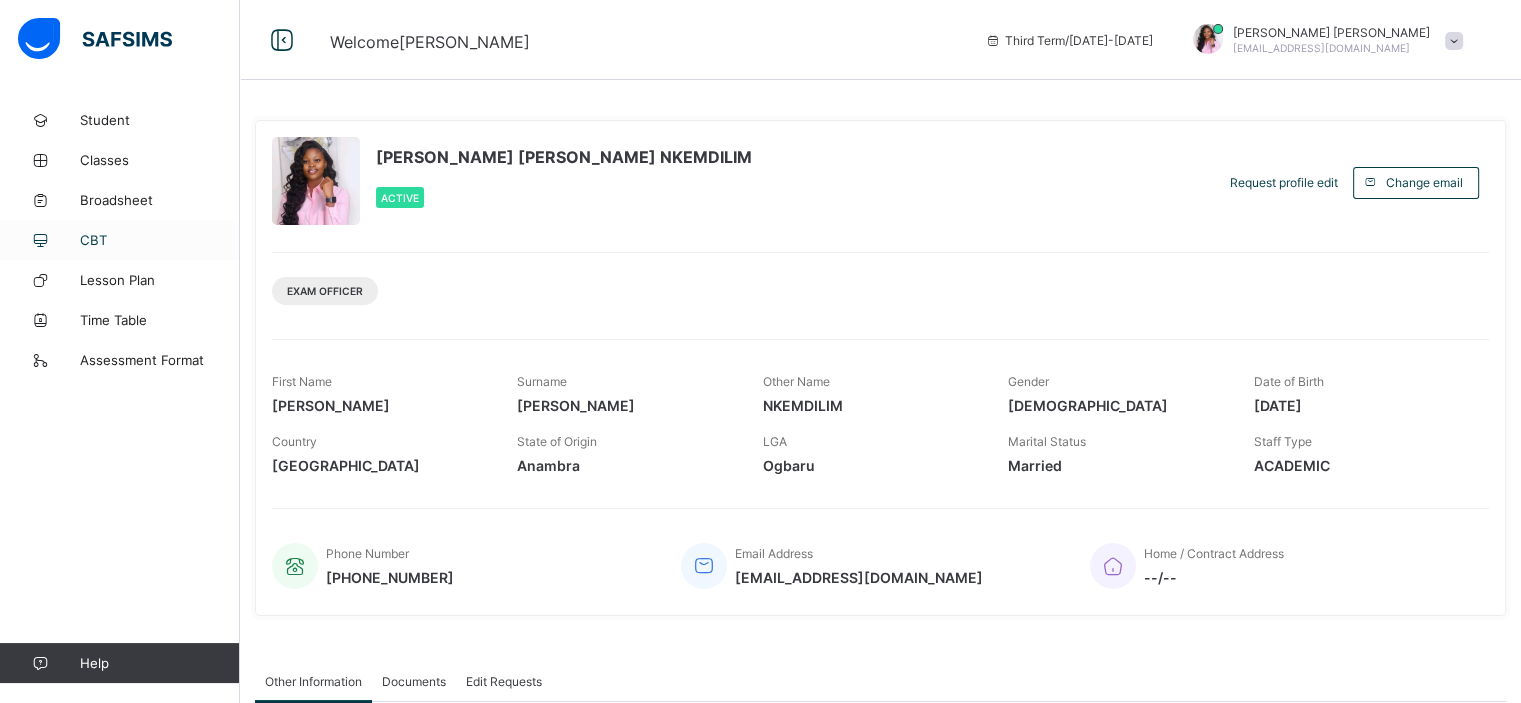 click on "CBT" at bounding box center (160, 240) 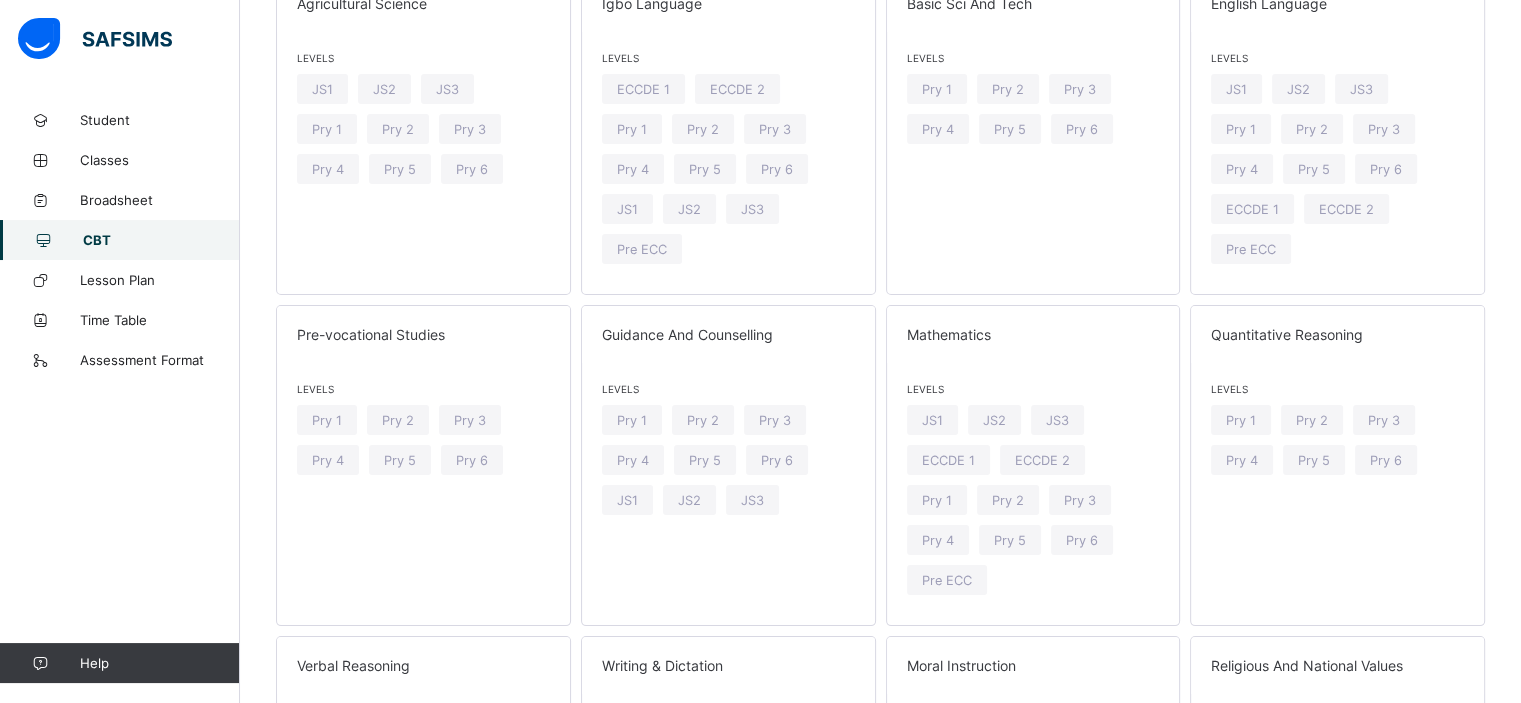 scroll, scrollTop: 400, scrollLeft: 0, axis: vertical 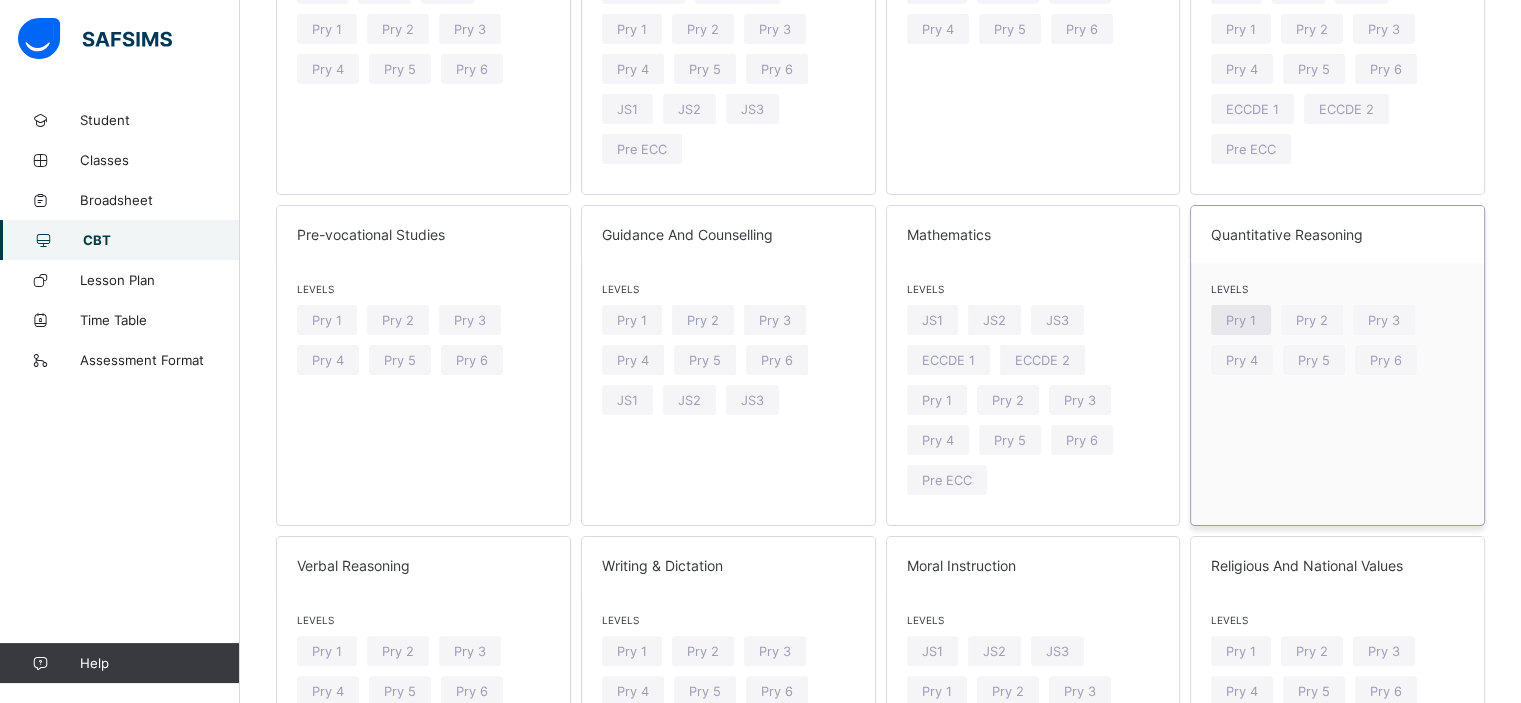 click on "Pry 1" at bounding box center [1241, 320] 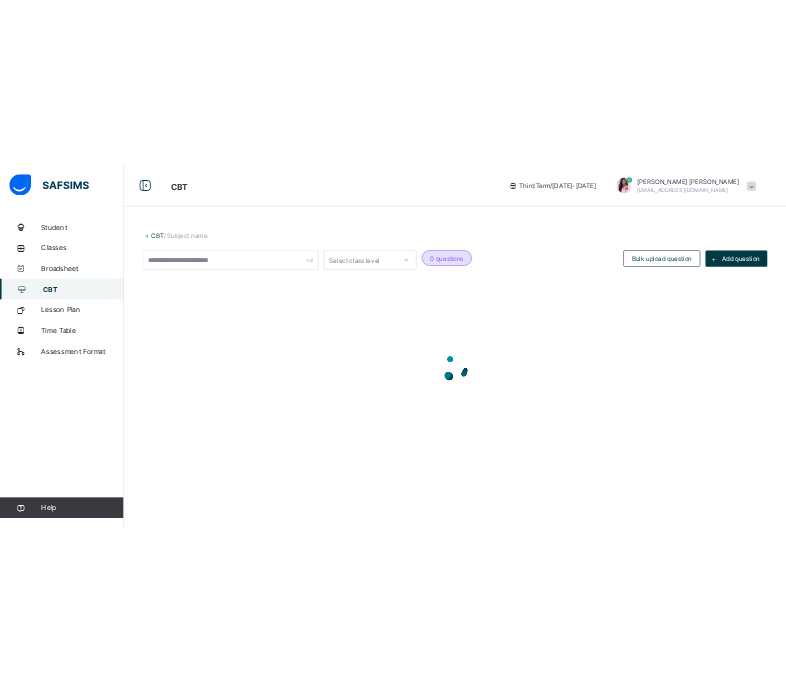 scroll, scrollTop: 0, scrollLeft: 0, axis: both 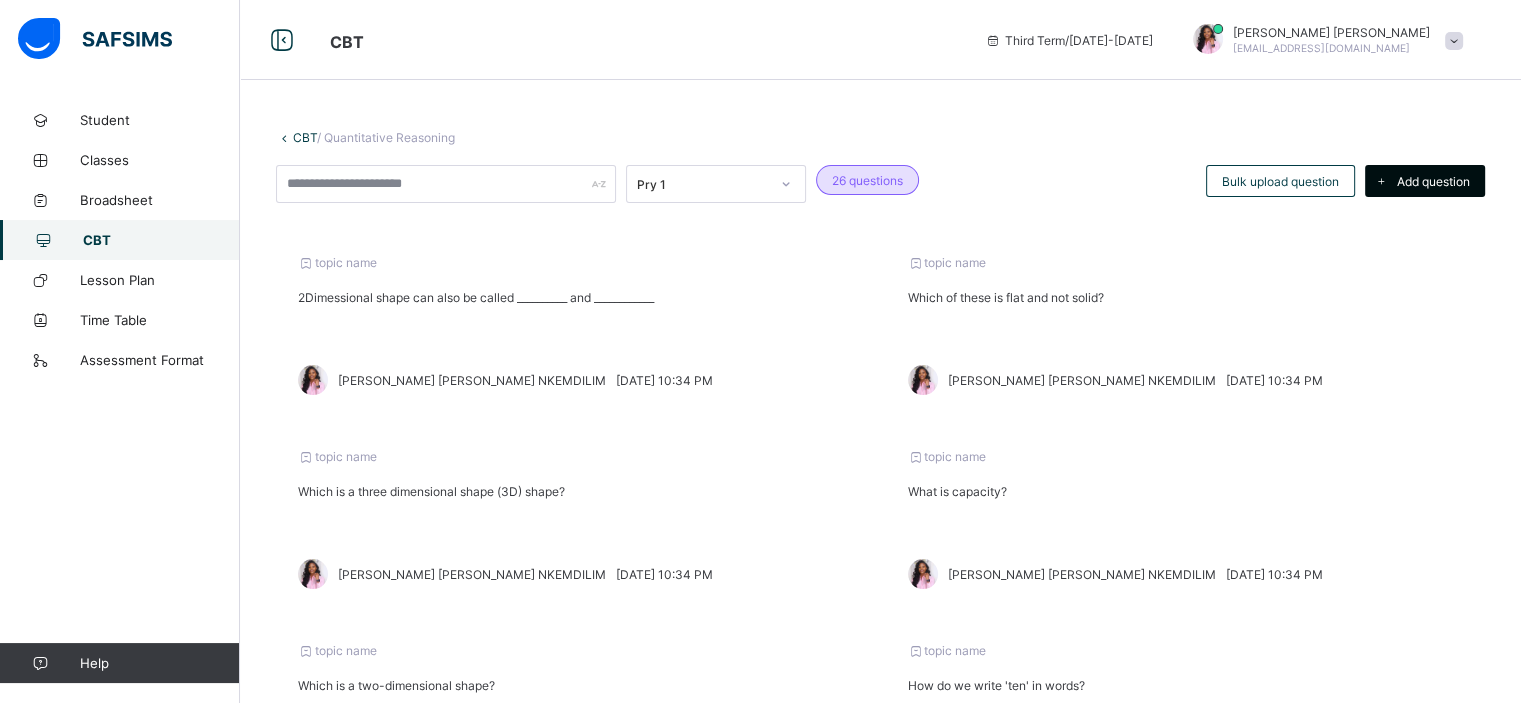 click on "Add question" at bounding box center (1425, 181) 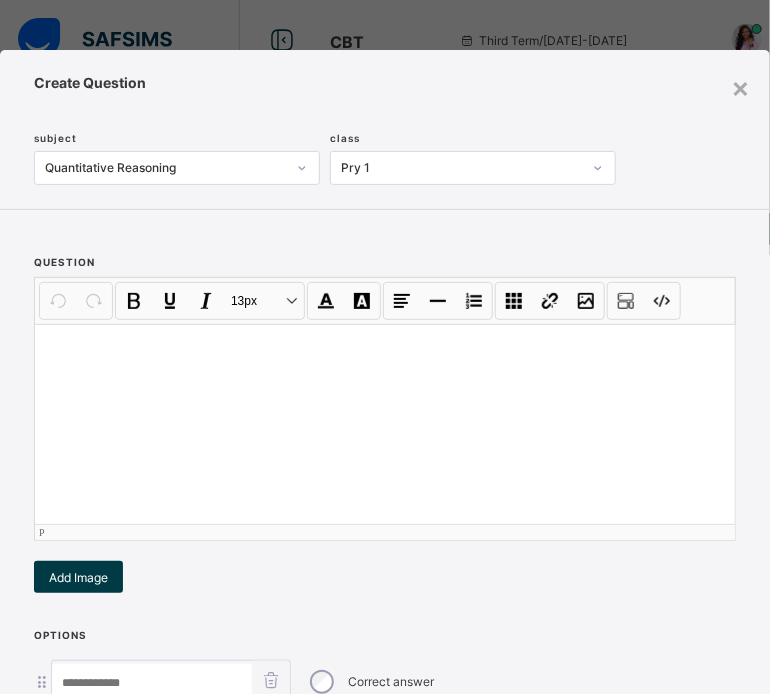 click at bounding box center [385, 424] 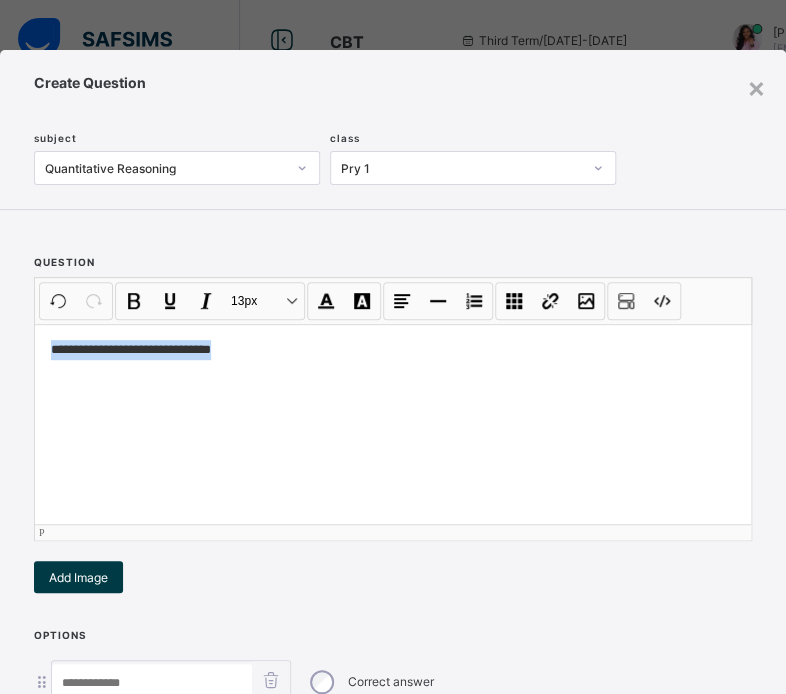 drag, startPoint x: 263, startPoint y: 335, endPoint x: 23, endPoint y: 344, distance: 240.16869 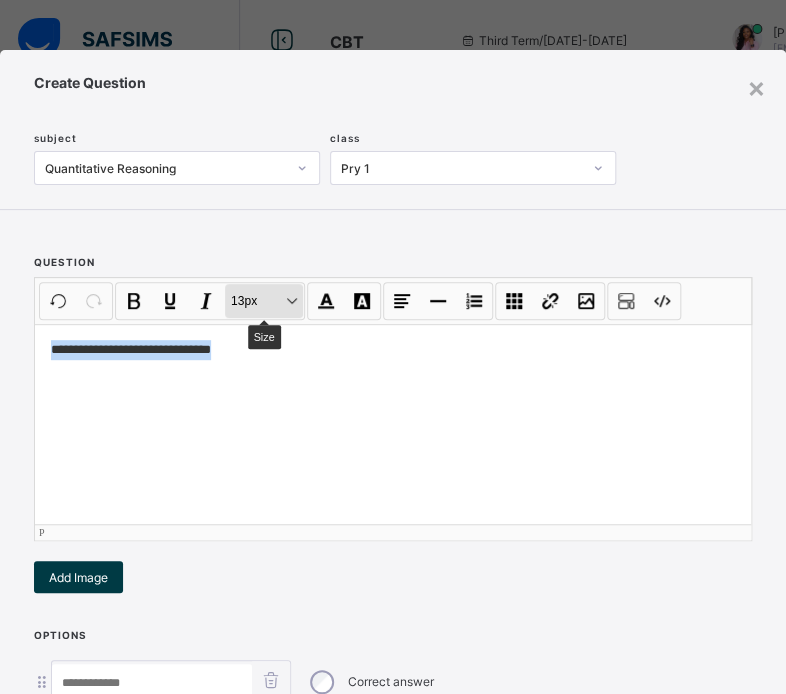 click on "13px Size" at bounding box center (264, 301) 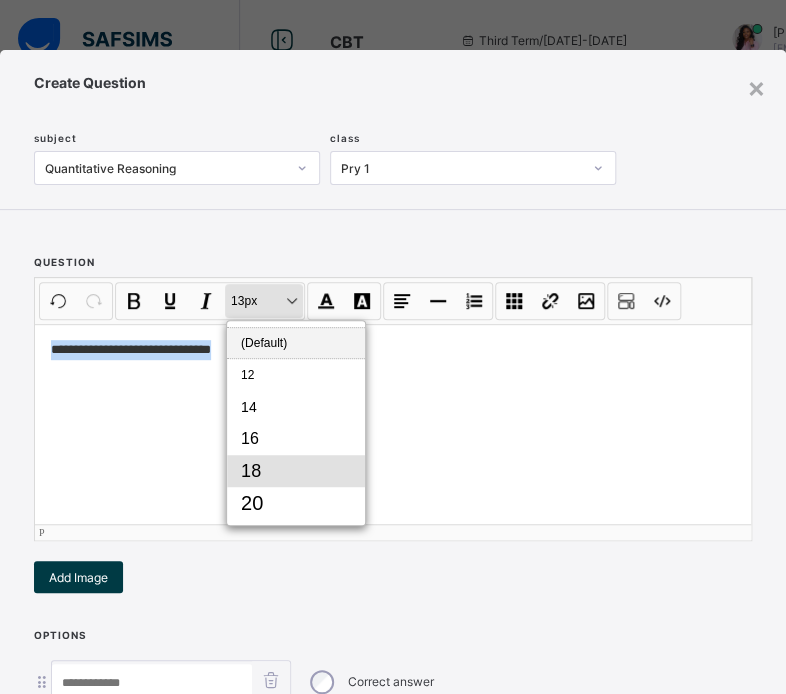 click on "18" at bounding box center (296, 471) 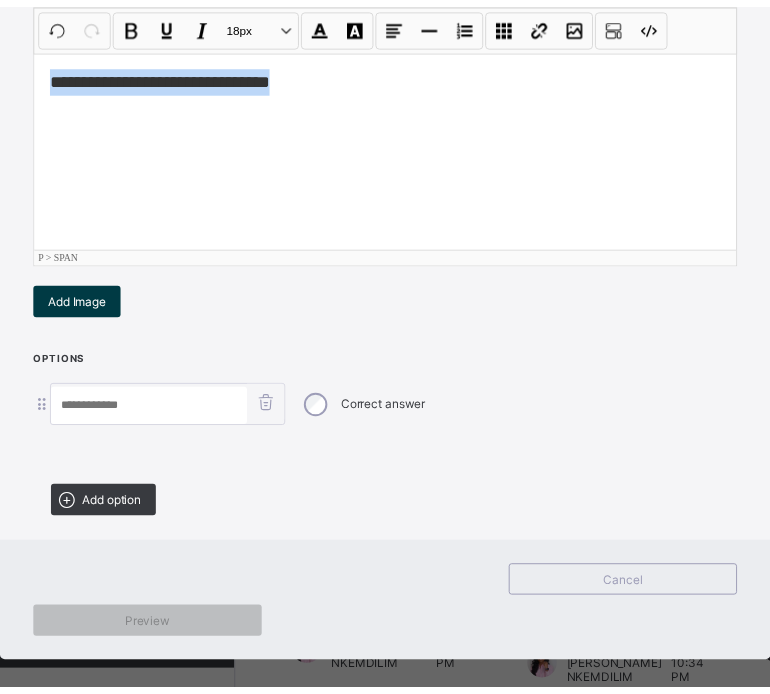 scroll, scrollTop: 295, scrollLeft: 0, axis: vertical 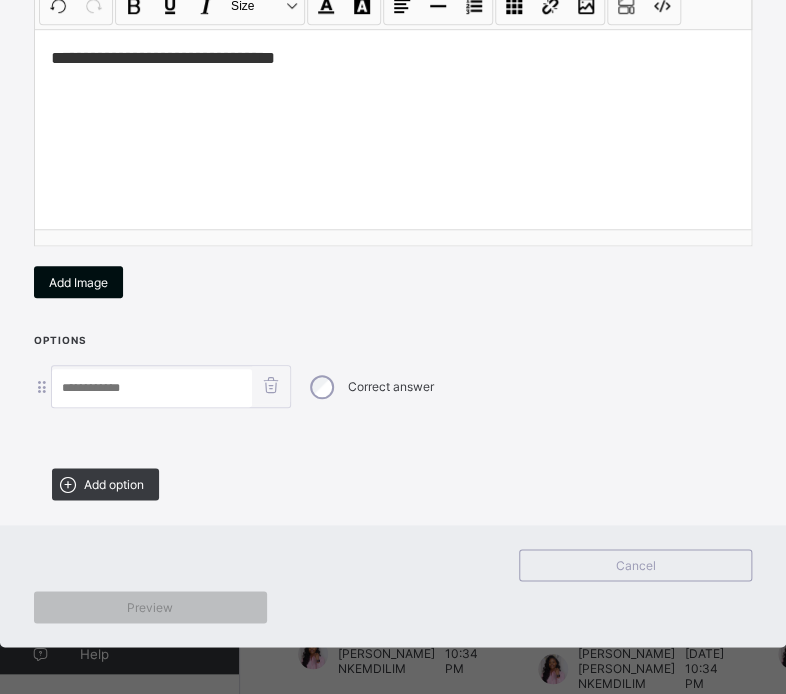 click on "Add Image" at bounding box center [78, 282] 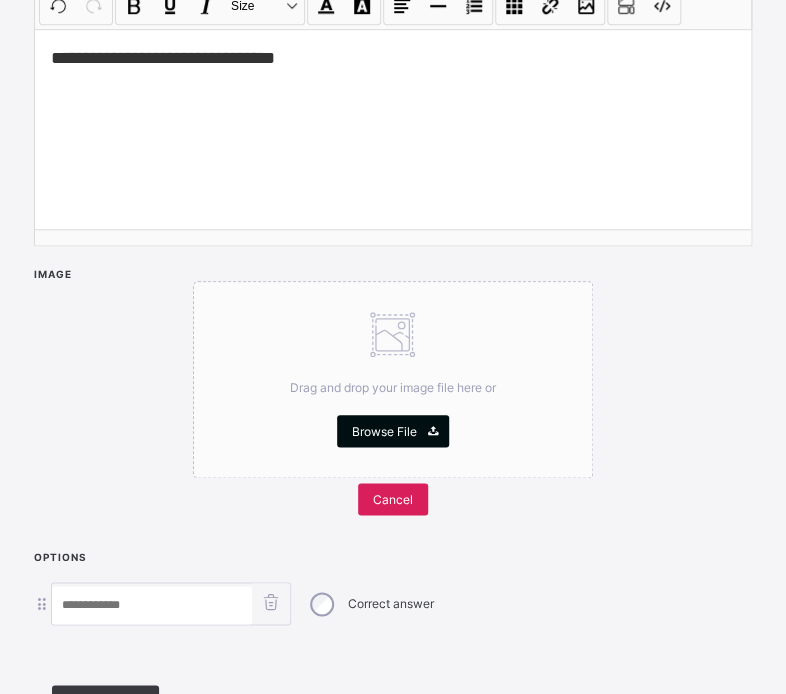 click at bounding box center (433, 431) 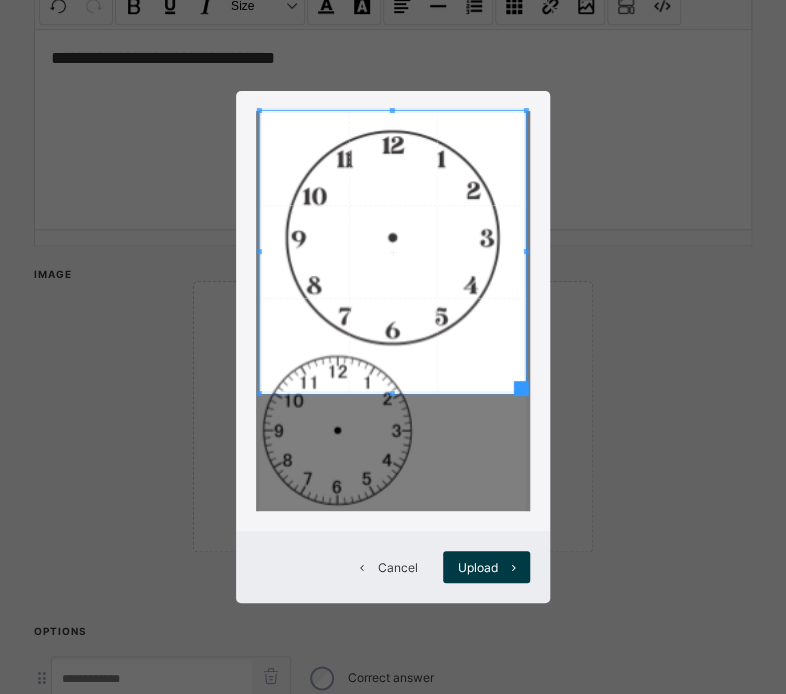 click at bounding box center (392, 393) 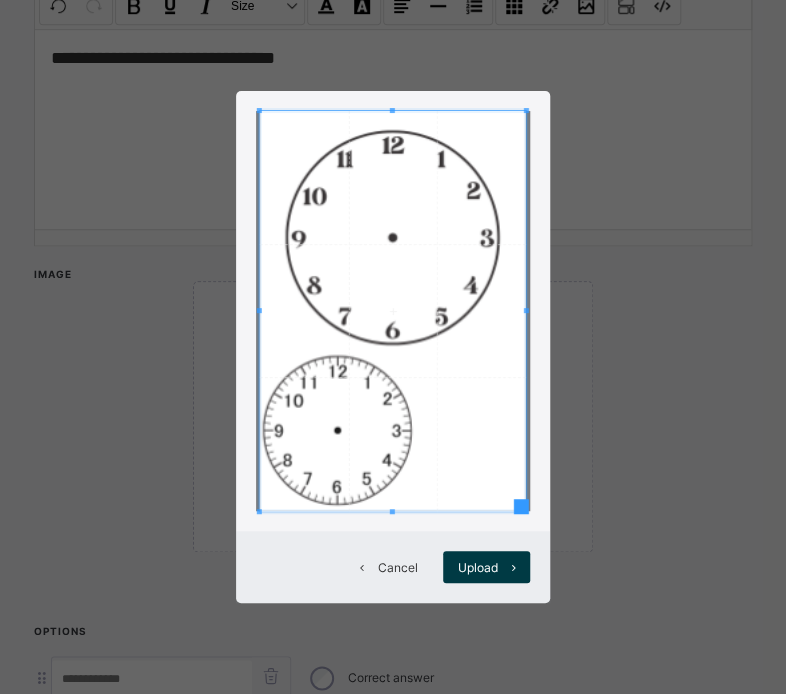 click on "Cancel Upload" at bounding box center [393, 347] 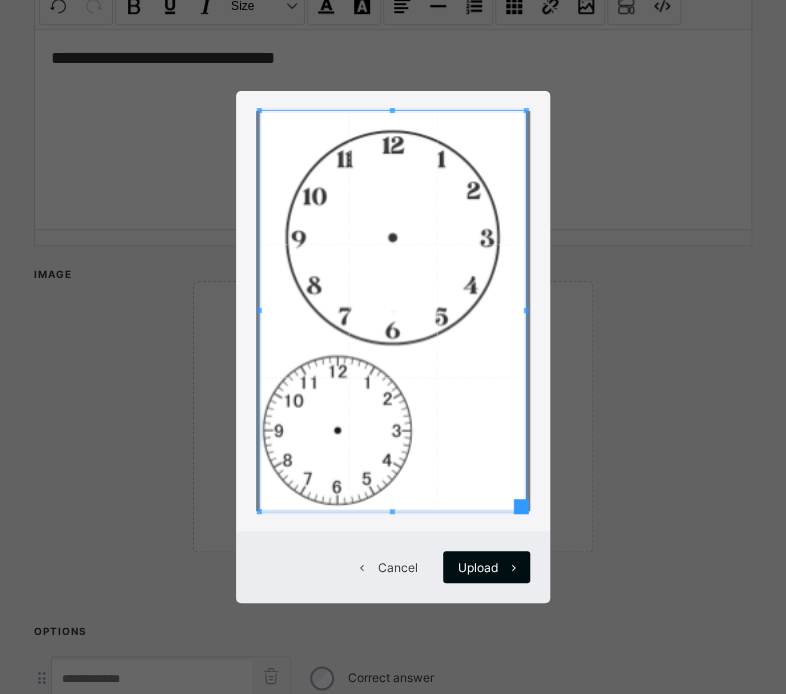 click on "Upload" at bounding box center [486, 567] 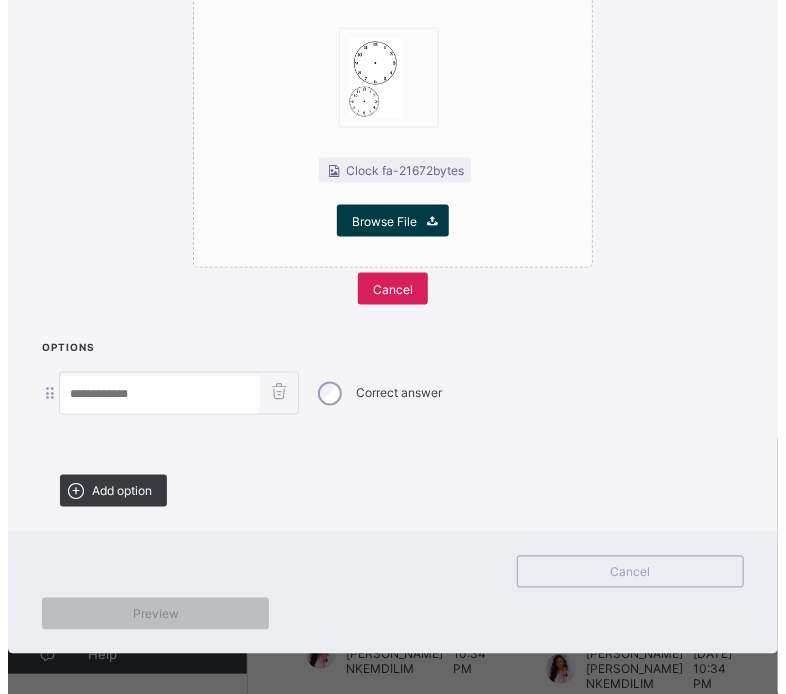 scroll, scrollTop: 586, scrollLeft: 0, axis: vertical 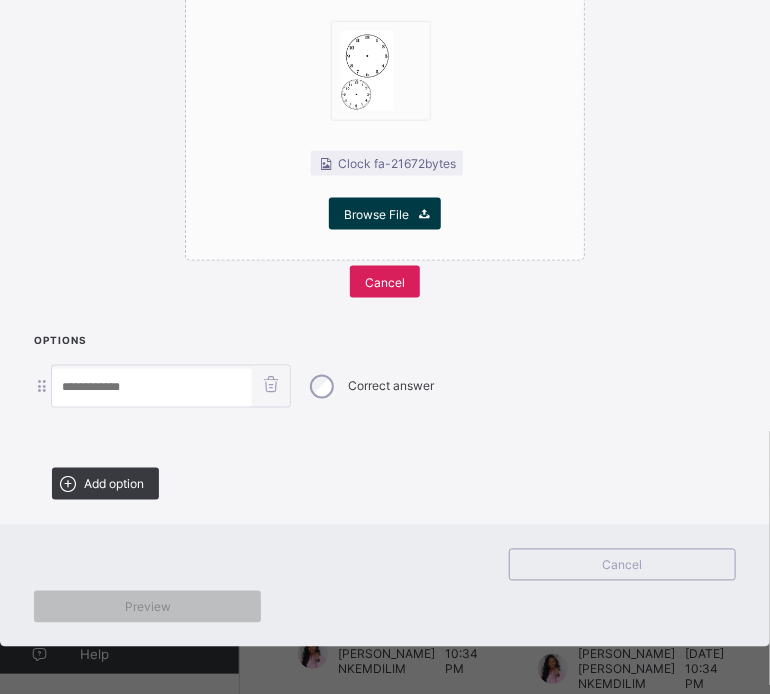click at bounding box center [152, 388] 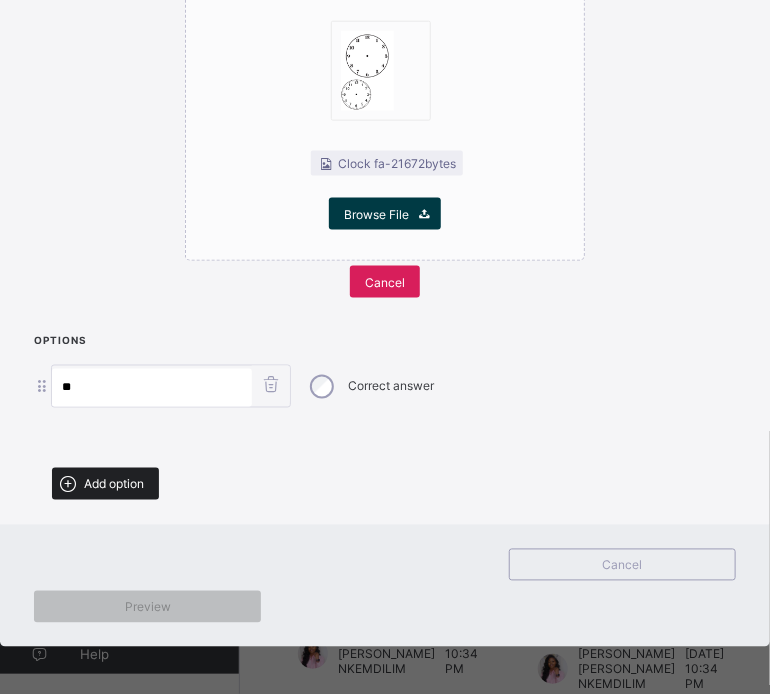 type on "**" 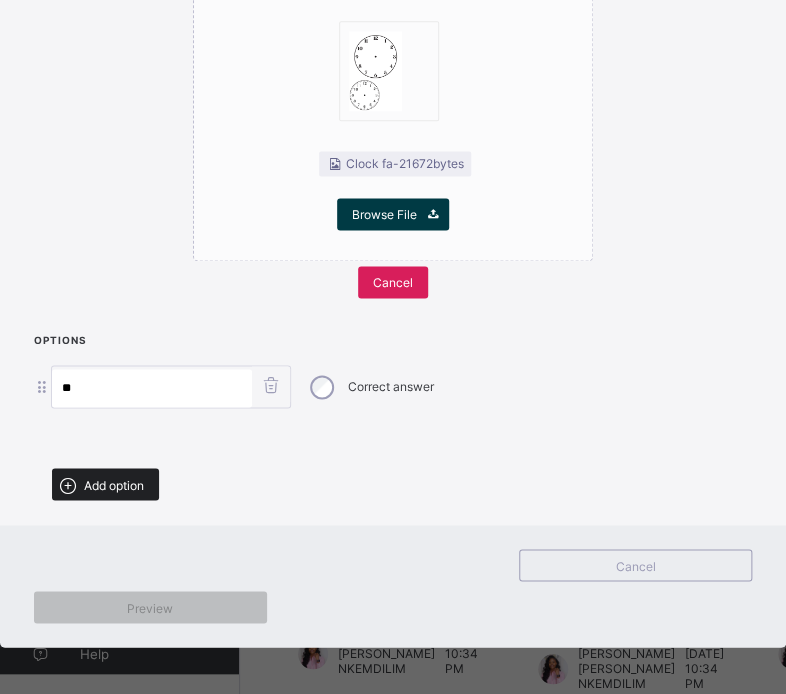 click on "Add option" at bounding box center [114, 484] 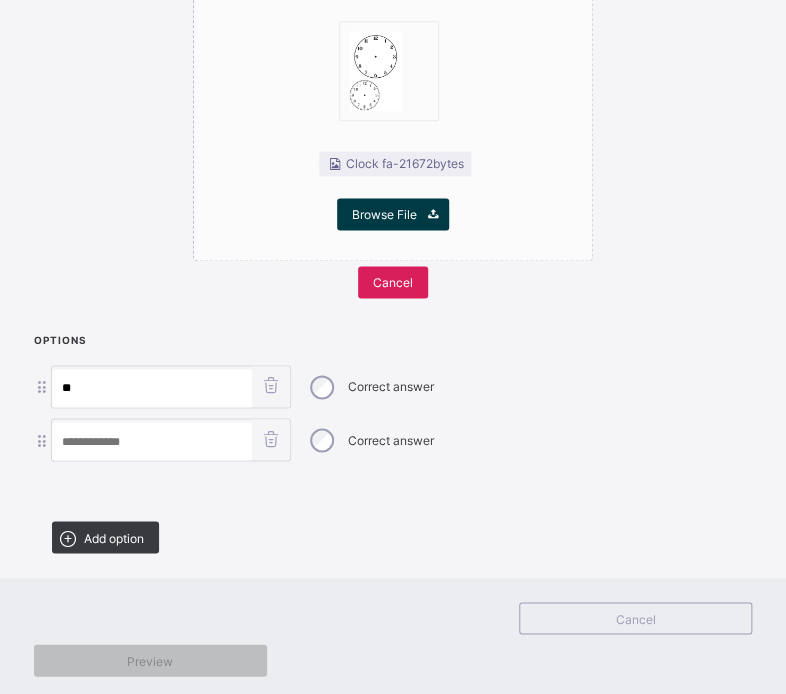click at bounding box center (152, 441) 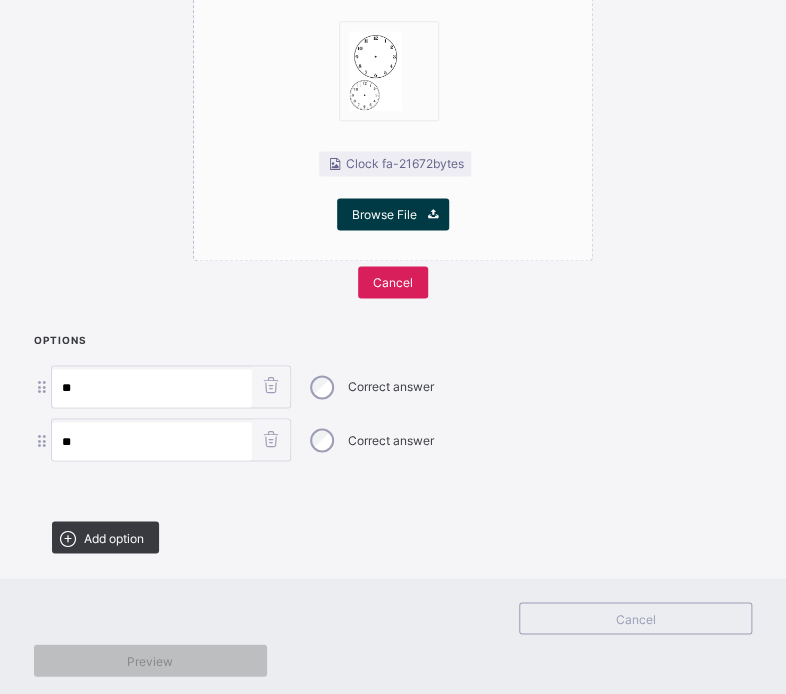 type on "**" 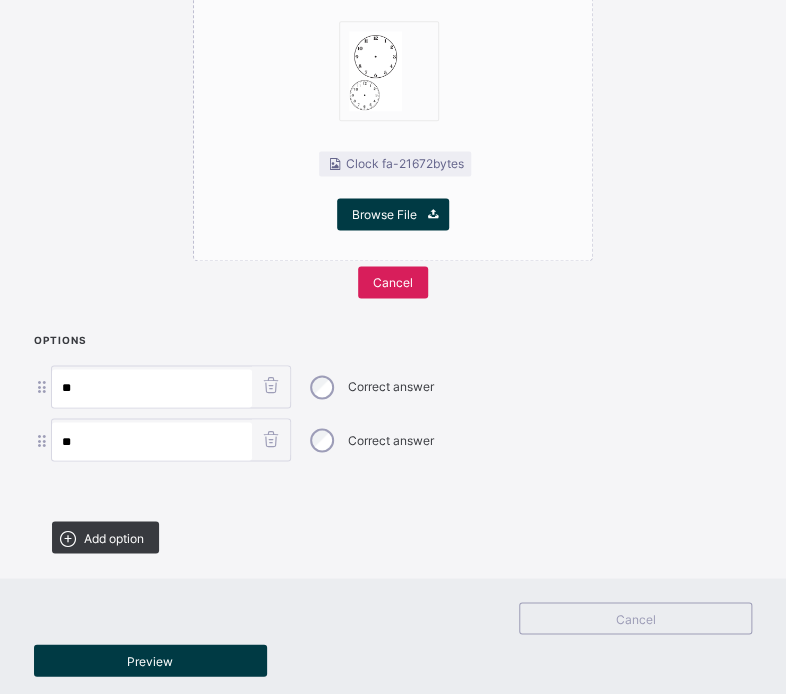 click on "Cancel Preview" at bounding box center [393, 639] 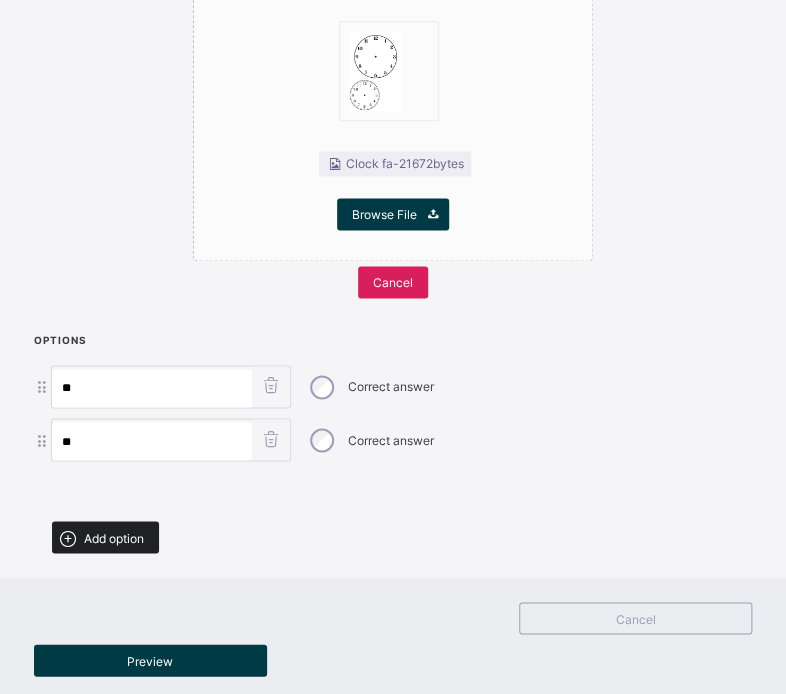 click on "Add option" at bounding box center [114, 537] 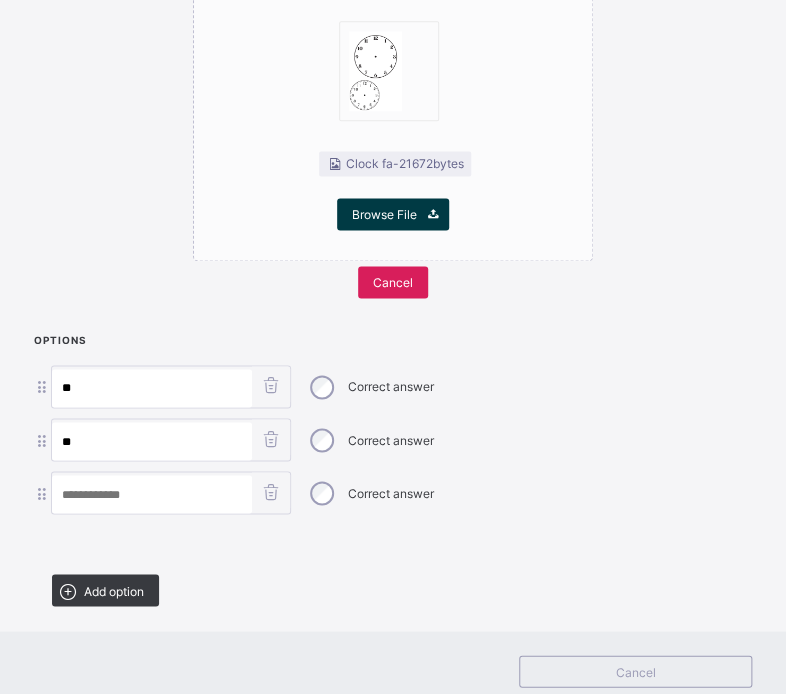 click at bounding box center [152, 494] 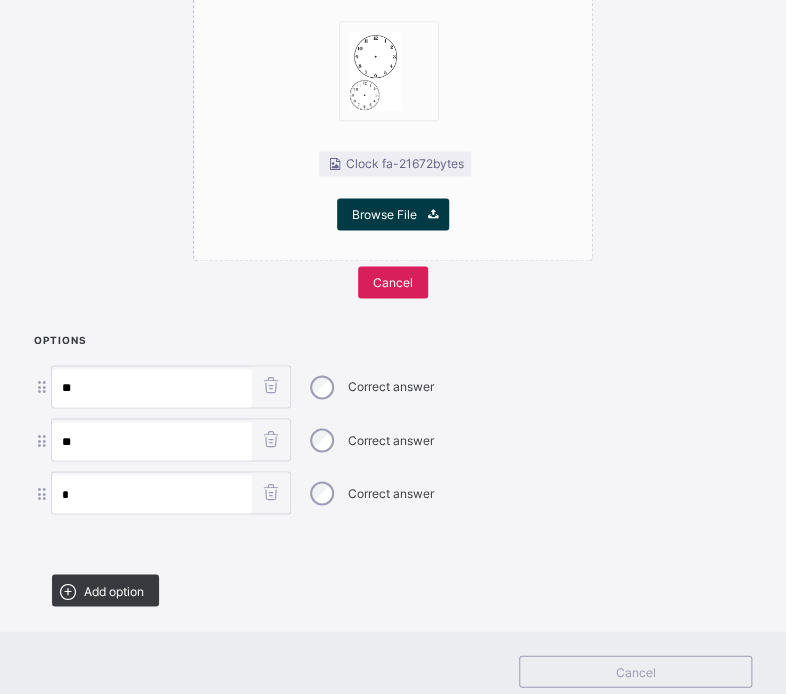 type on "*" 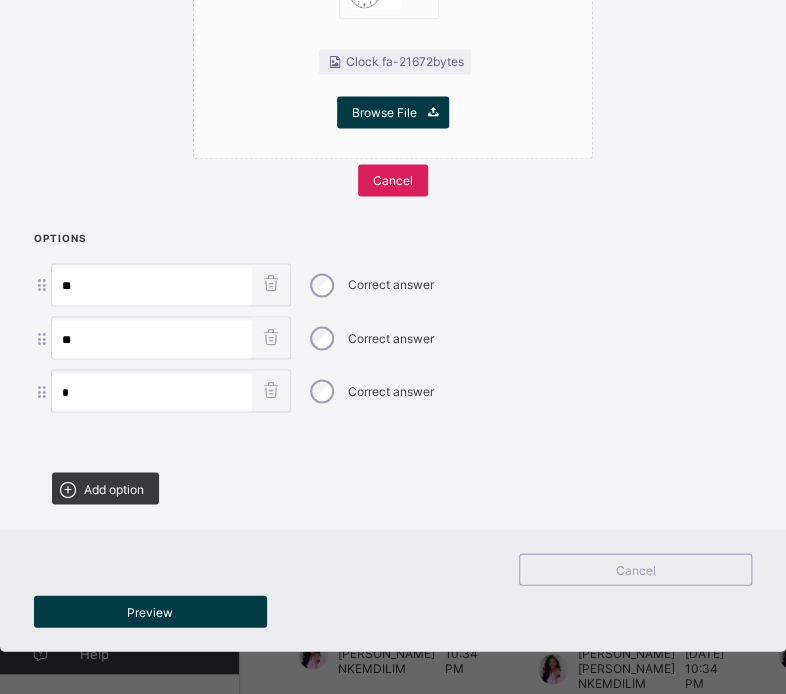 scroll, scrollTop: 690, scrollLeft: 0, axis: vertical 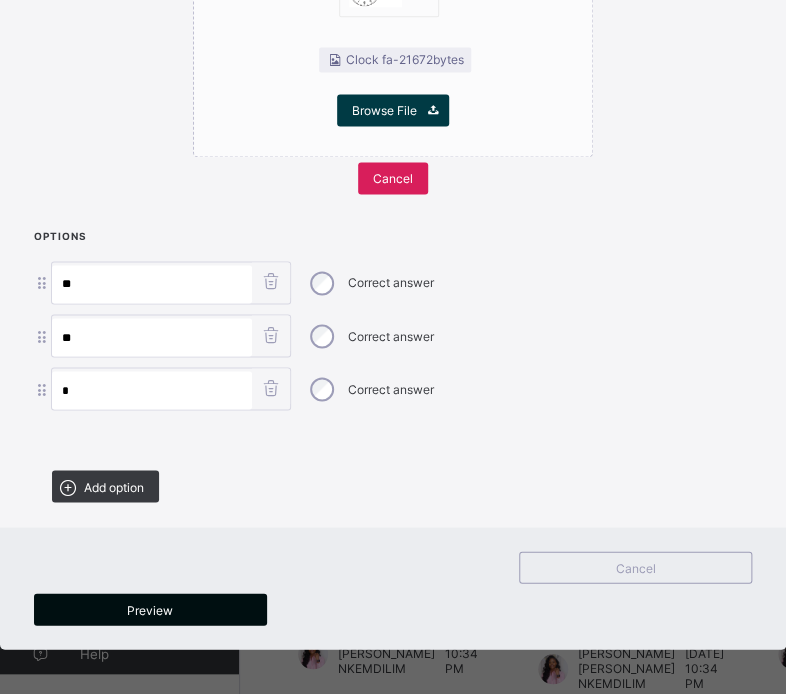 click on "Preview" at bounding box center [150, 609] 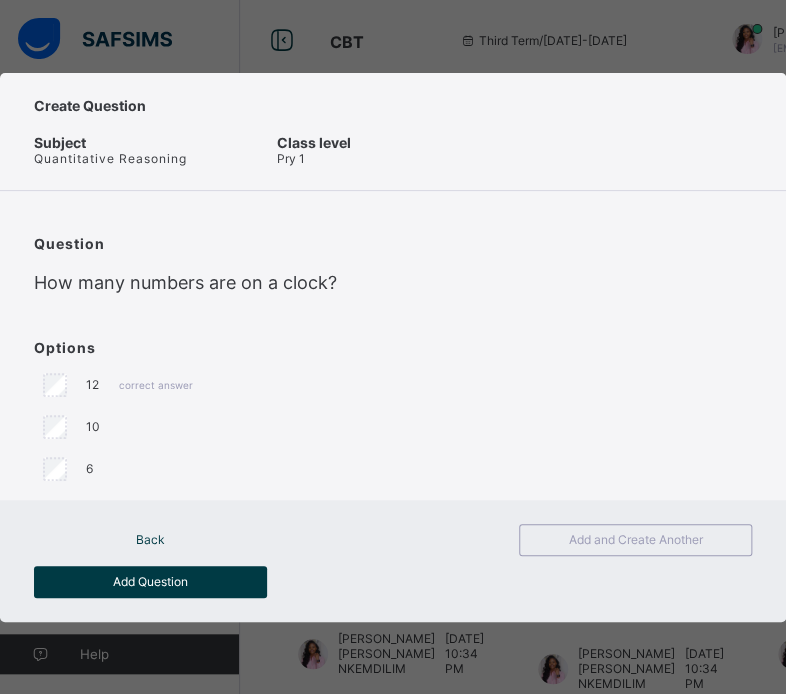 scroll, scrollTop: 0, scrollLeft: 0, axis: both 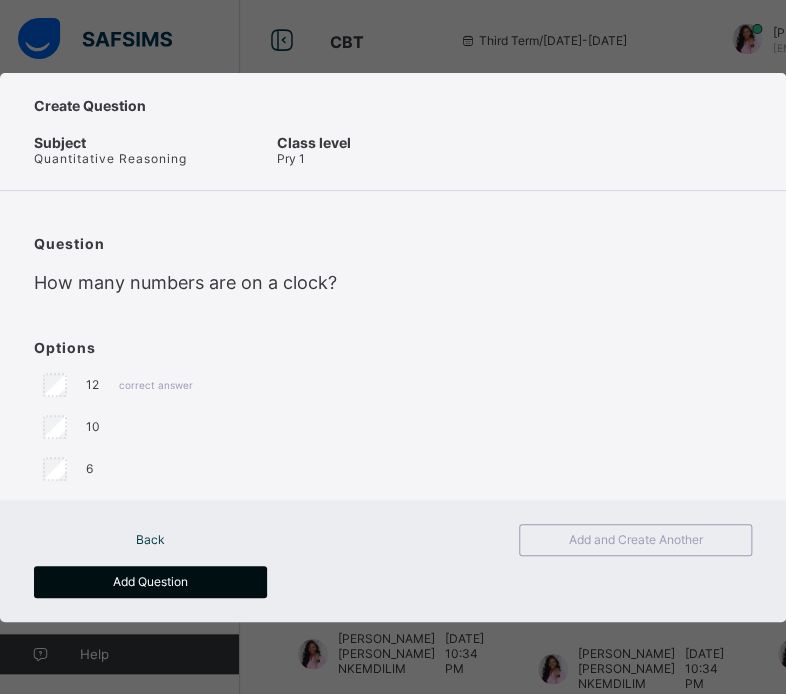 click on "Add Question" at bounding box center (150, 582) 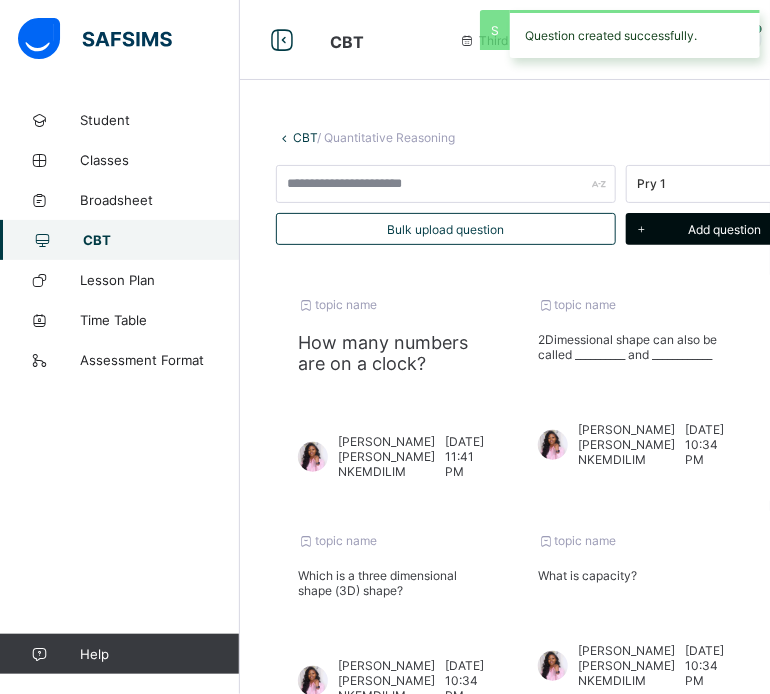 click on "Add question" at bounding box center (724, 229) 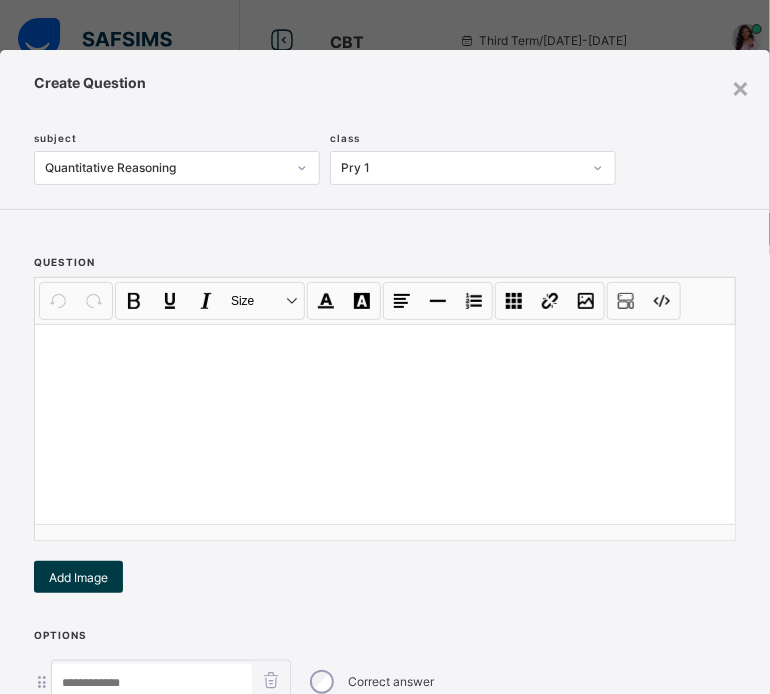 click at bounding box center (385, 424) 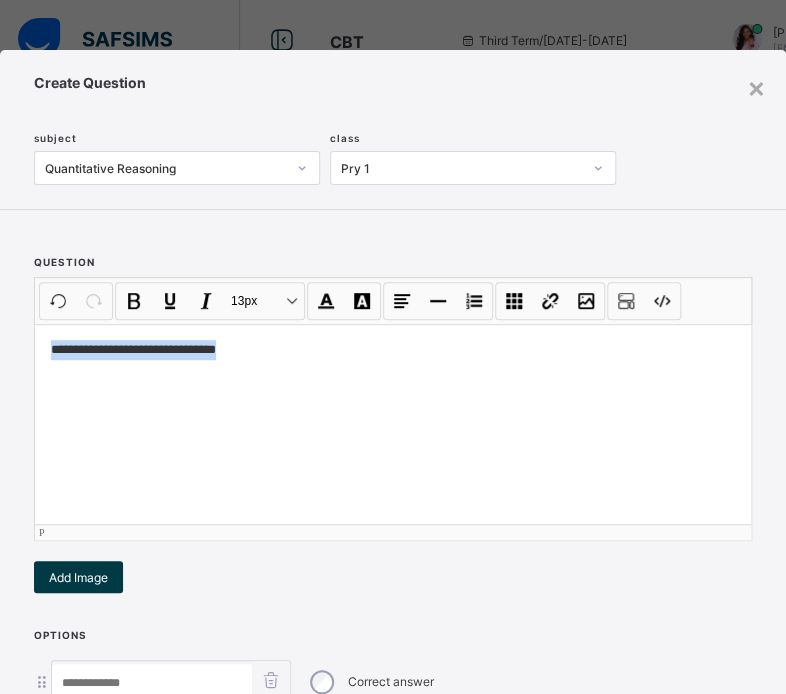 drag, startPoint x: 239, startPoint y: 361, endPoint x: 44, endPoint y: 359, distance: 195.01025 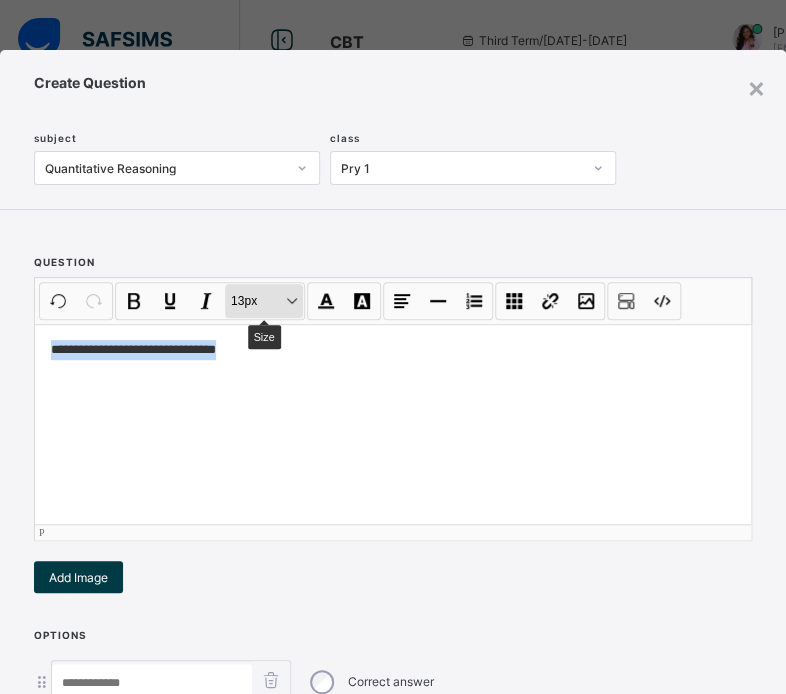 click on "13px Size" at bounding box center [264, 301] 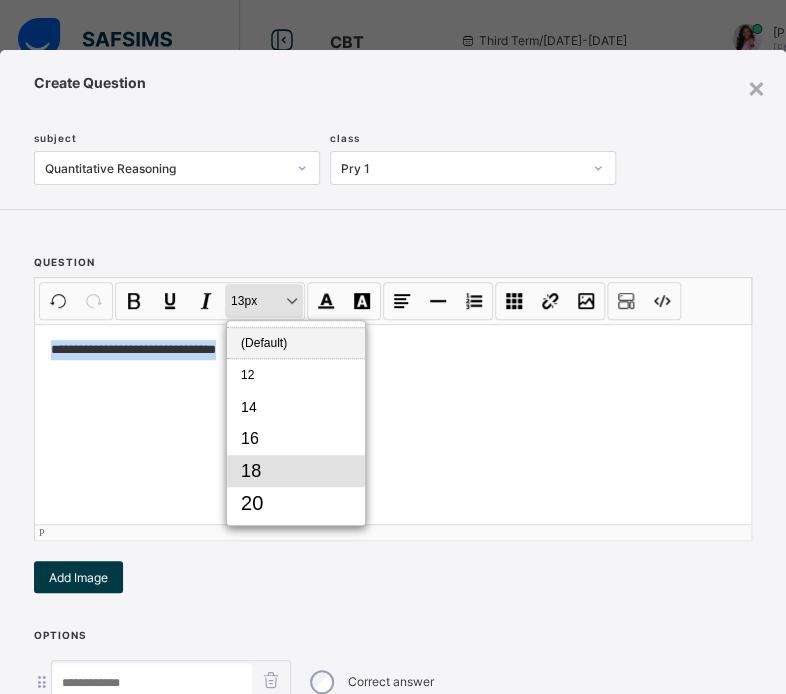 click on "18" at bounding box center (296, 471) 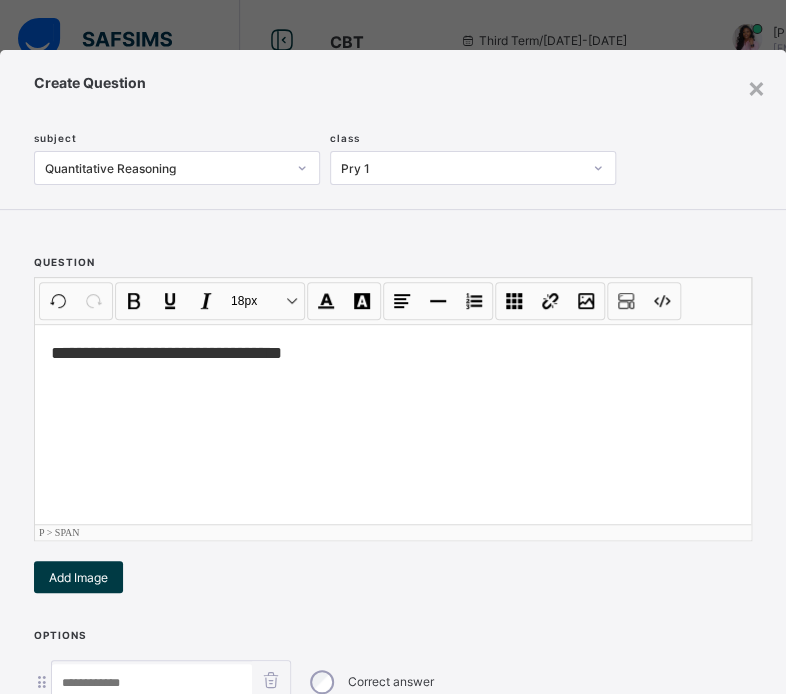 click on "**********" at bounding box center [393, 424] 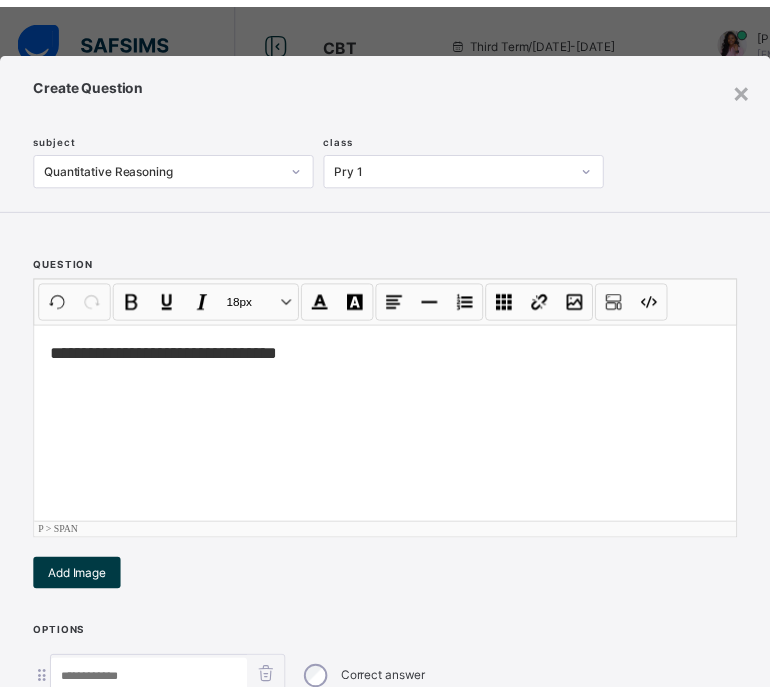scroll, scrollTop: 295, scrollLeft: 0, axis: vertical 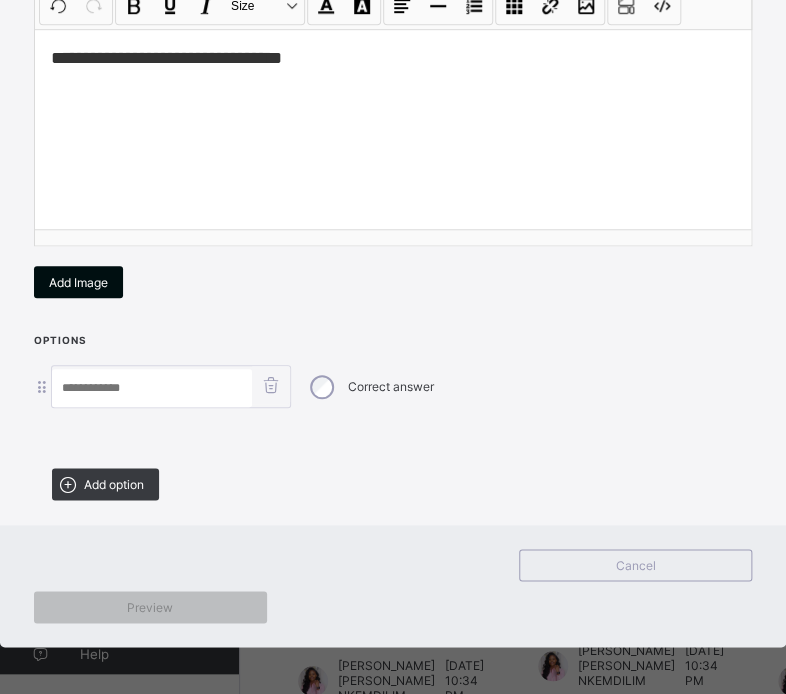 click on "Add Image" at bounding box center (78, 282) 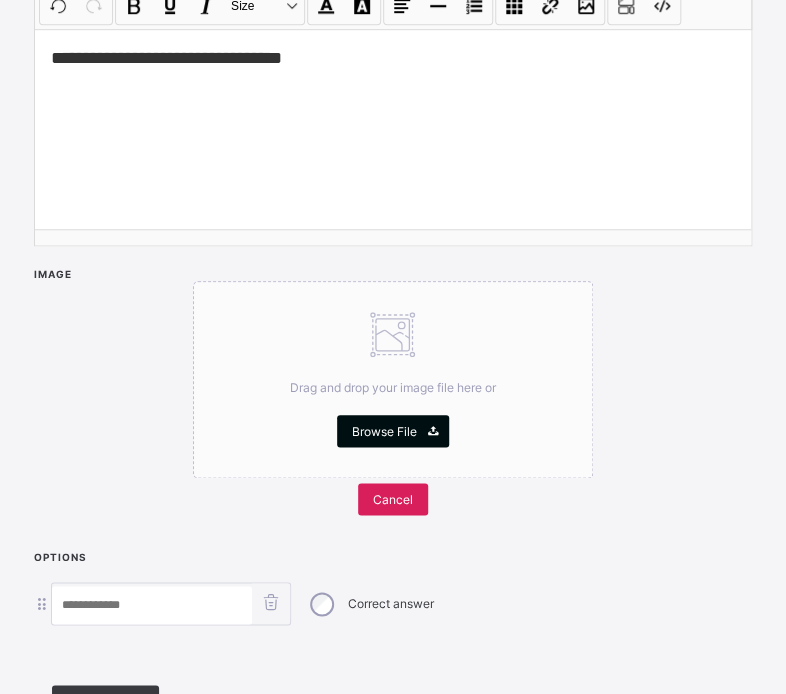 click on "Browse File" at bounding box center [393, 431] 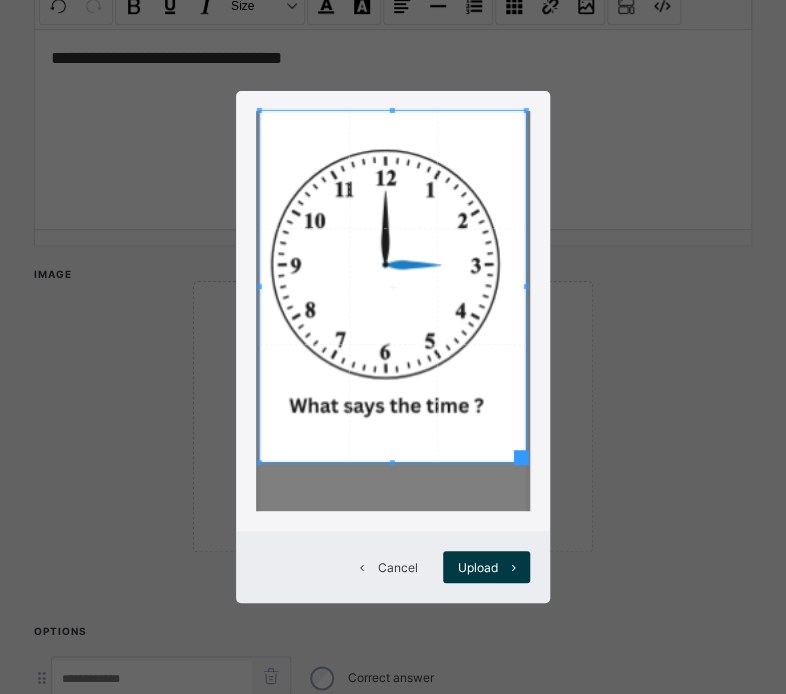 click at bounding box center [392, 286] 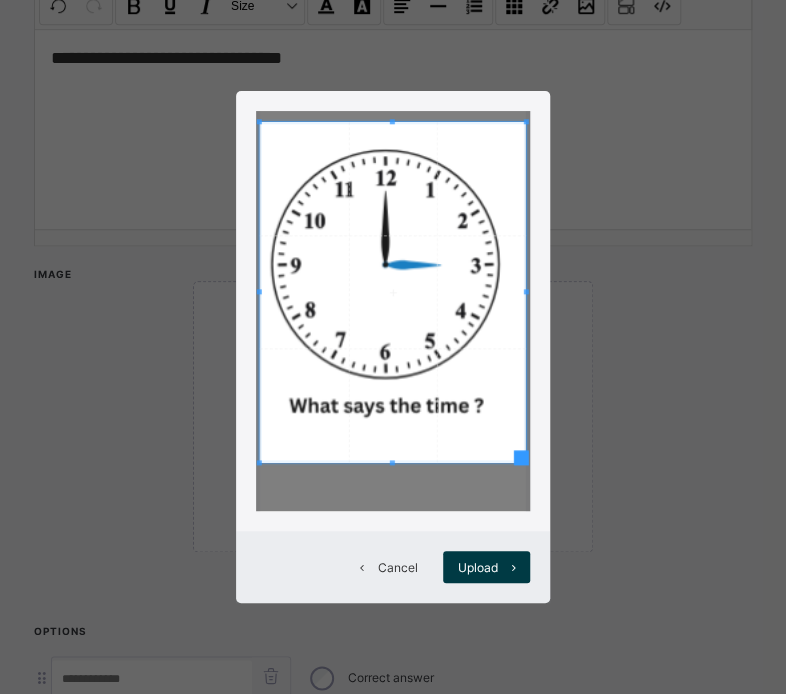 click at bounding box center (392, 292) 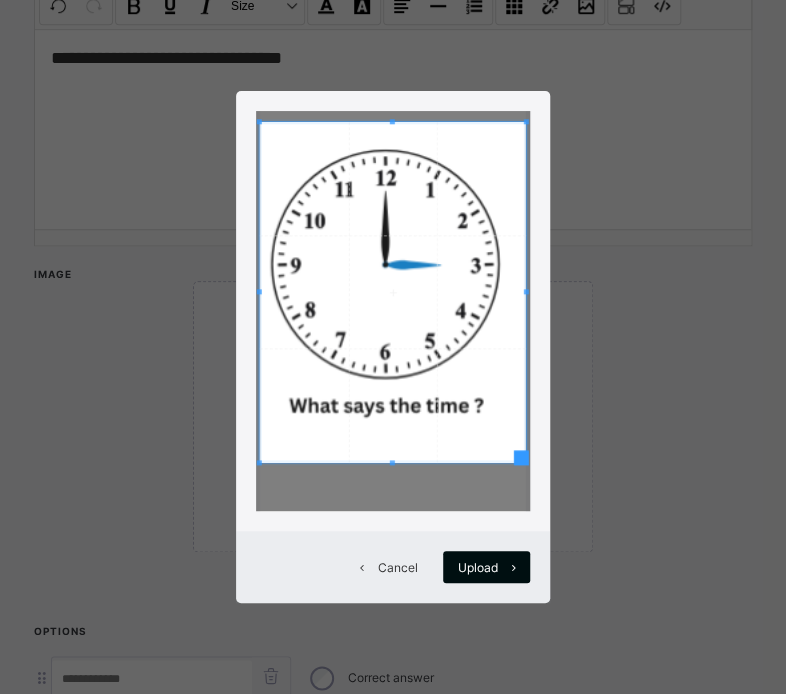 click at bounding box center (514, 567) 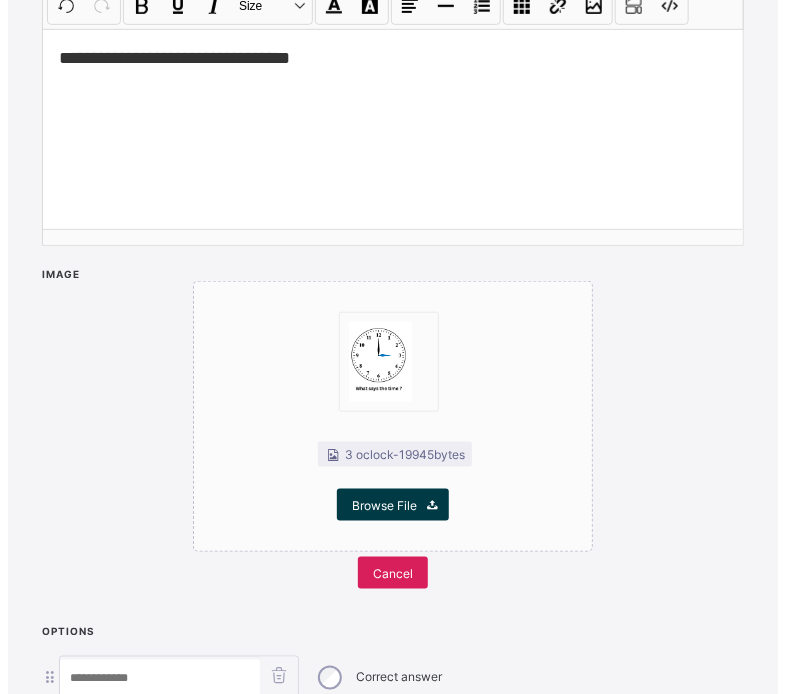 scroll, scrollTop: 495, scrollLeft: 0, axis: vertical 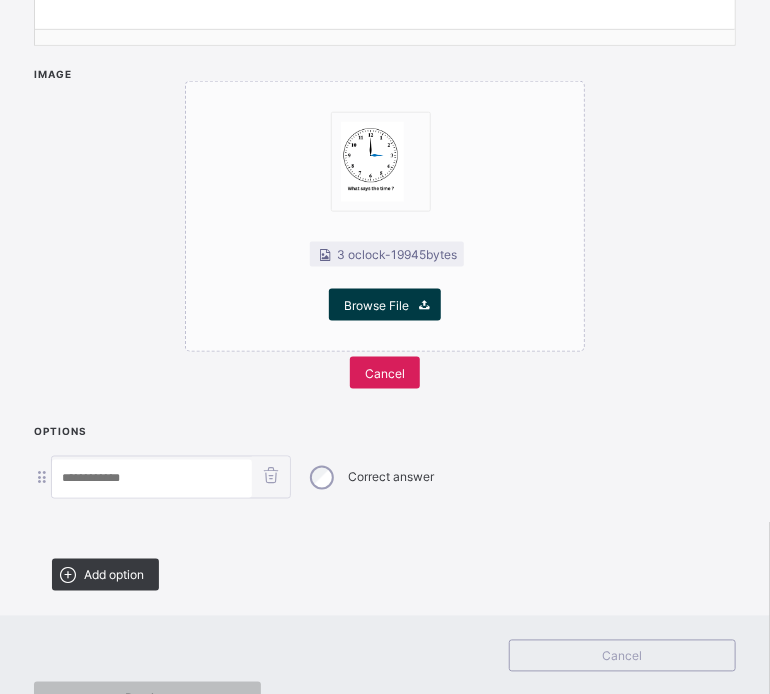 click at bounding box center (152, 479) 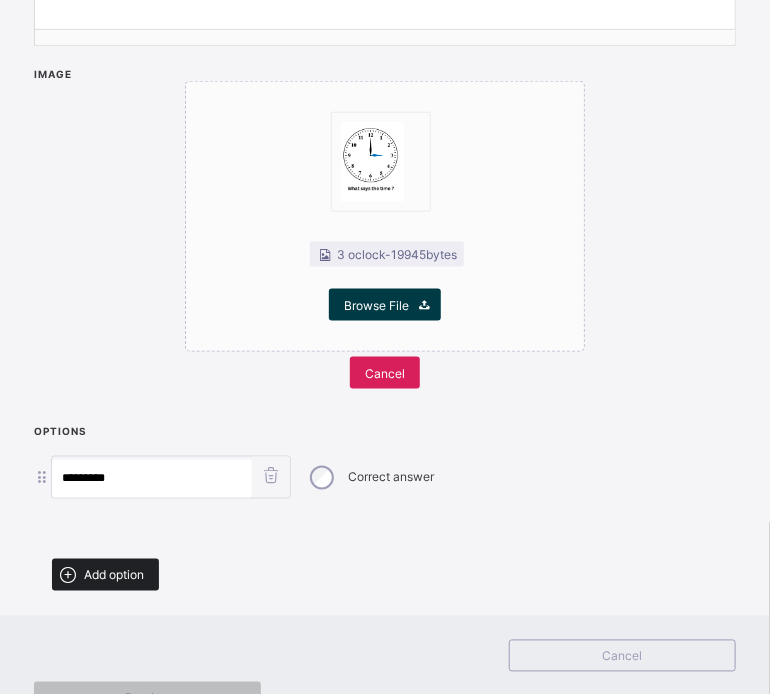 type on "*********" 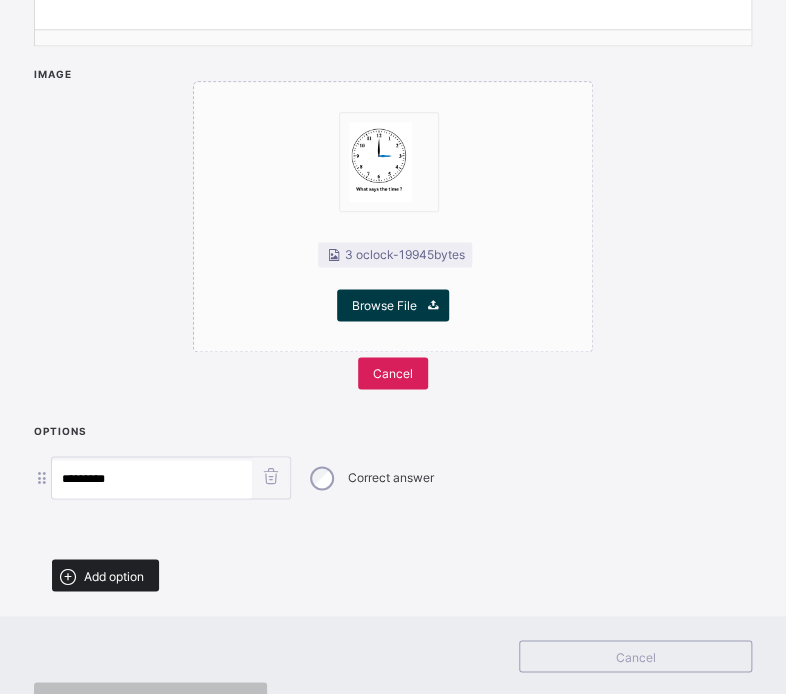 click on "Add option" at bounding box center [114, 575] 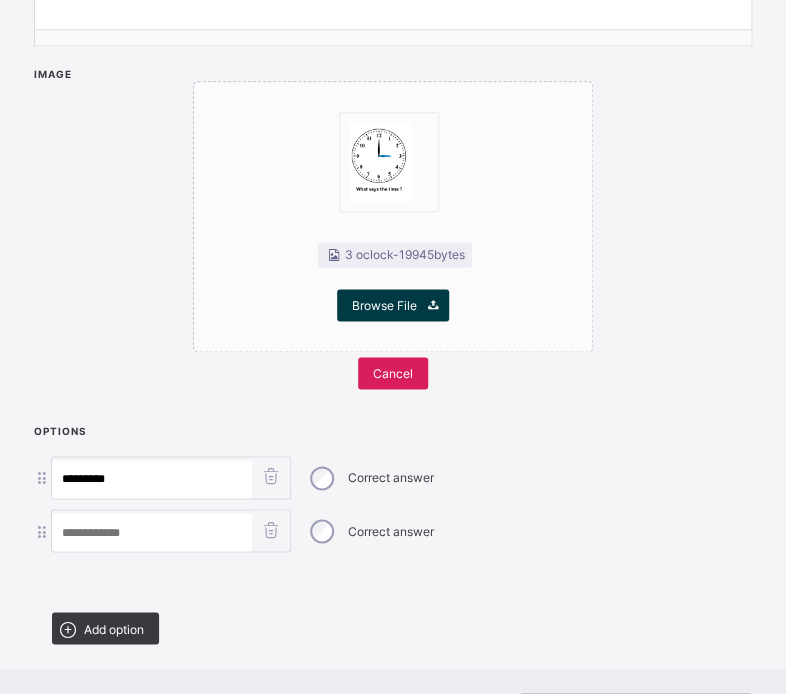 click at bounding box center [152, 532] 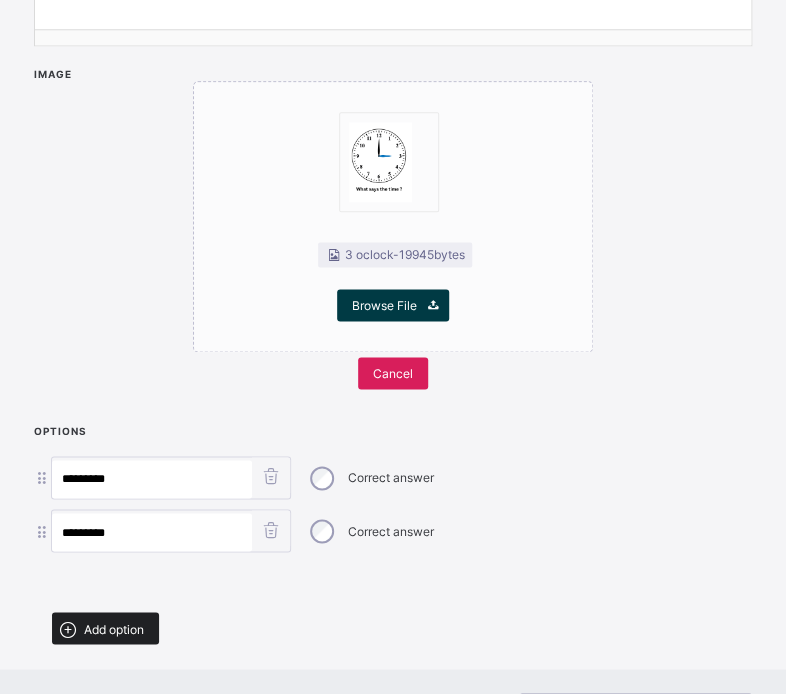 type on "*********" 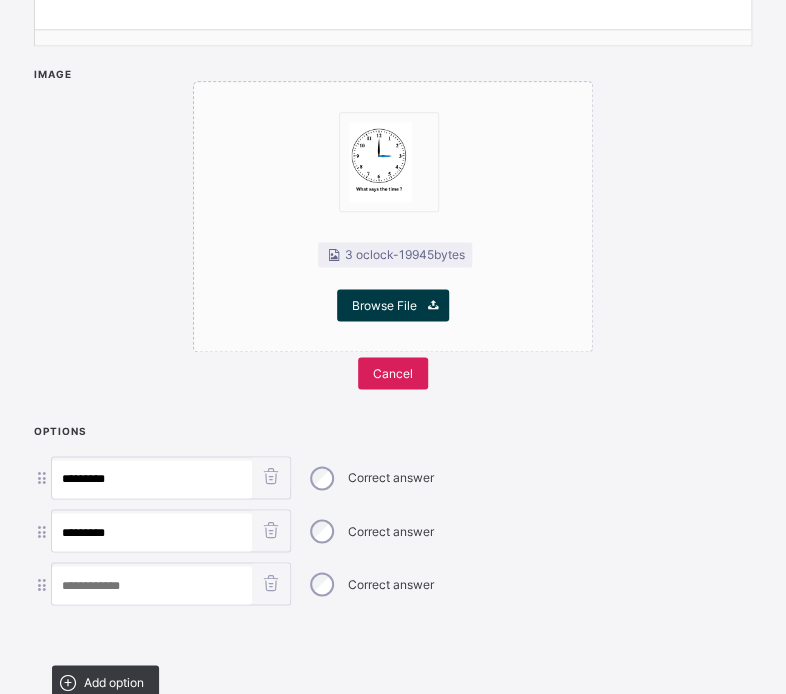 click at bounding box center (152, 585) 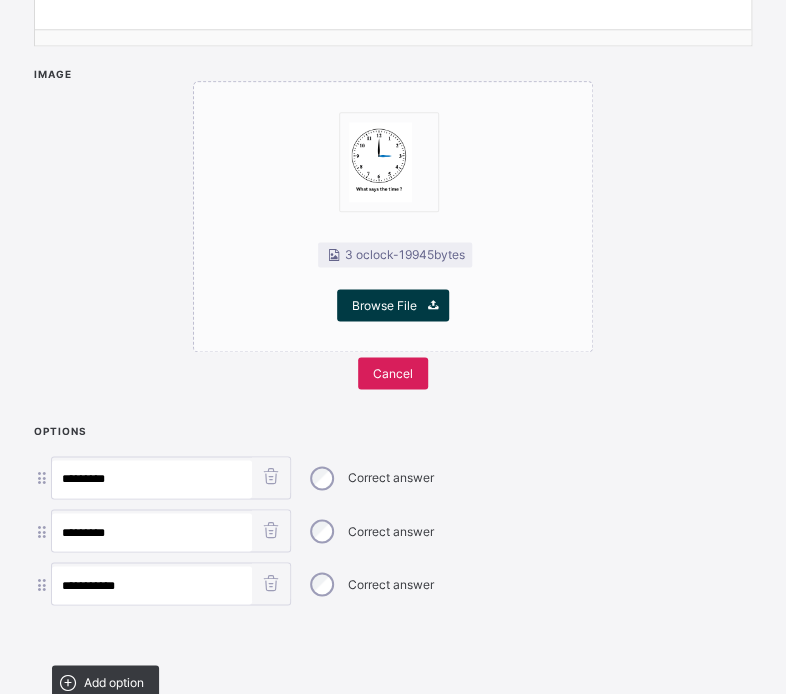 type on "**********" 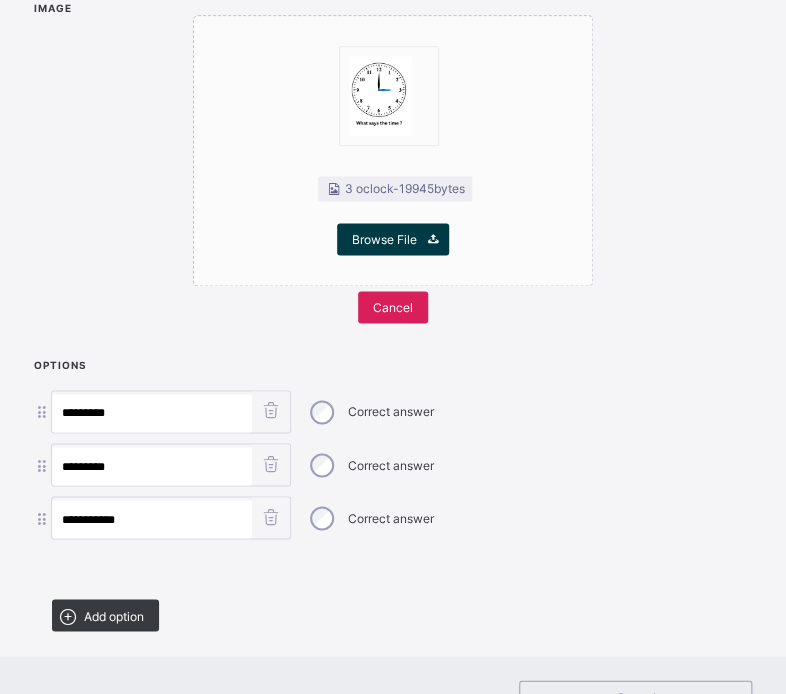 scroll, scrollTop: 690, scrollLeft: 0, axis: vertical 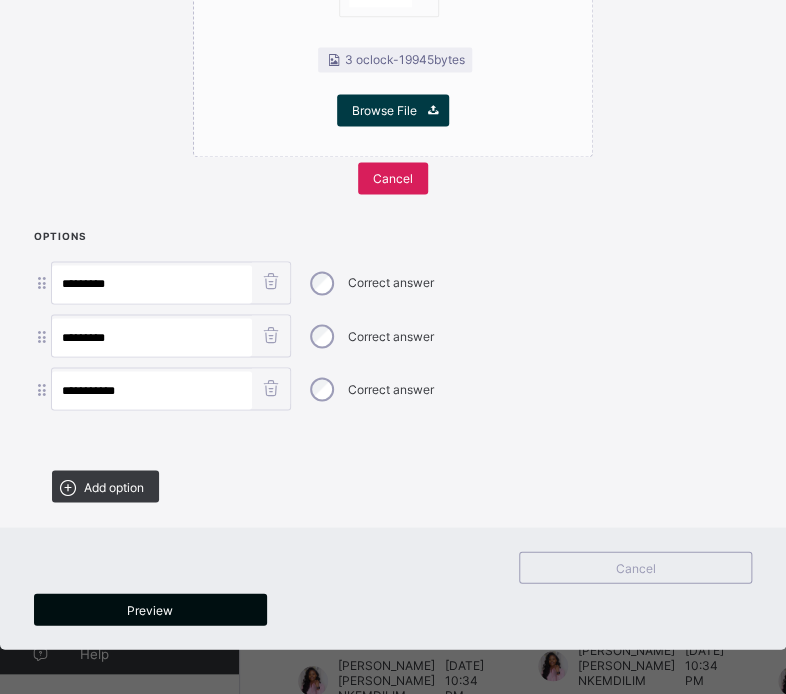 click on "Preview" at bounding box center [150, 609] 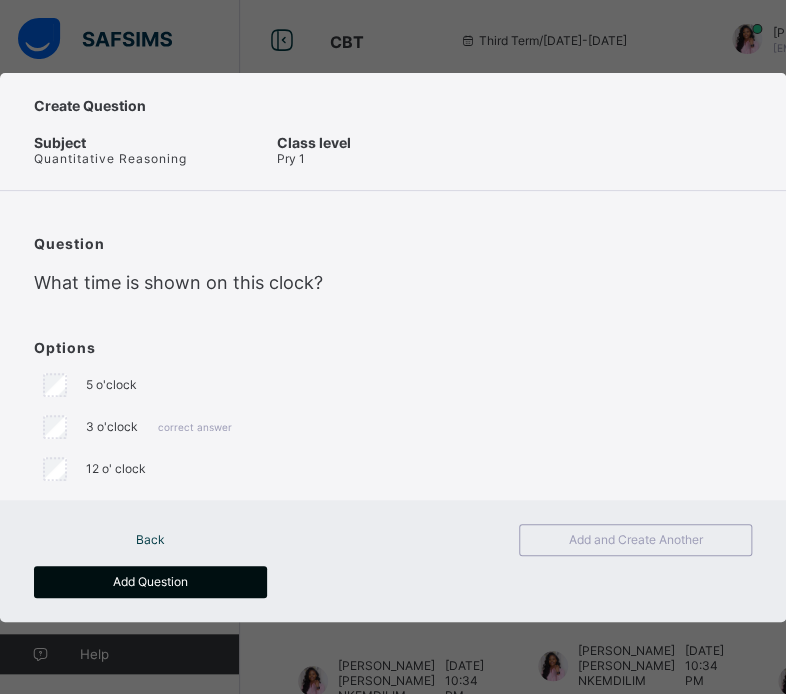 scroll, scrollTop: 0, scrollLeft: 0, axis: both 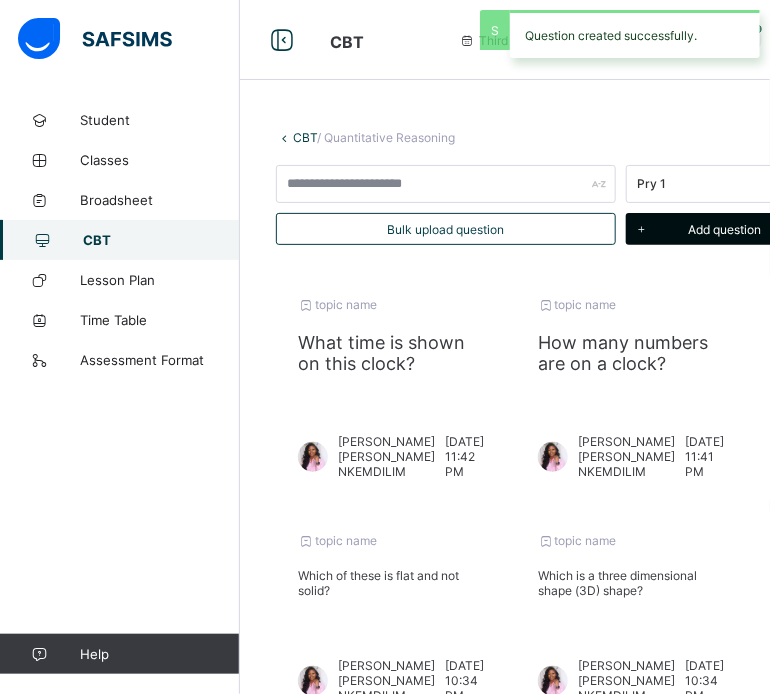 click on "Add question" at bounding box center (724, 229) 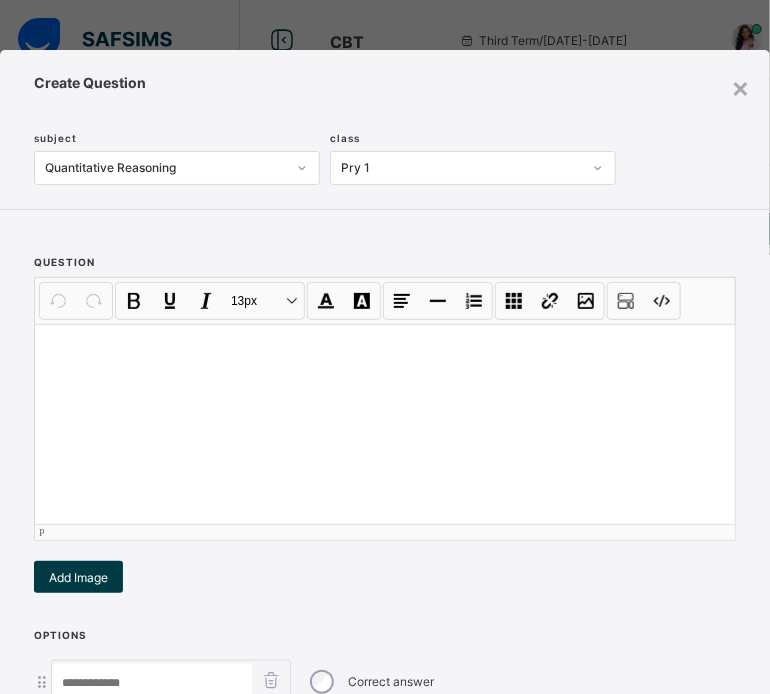 click at bounding box center (385, 424) 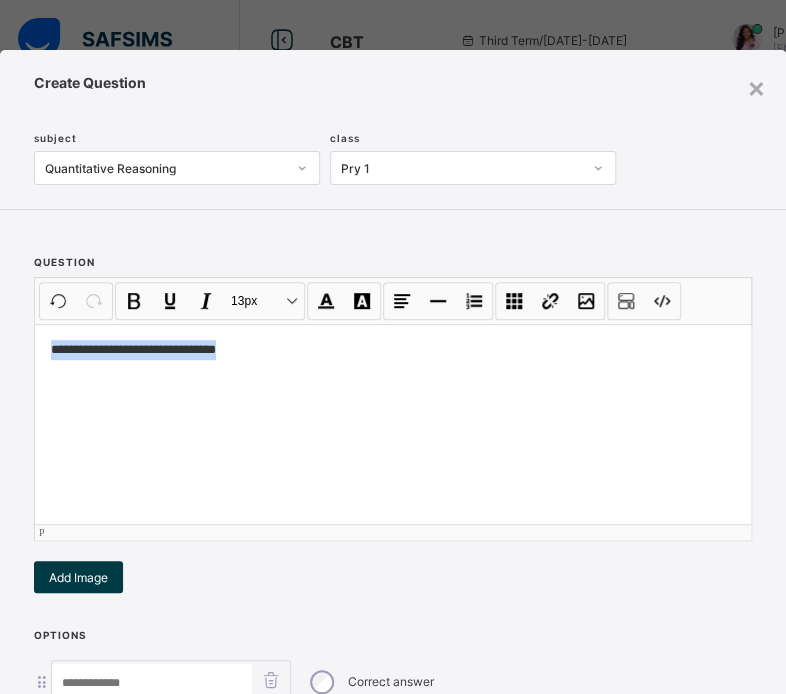 drag, startPoint x: 268, startPoint y: 359, endPoint x: 52, endPoint y: 359, distance: 216 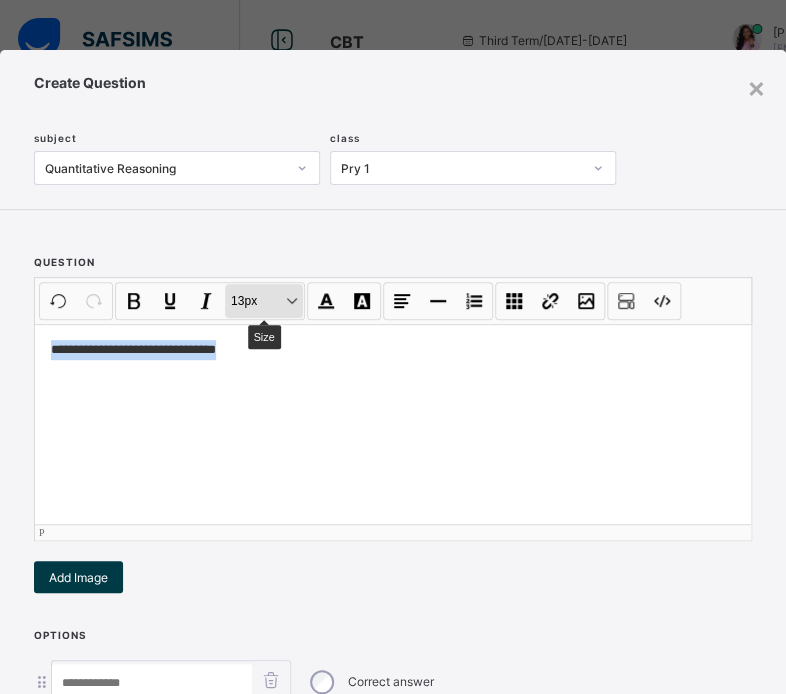 click on "13px Size" at bounding box center (264, 301) 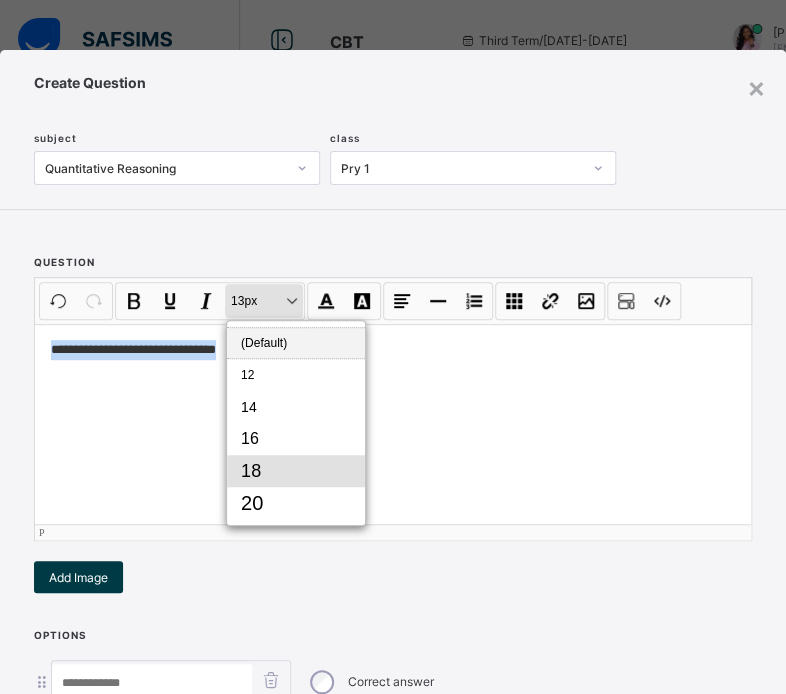 click on "18" at bounding box center [296, 471] 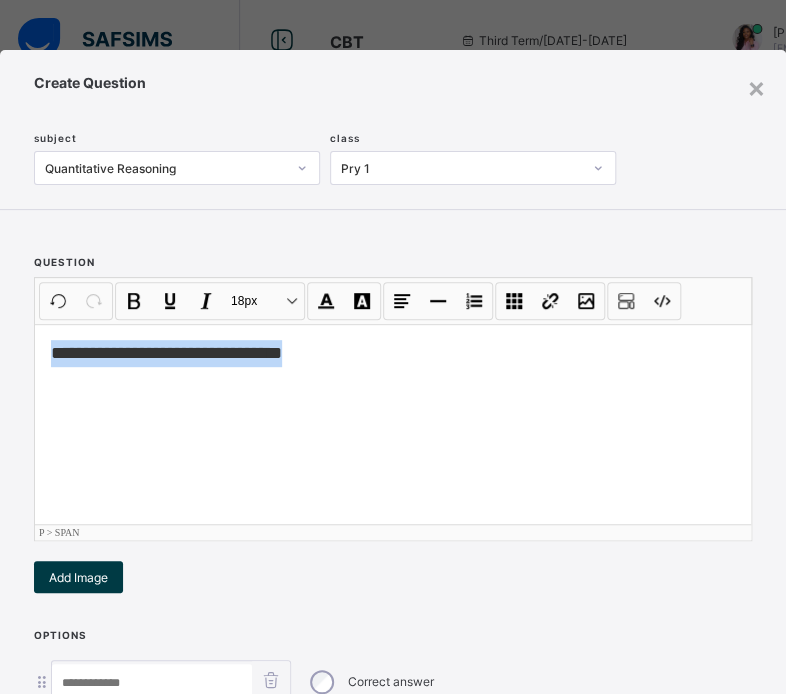 click on "**********" at bounding box center (393, 424) 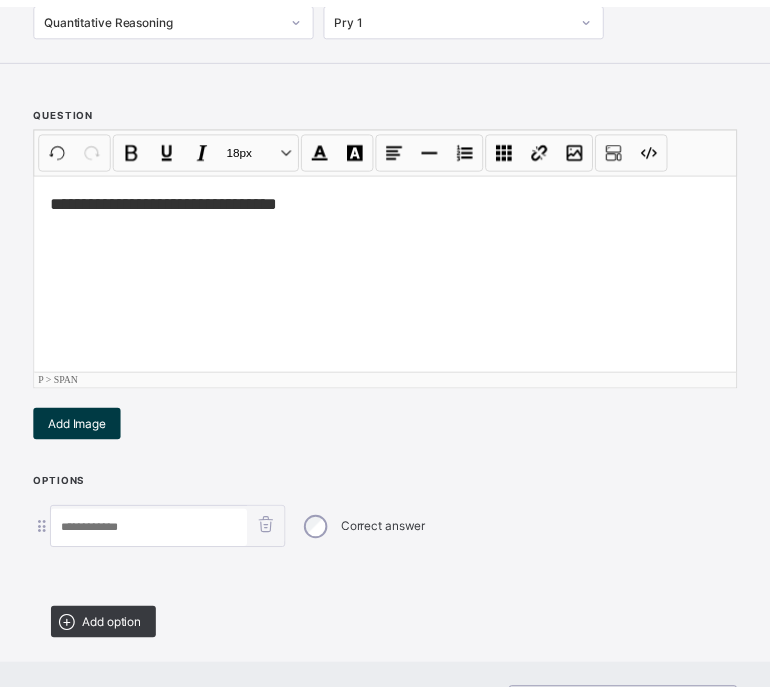 scroll, scrollTop: 295, scrollLeft: 0, axis: vertical 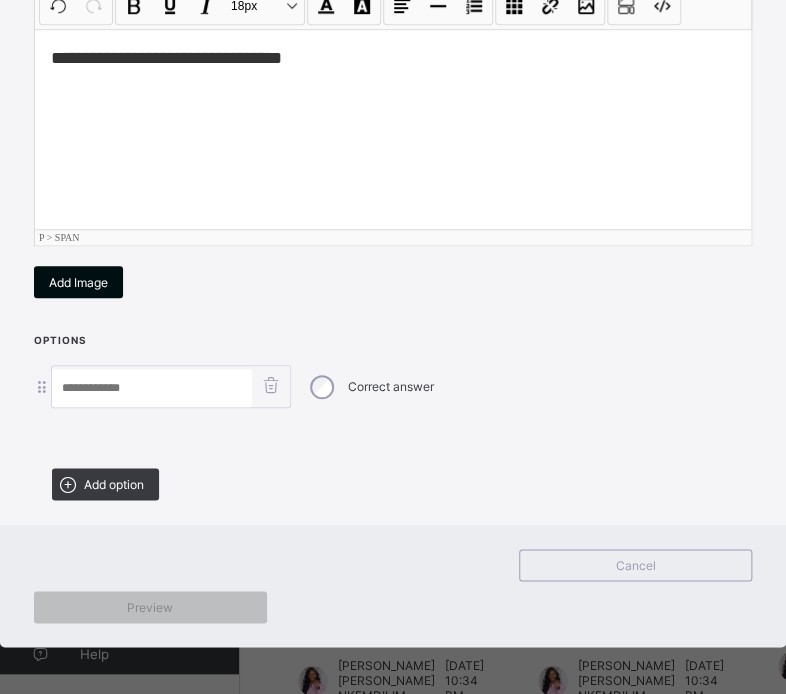 click on "Add Image" at bounding box center [78, 282] 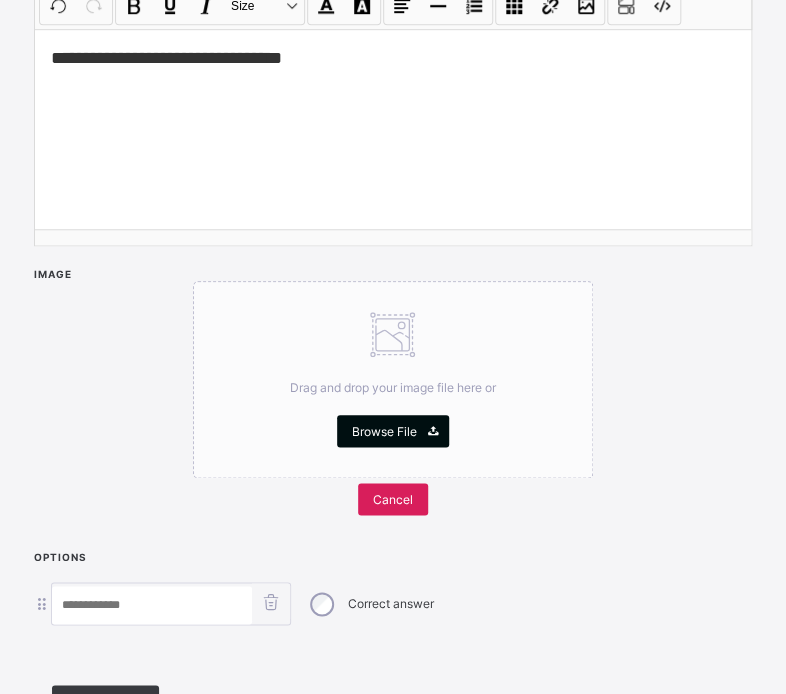 click on "Browse File" at bounding box center (384, 431) 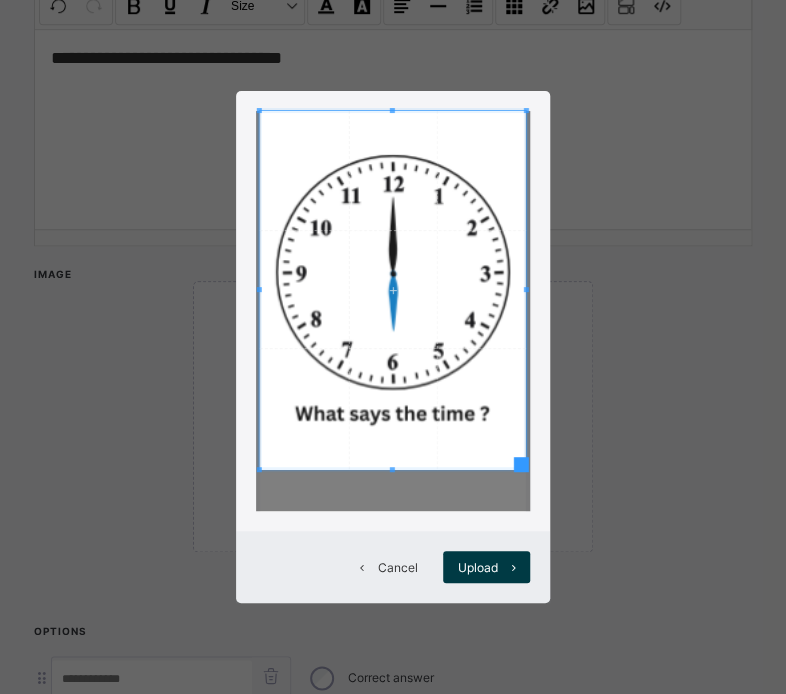 click at bounding box center [392, 290] 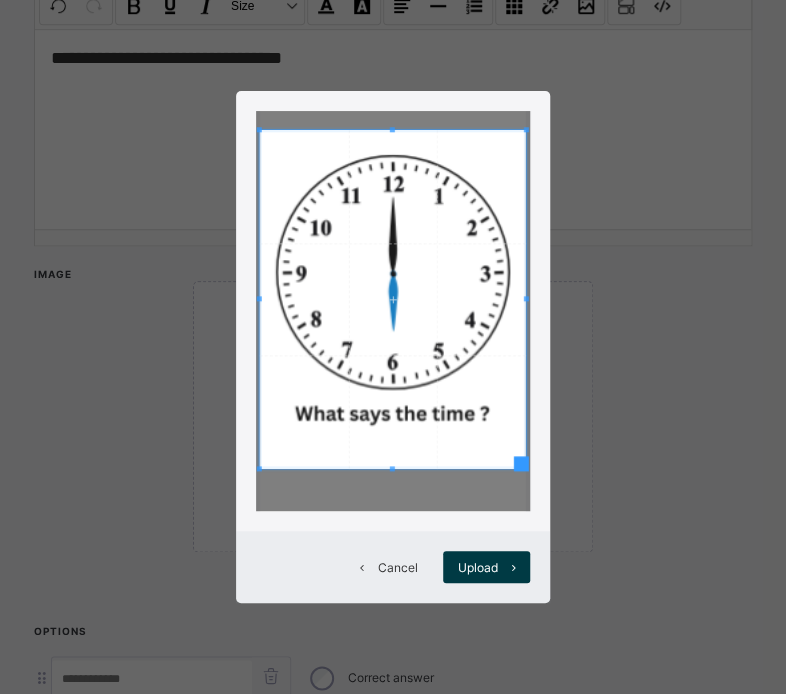 click at bounding box center (392, 299) 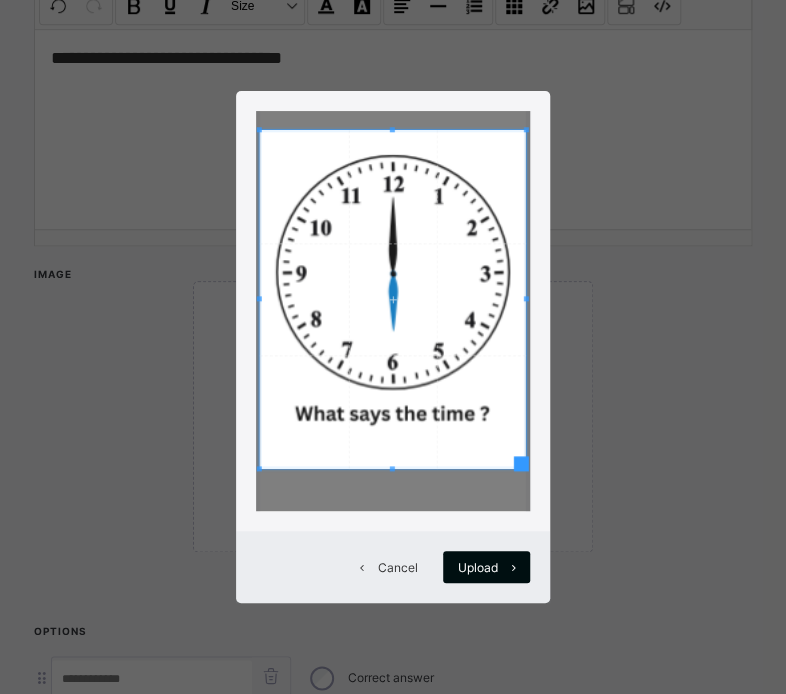 click on "Upload" at bounding box center [478, 567] 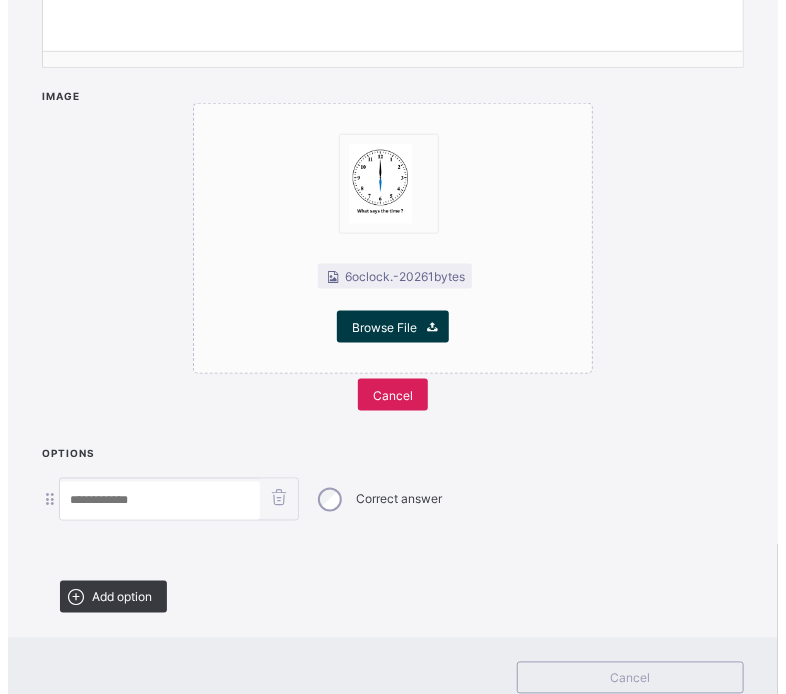 scroll, scrollTop: 586, scrollLeft: 0, axis: vertical 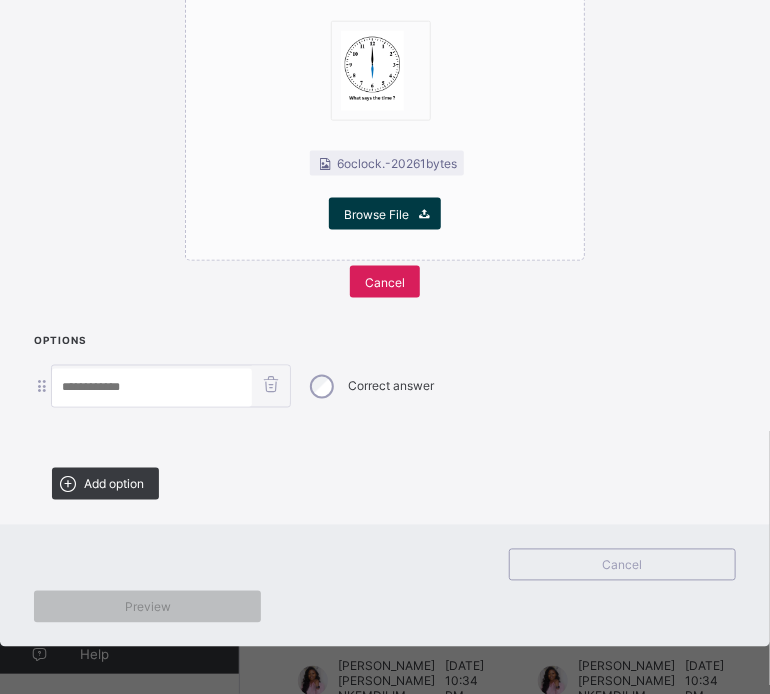click at bounding box center (152, 388) 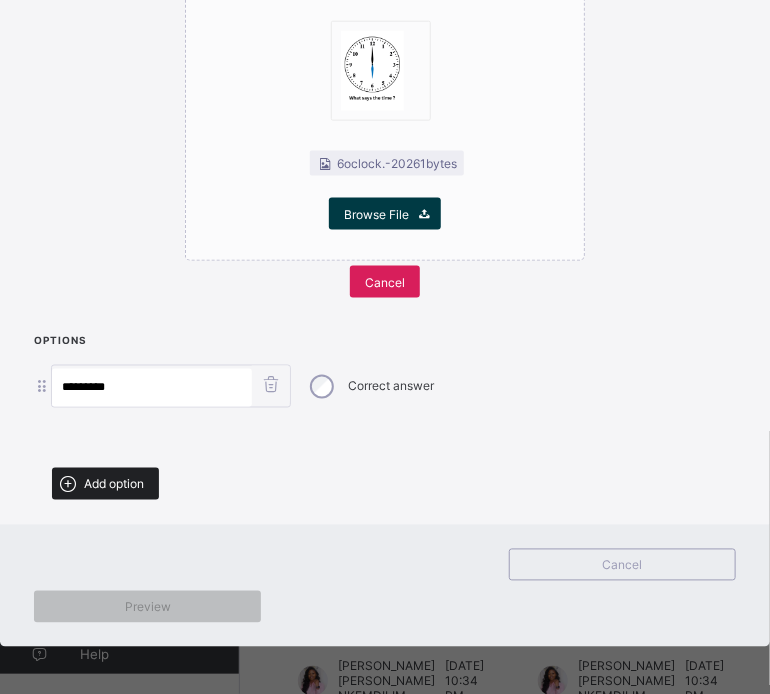 type on "*********" 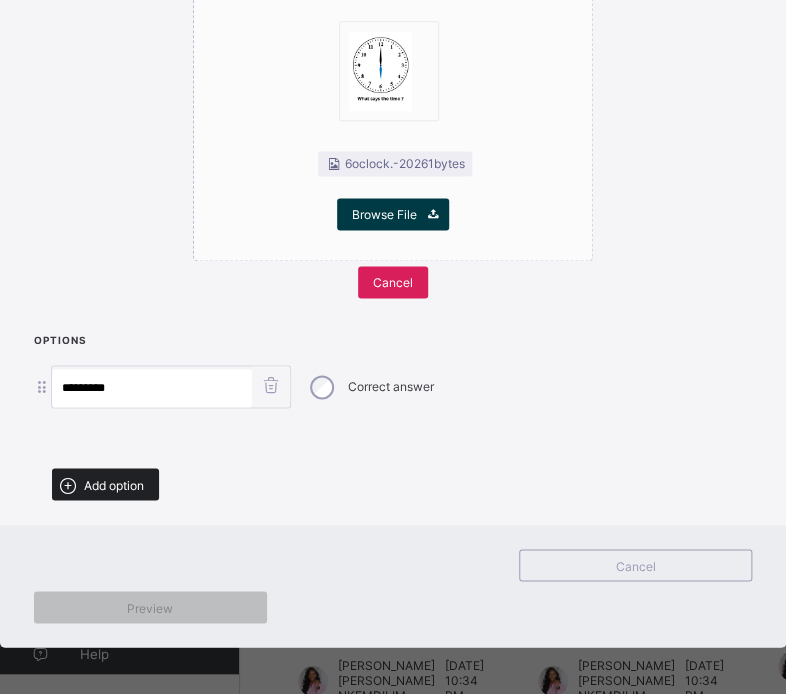 click on "Add option" at bounding box center [114, 484] 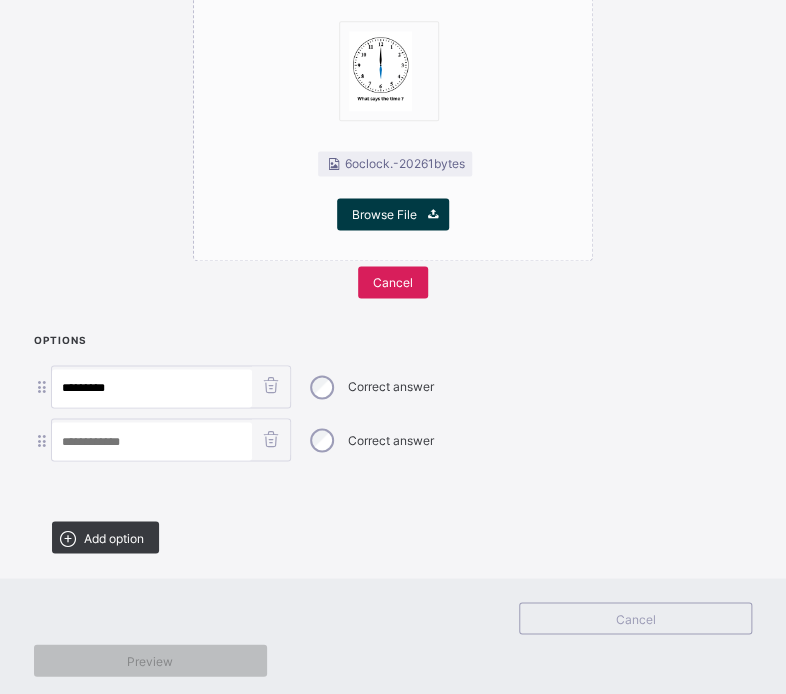 click at bounding box center (152, 441) 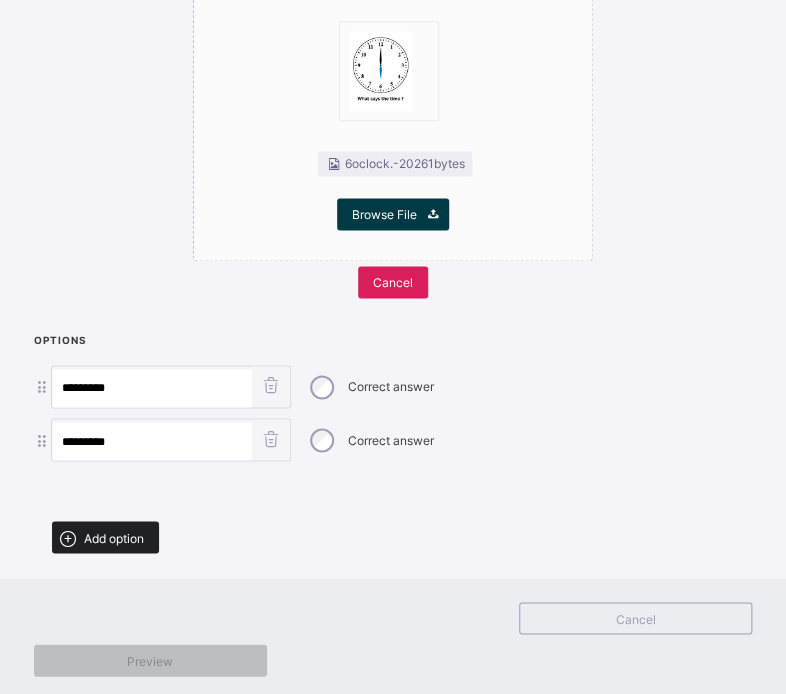 type on "*********" 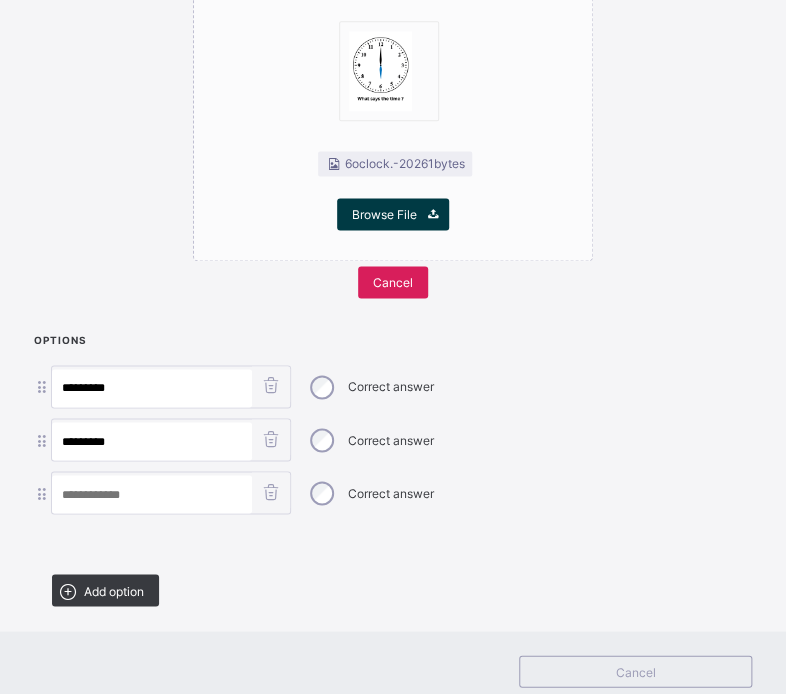 click at bounding box center [152, 494] 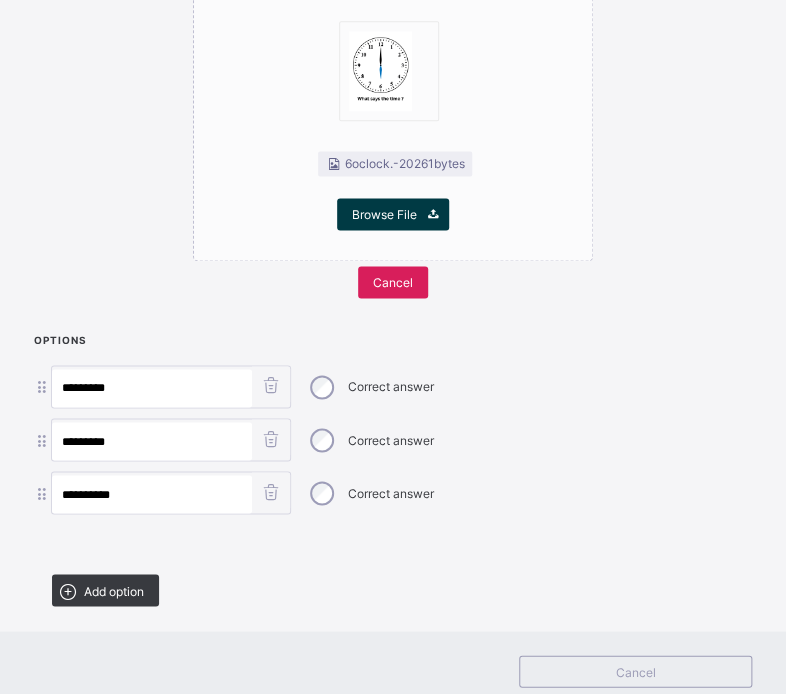 type on "**********" 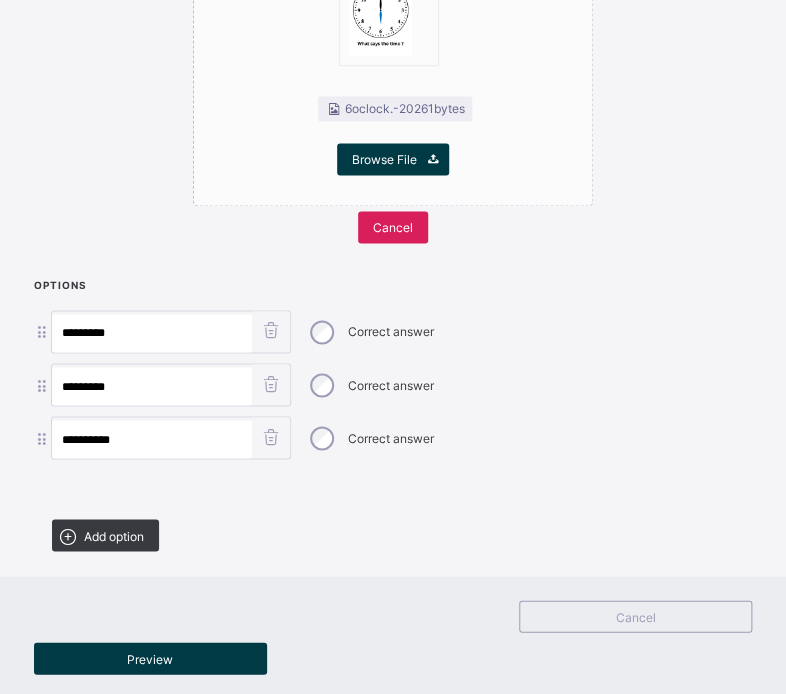 scroll, scrollTop: 690, scrollLeft: 0, axis: vertical 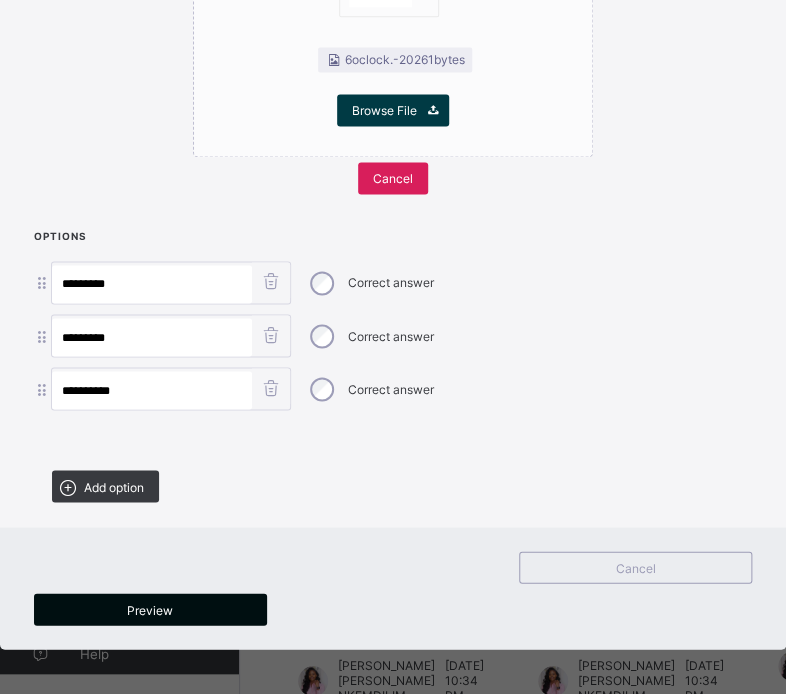 click on "Preview" at bounding box center (150, 609) 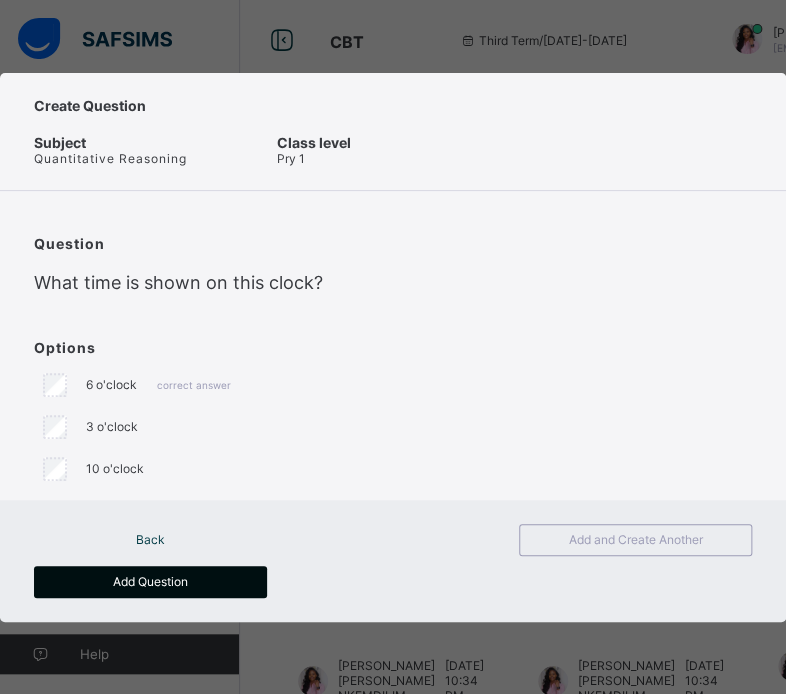 scroll, scrollTop: 0, scrollLeft: 0, axis: both 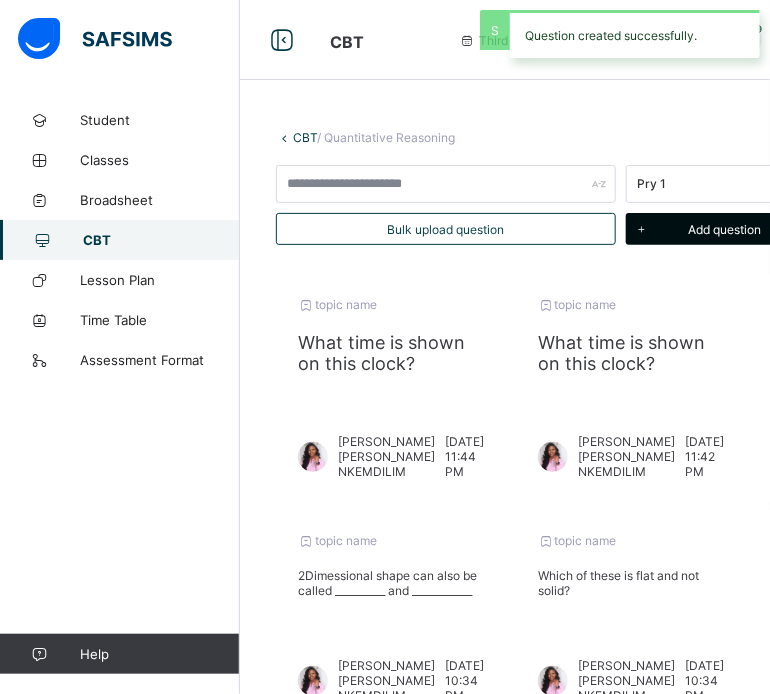 click on "Add question" at bounding box center [724, 229] 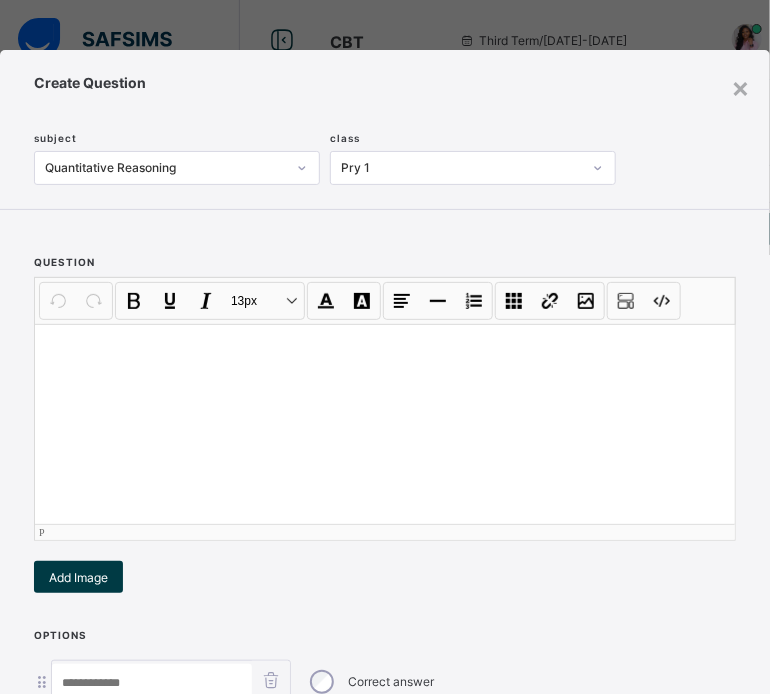 click at bounding box center (385, 424) 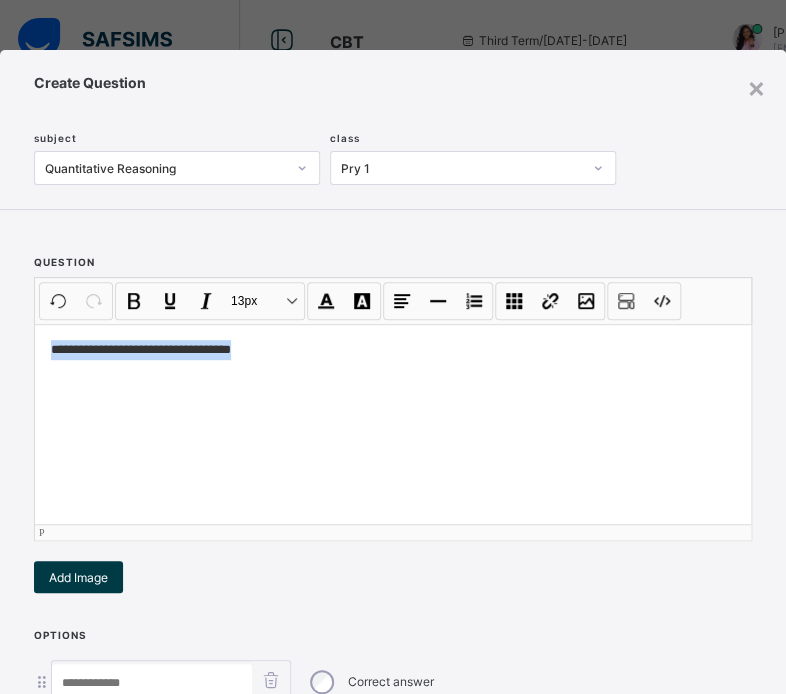 drag, startPoint x: 253, startPoint y: 346, endPoint x: 35, endPoint y: 358, distance: 218.33003 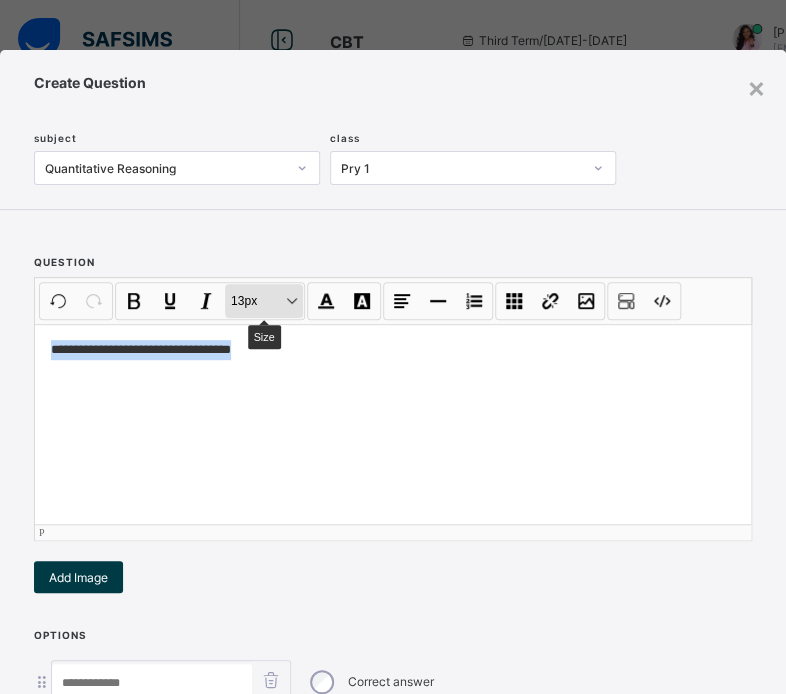 click on "13px Size" at bounding box center [264, 301] 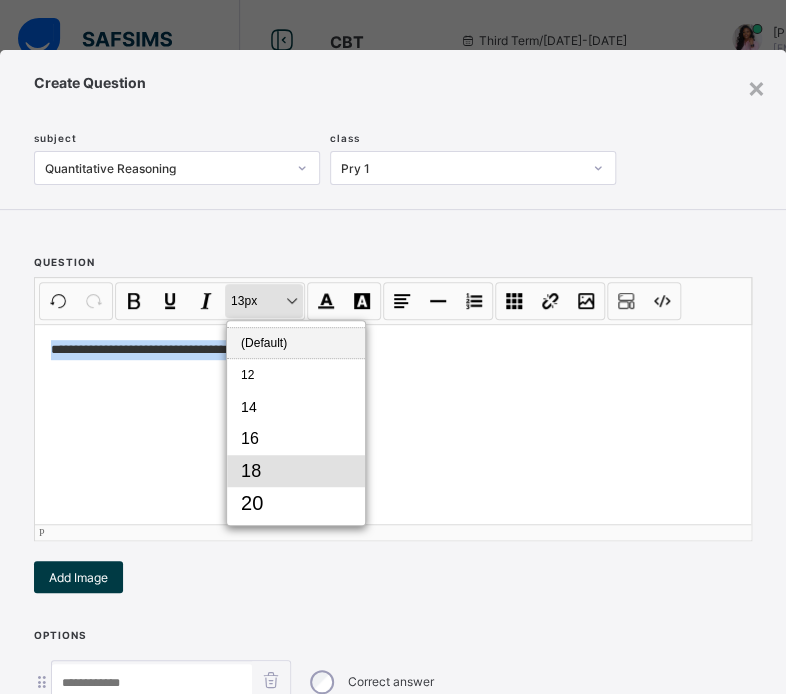 click on "18" at bounding box center [296, 471] 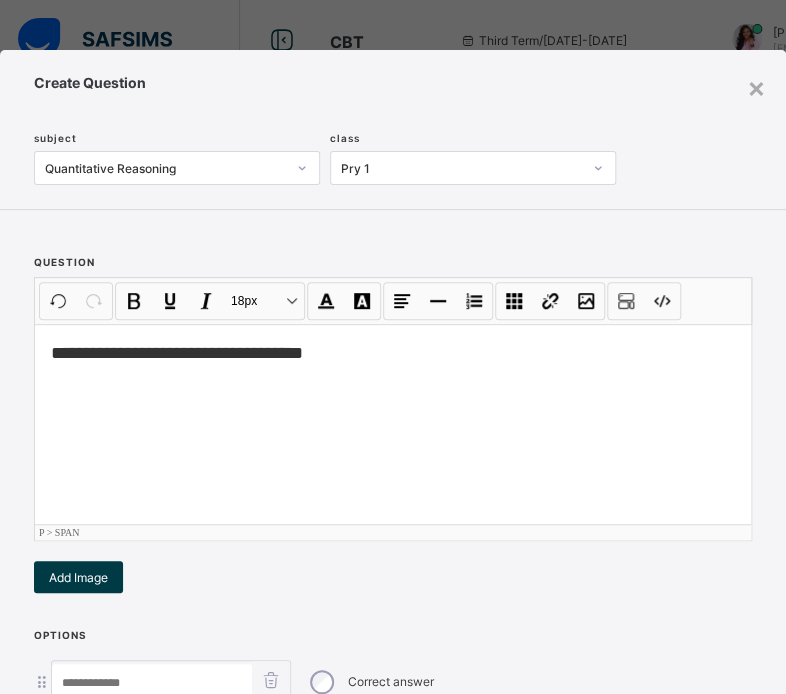 click on "**********" at bounding box center (393, 424) 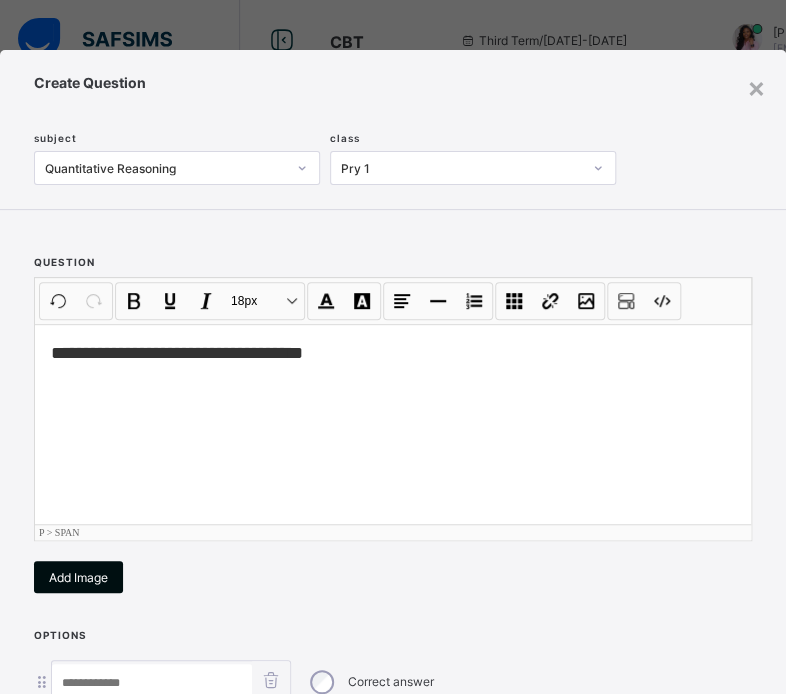 click on "Add Image" at bounding box center [78, 577] 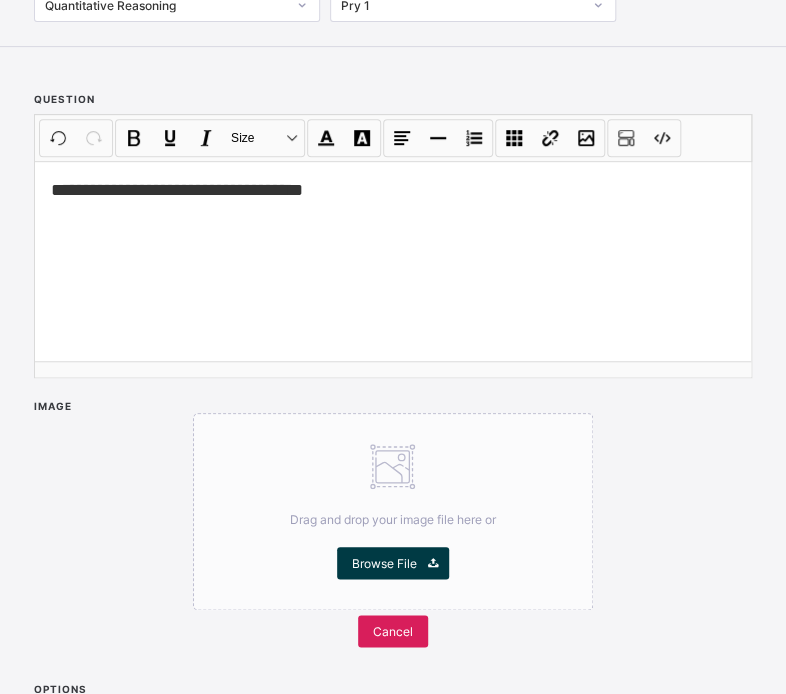 scroll, scrollTop: 500, scrollLeft: 0, axis: vertical 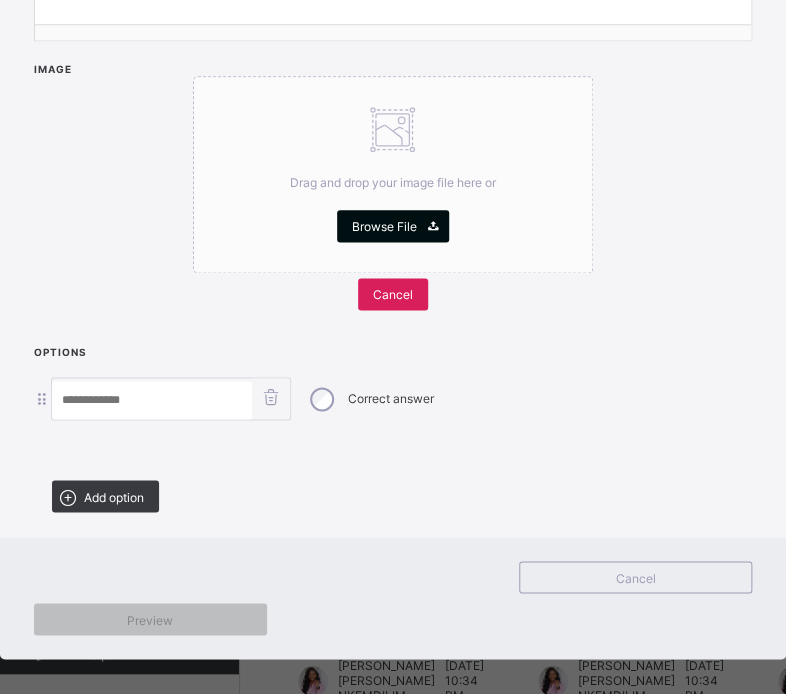 click on "Browse File" at bounding box center [393, 226] 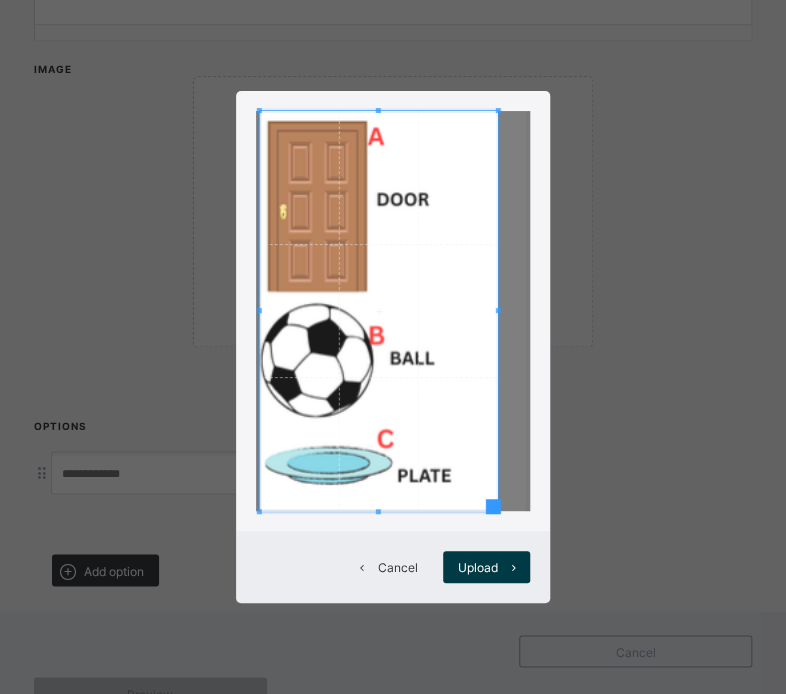 click at bounding box center (498, 311) 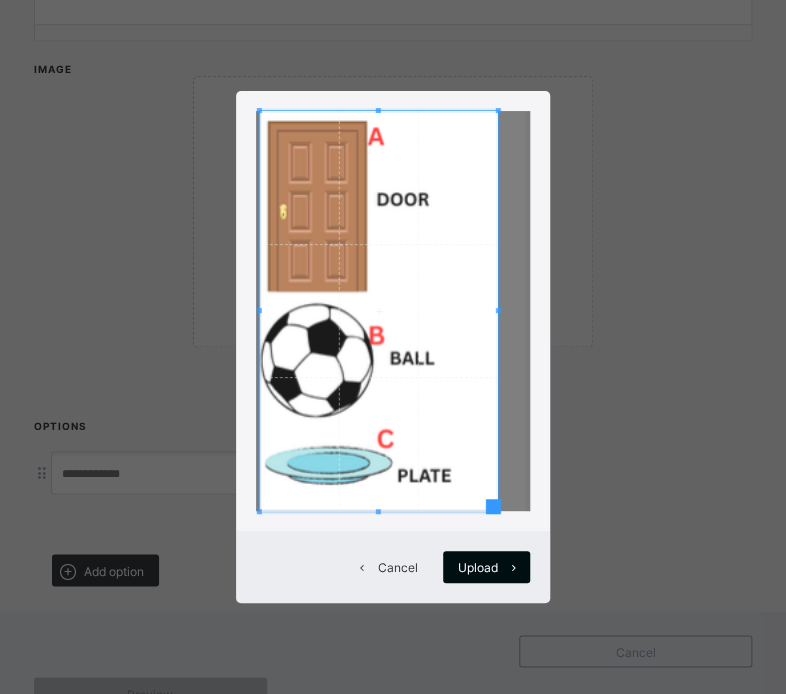 click on "Upload" at bounding box center (486, 567) 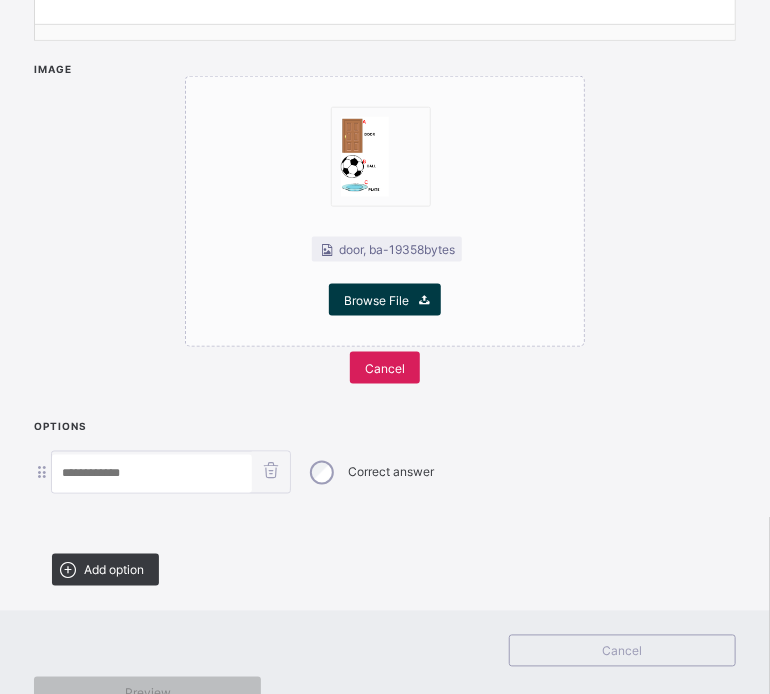 click at bounding box center [152, 474] 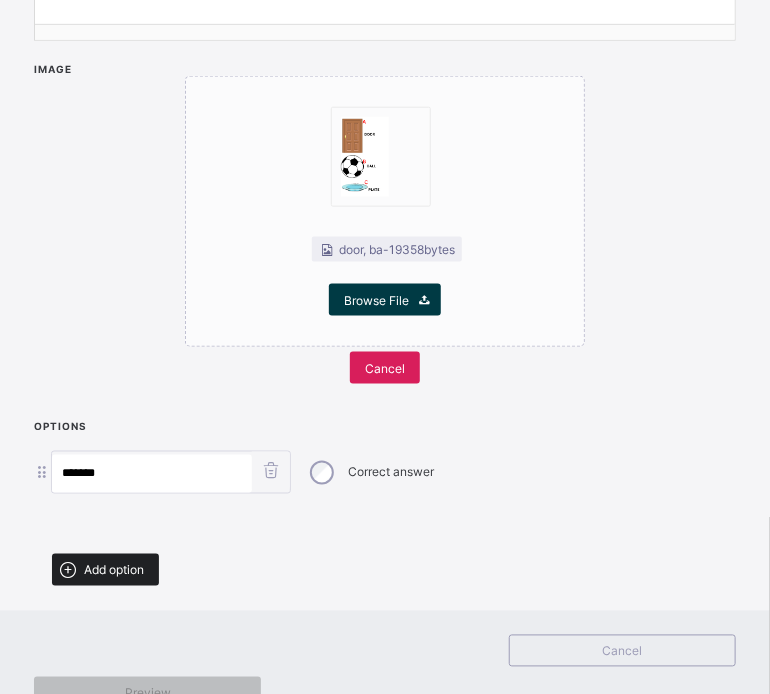 type on "*******" 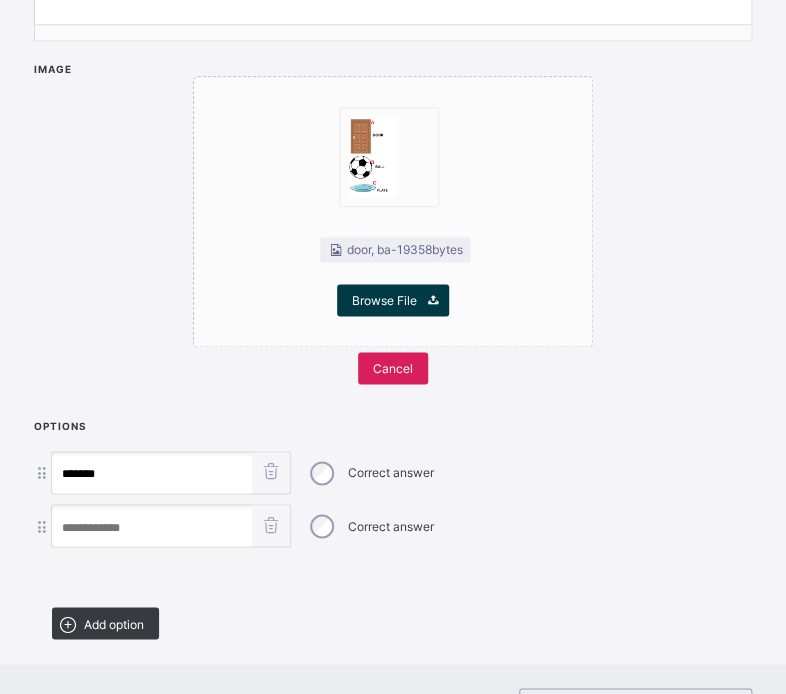 click at bounding box center (152, 527) 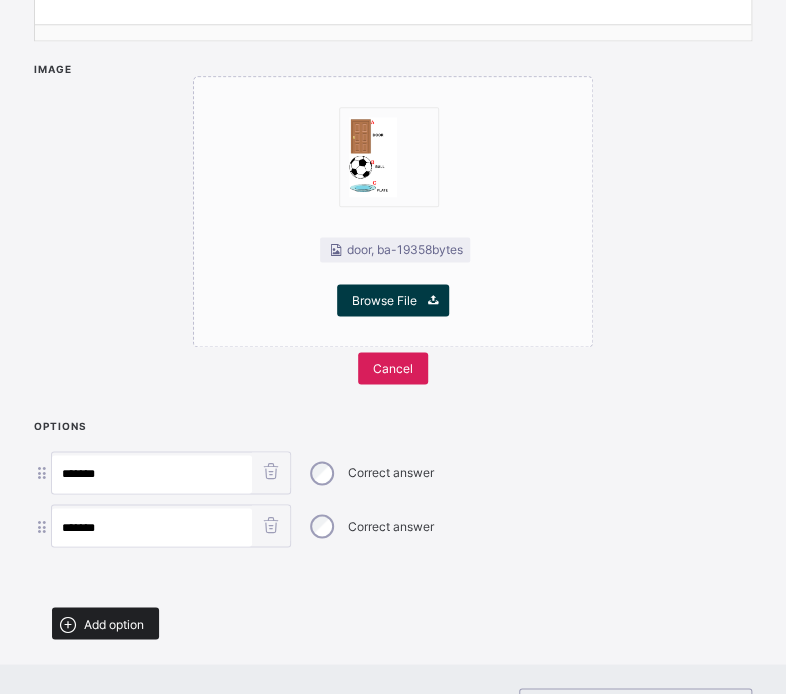 type on "*******" 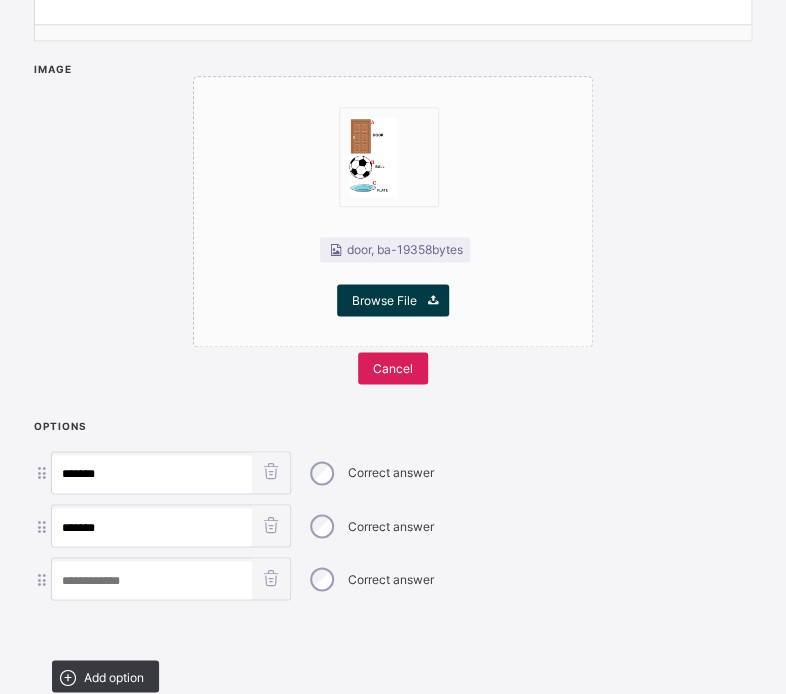 click at bounding box center [152, 580] 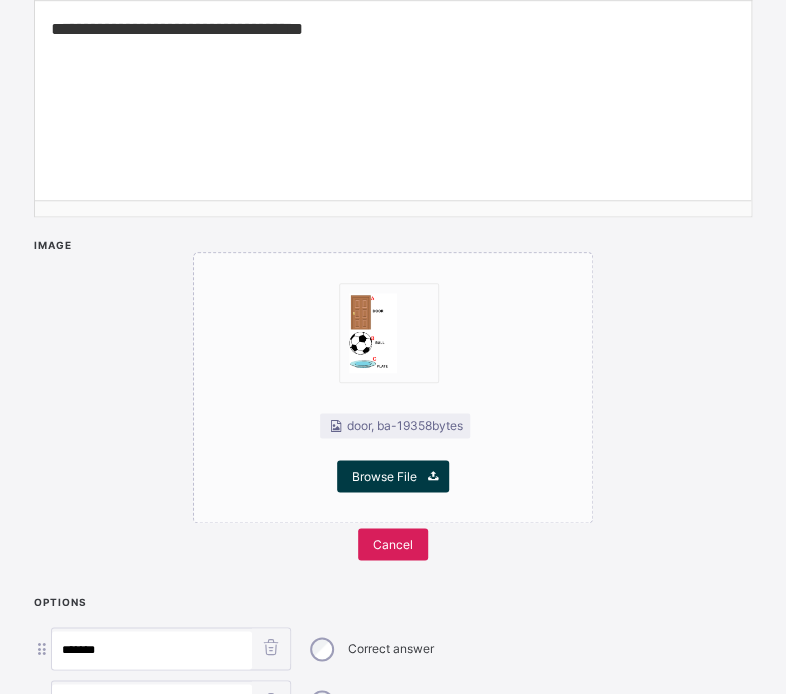 scroll, scrollTop: 500, scrollLeft: 0, axis: vertical 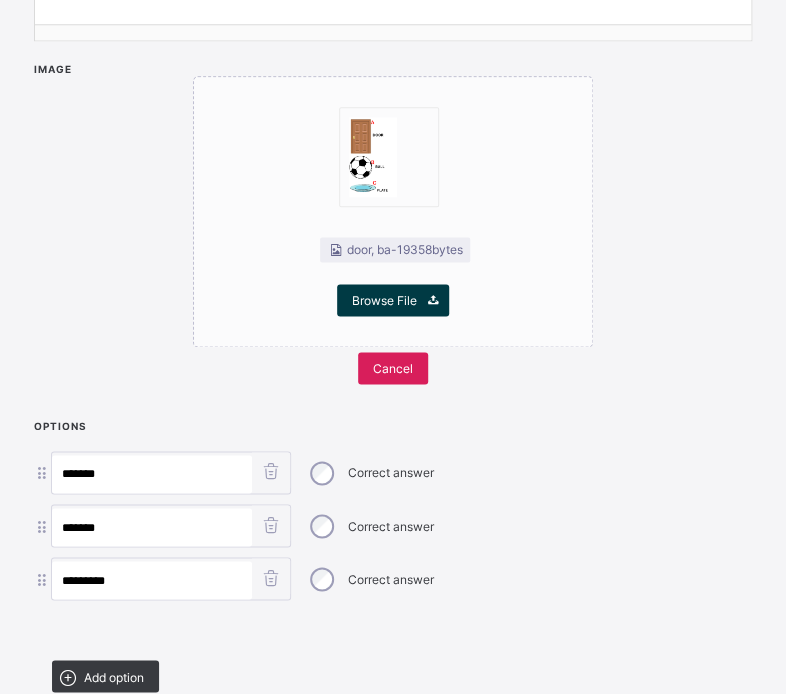 type on "********" 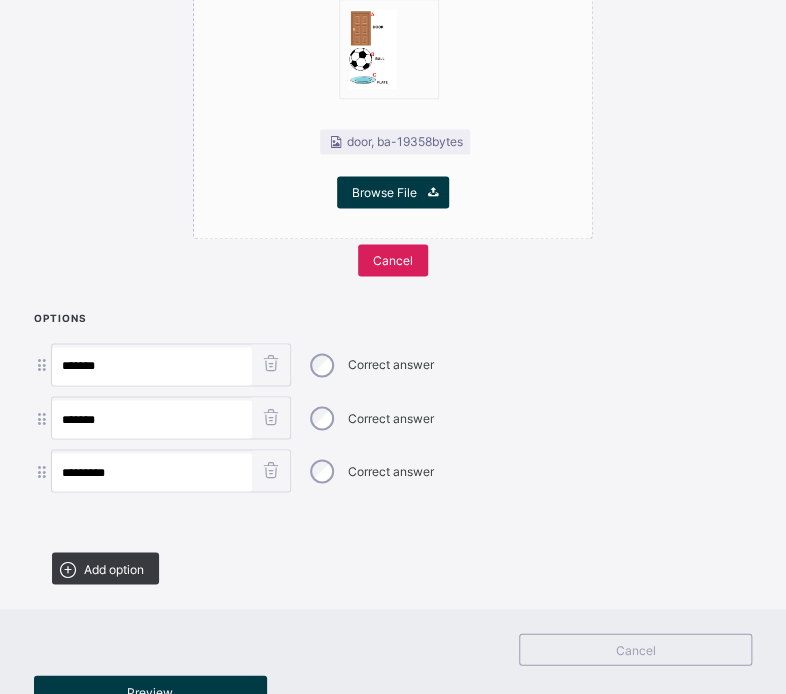 scroll, scrollTop: 690, scrollLeft: 0, axis: vertical 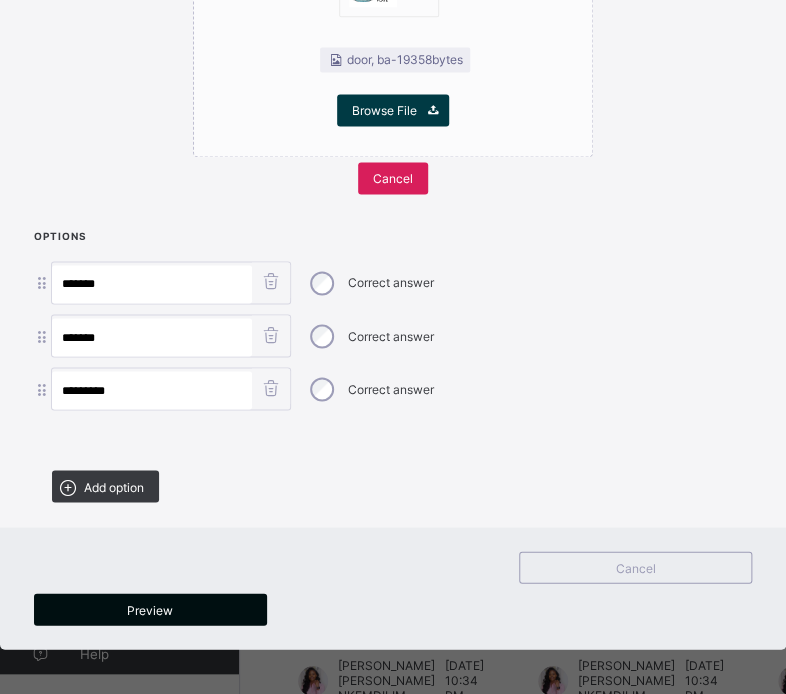 click on "Preview" at bounding box center [150, 609] 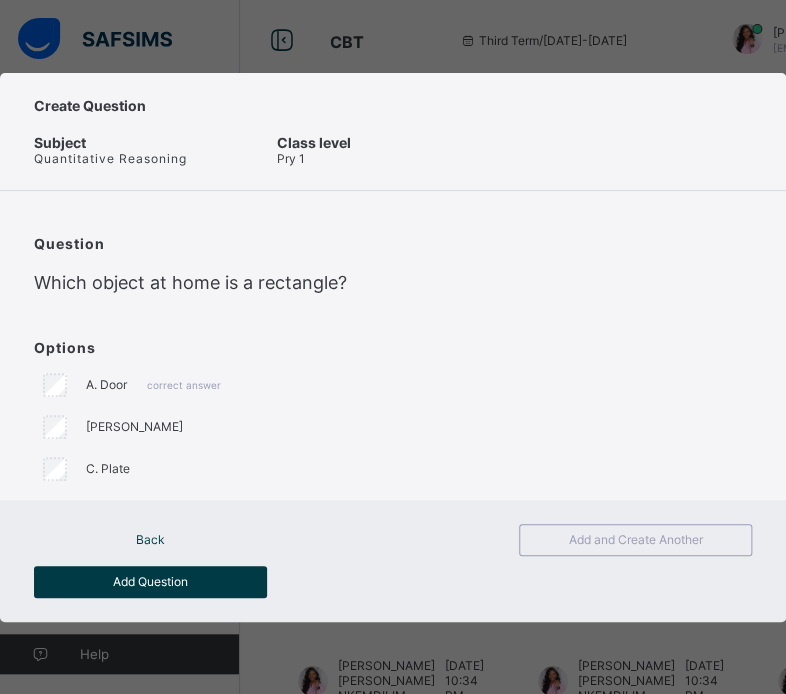 scroll, scrollTop: 0, scrollLeft: 0, axis: both 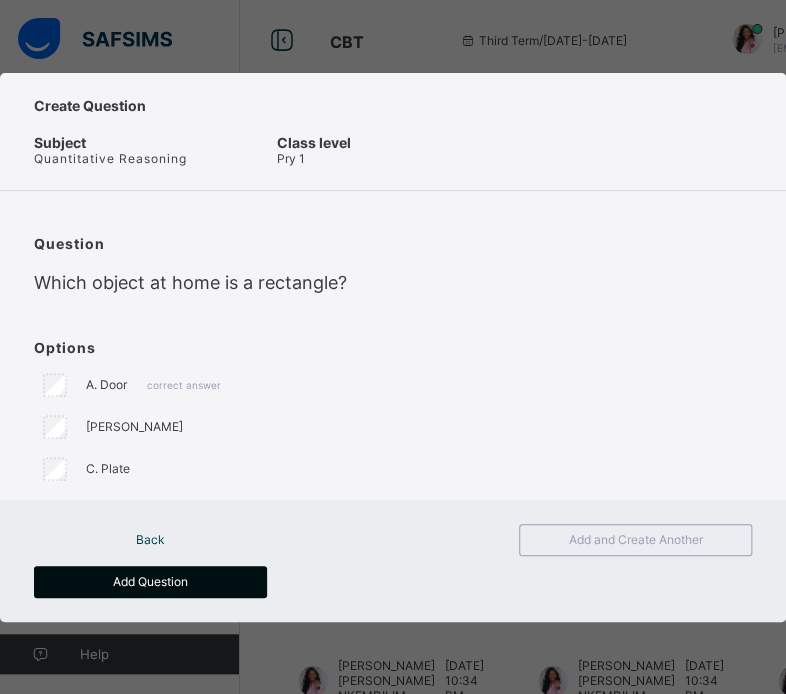 click on "Add Question" at bounding box center (150, 581) 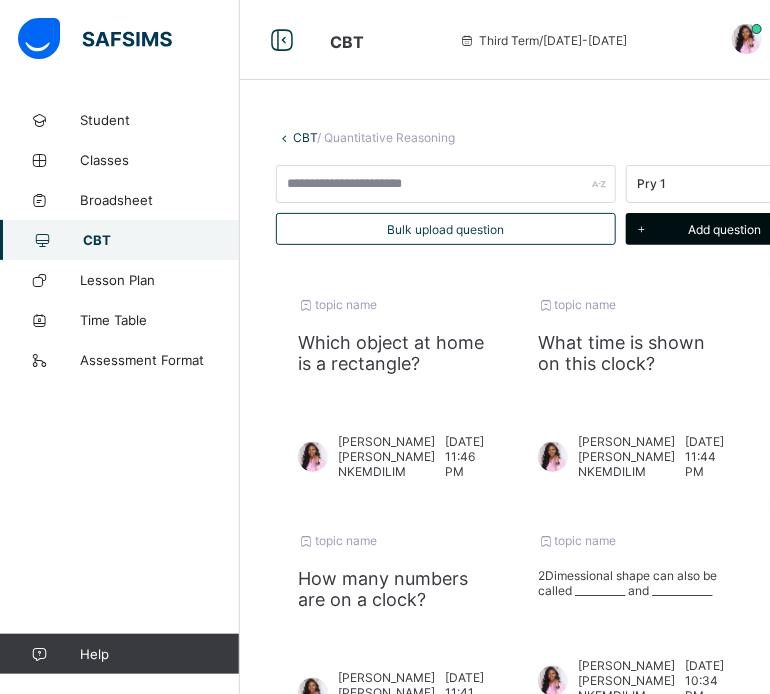 click on "Add question" at bounding box center [724, 229] 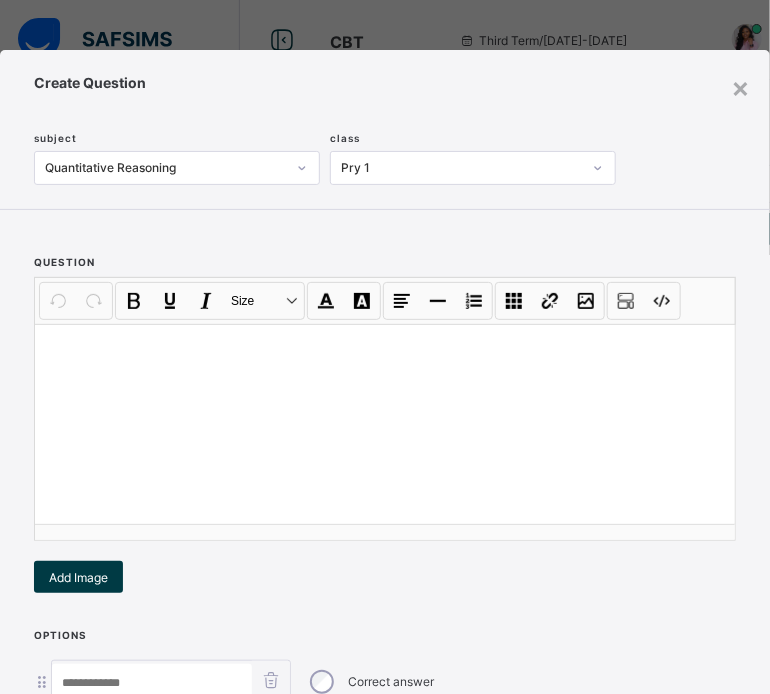 click at bounding box center [385, 424] 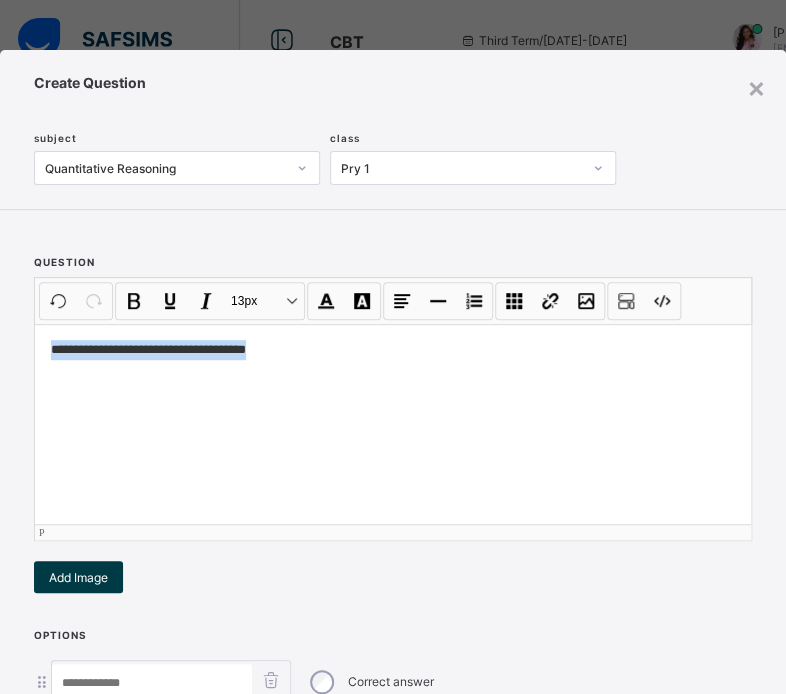 drag, startPoint x: 284, startPoint y: 339, endPoint x: 52, endPoint y: 358, distance: 232.77672 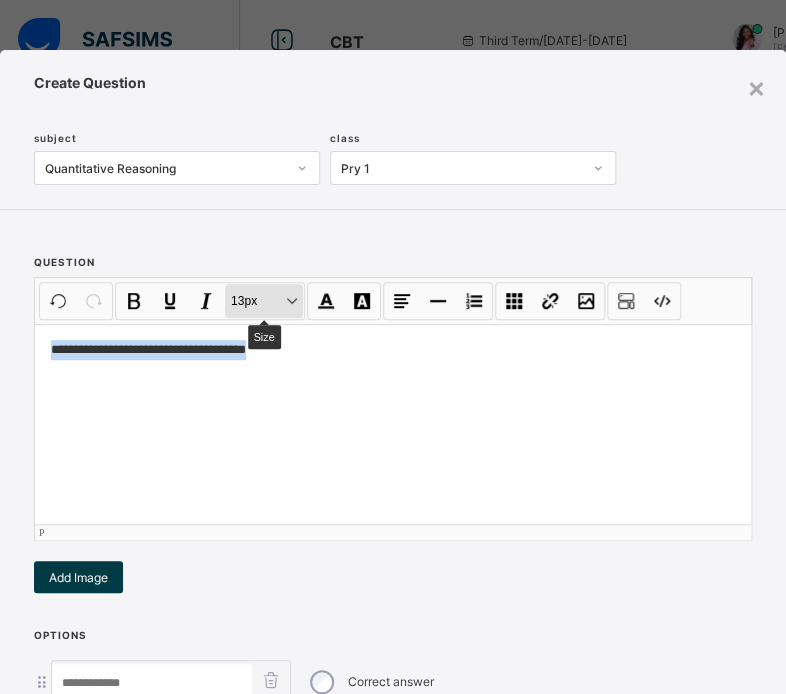 click on "13px Size" at bounding box center (264, 301) 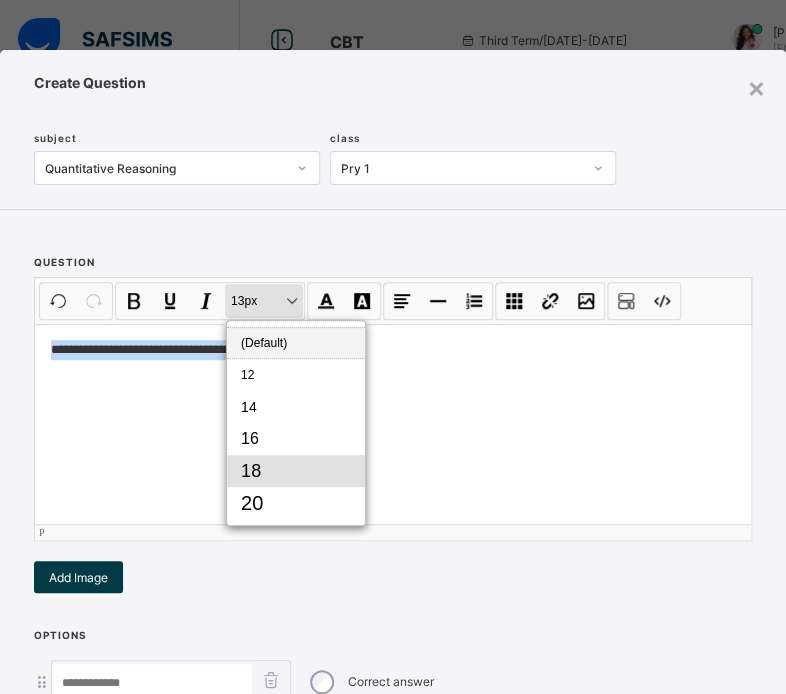 click on "18" at bounding box center (296, 471) 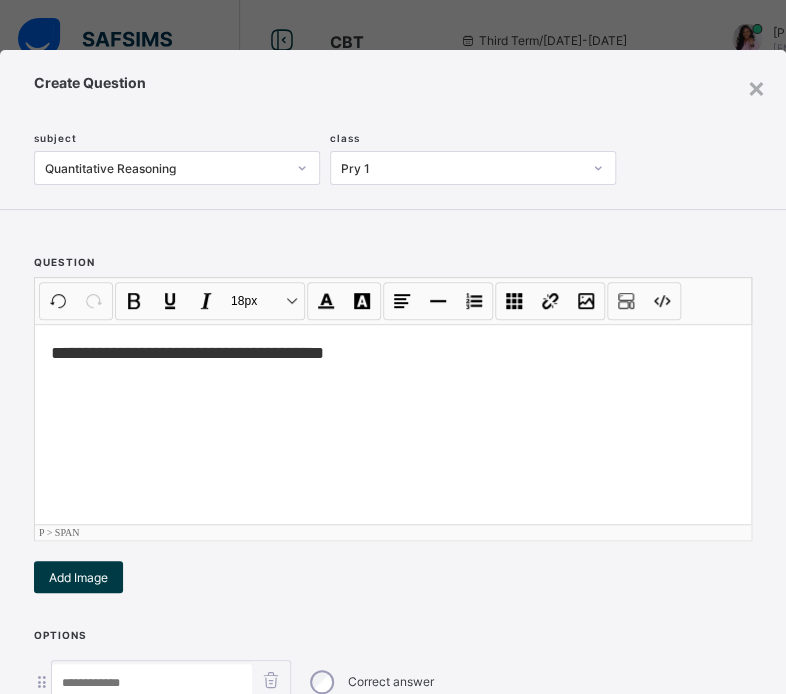 click on "**********" at bounding box center [393, 424] 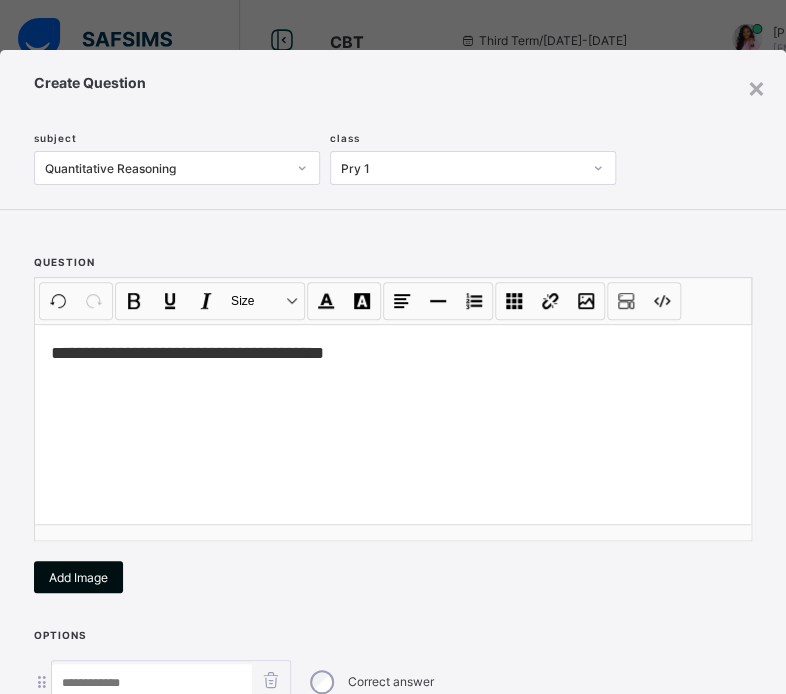 click on "Add Image" at bounding box center (78, 577) 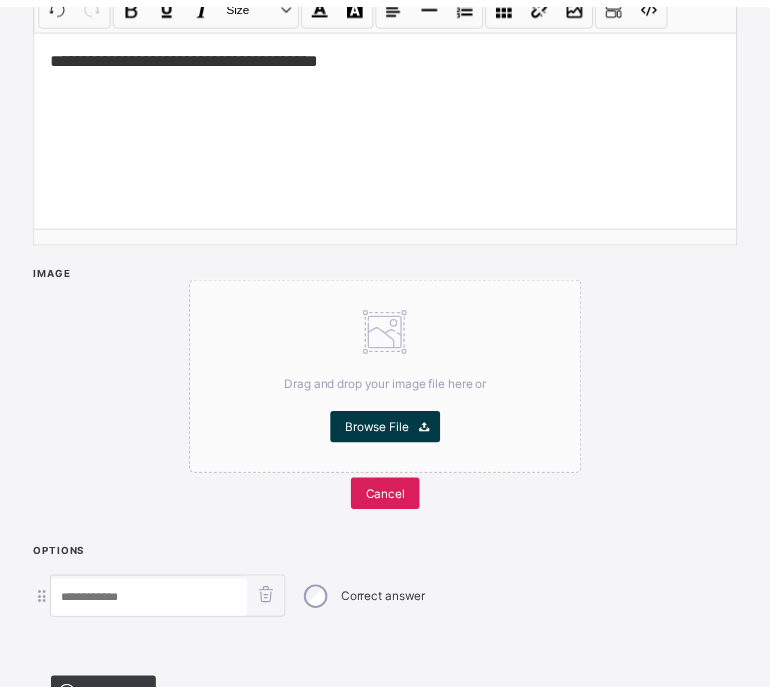 scroll, scrollTop: 300, scrollLeft: 0, axis: vertical 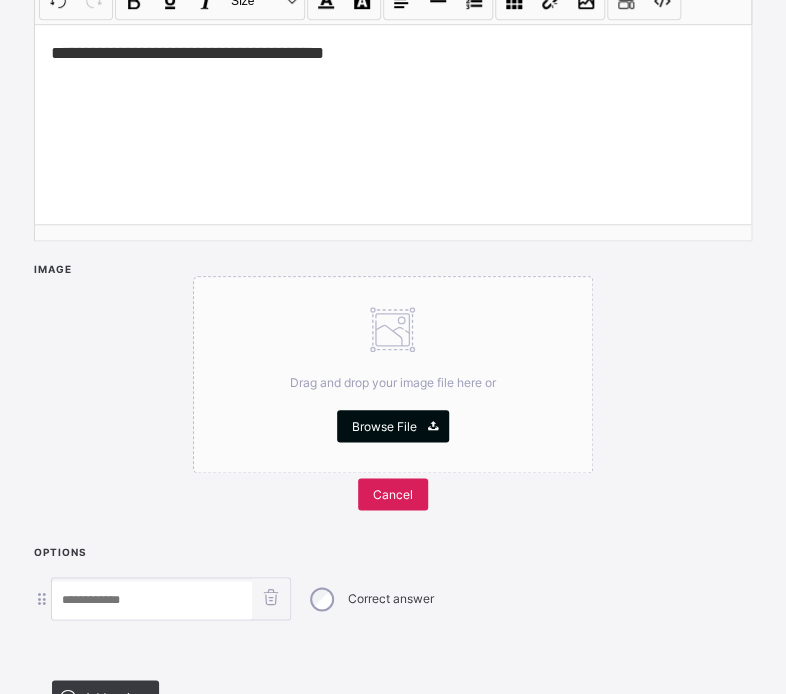click on "Browse File" at bounding box center [384, 426] 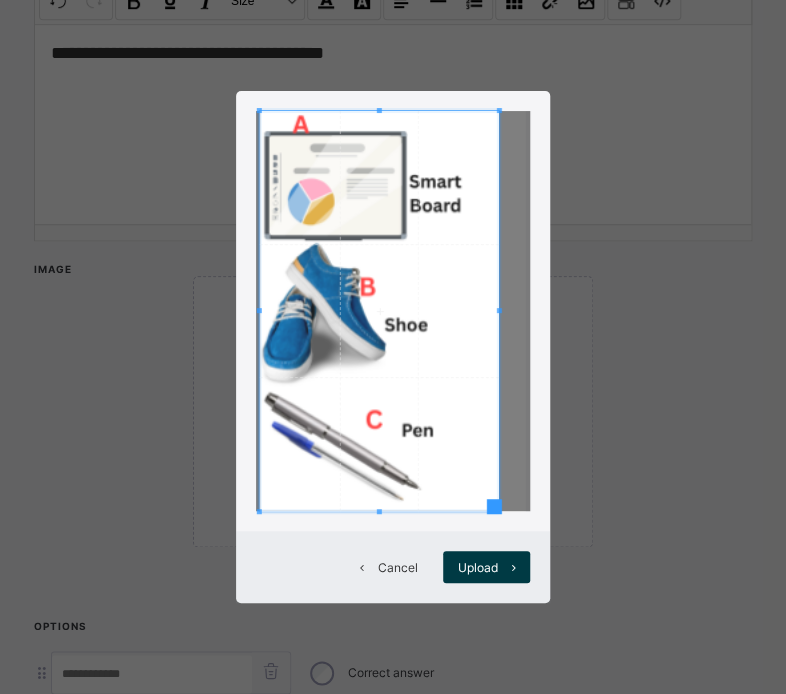 click at bounding box center [378, 311] 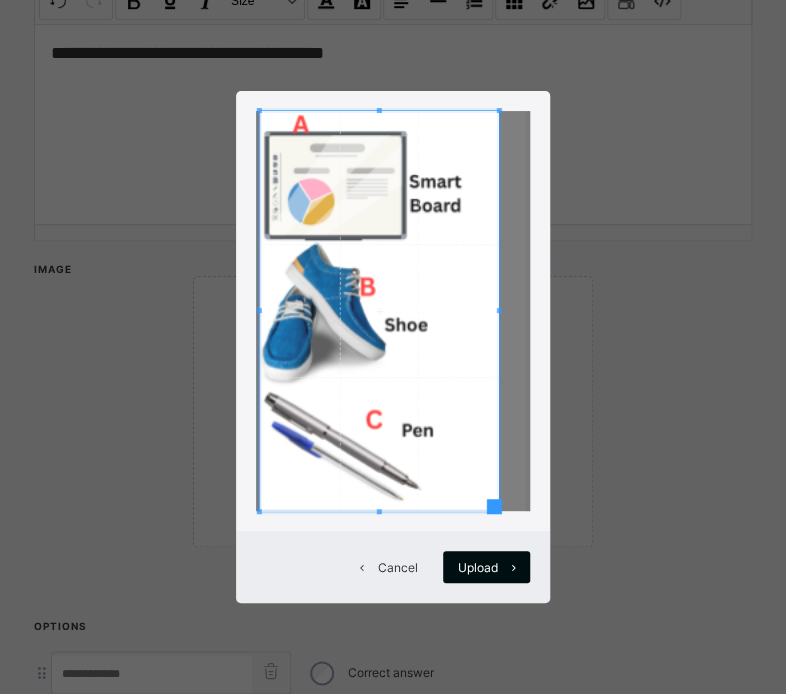 click on "Upload" at bounding box center [486, 567] 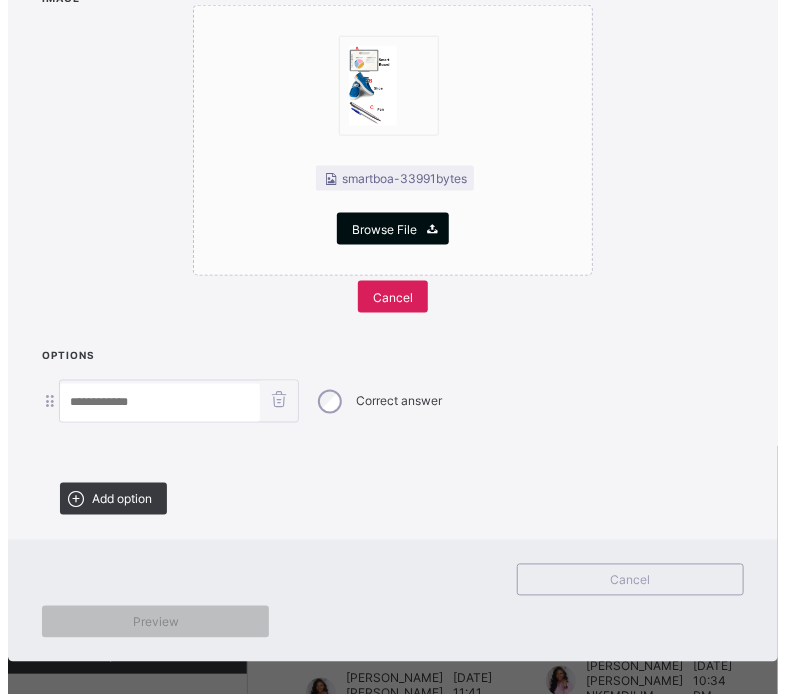 scroll, scrollTop: 586, scrollLeft: 0, axis: vertical 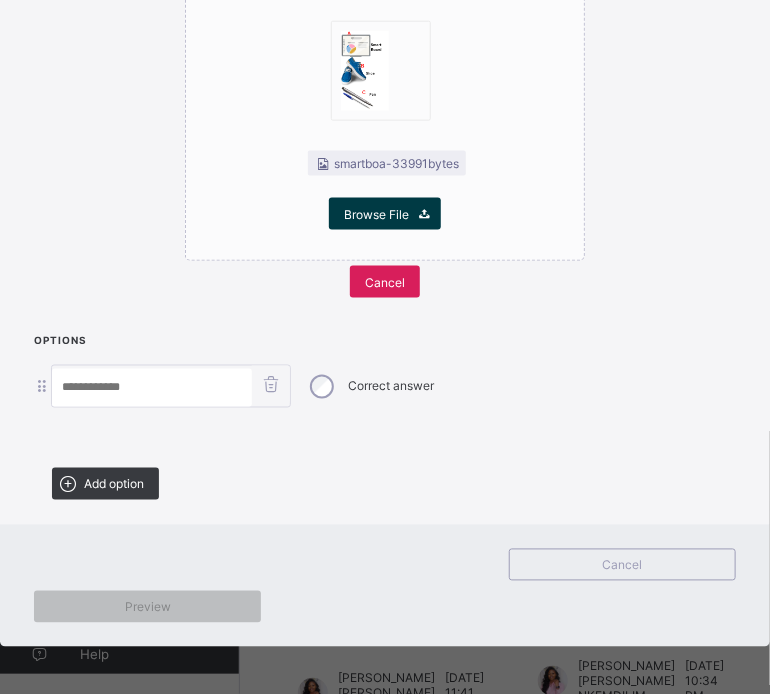 click at bounding box center [152, 388] 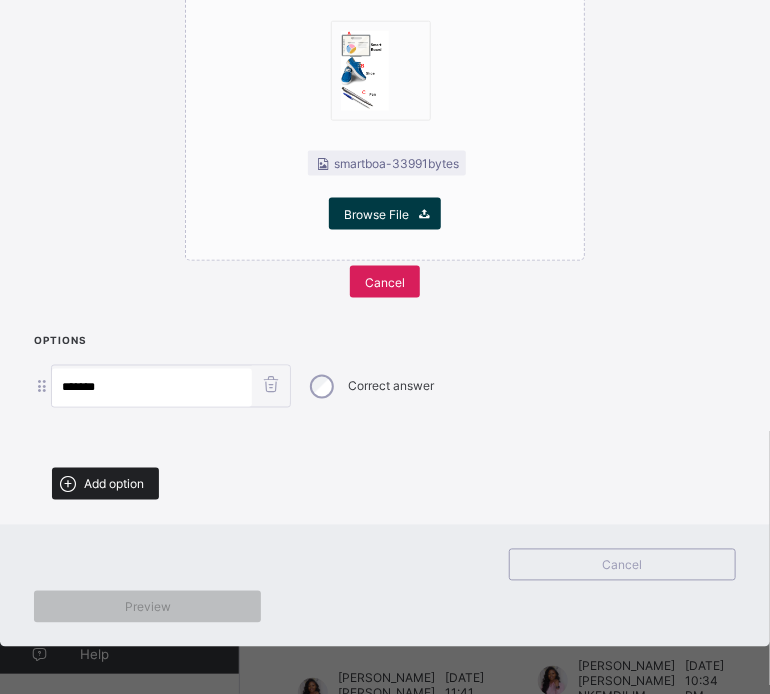 type on "*******" 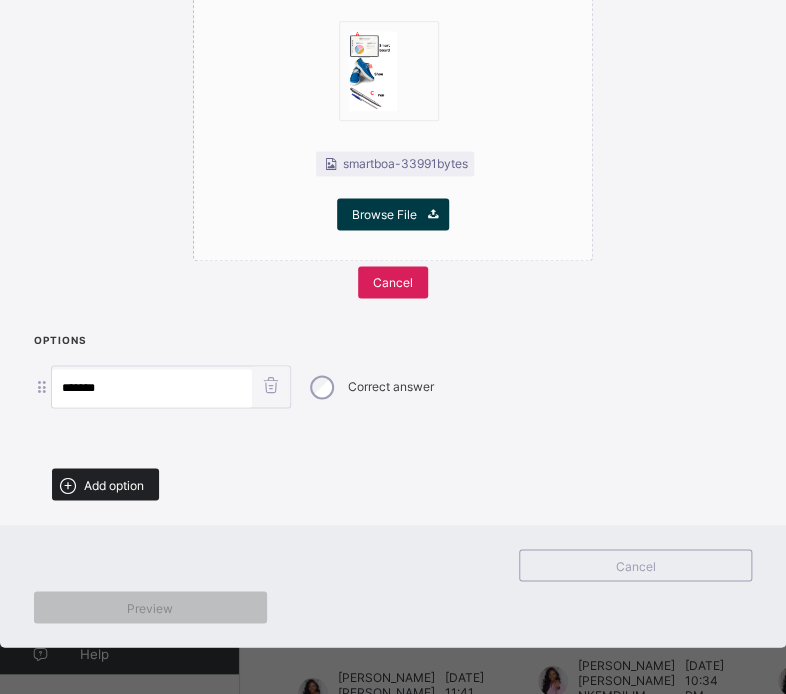 click on "Add option" at bounding box center (114, 484) 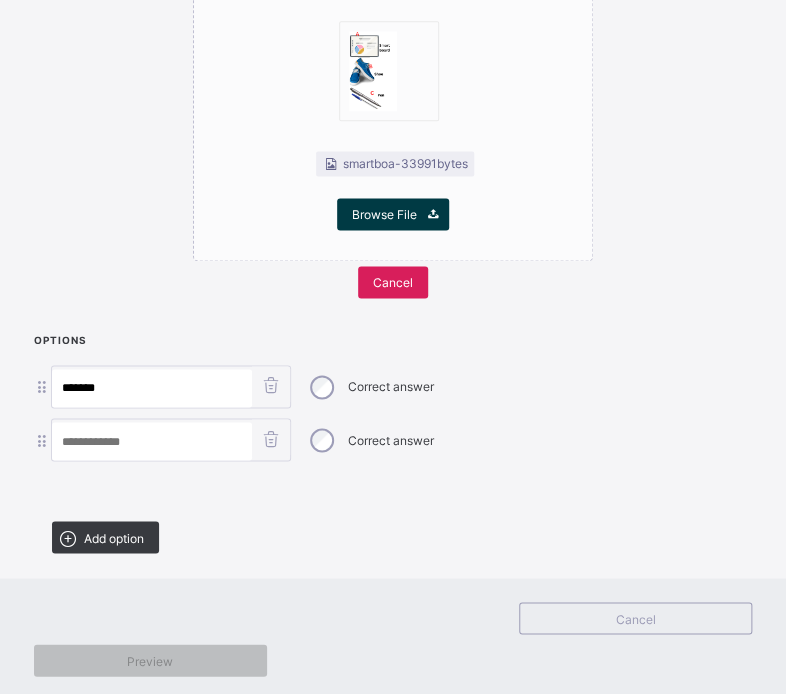 scroll, scrollTop: 638, scrollLeft: 0, axis: vertical 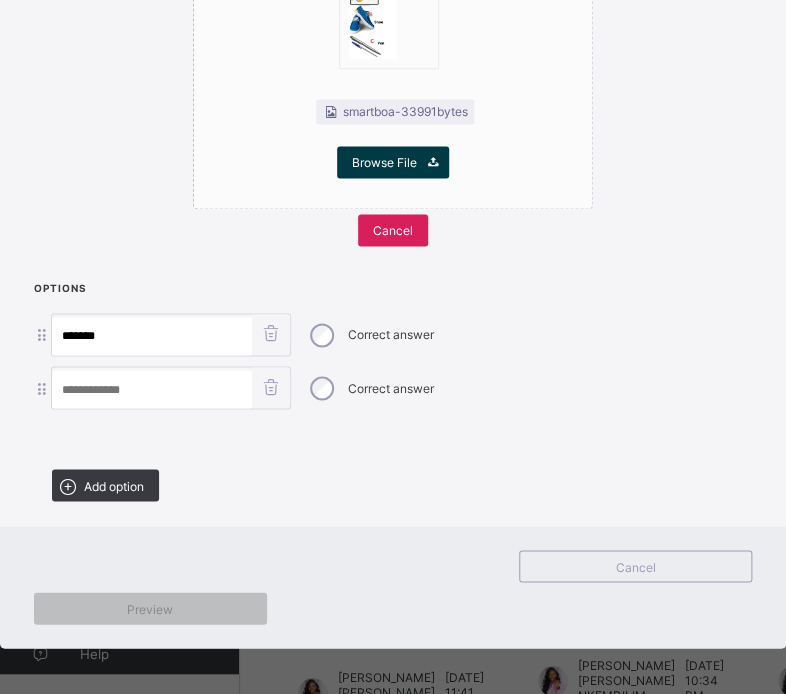 click at bounding box center [152, 389] 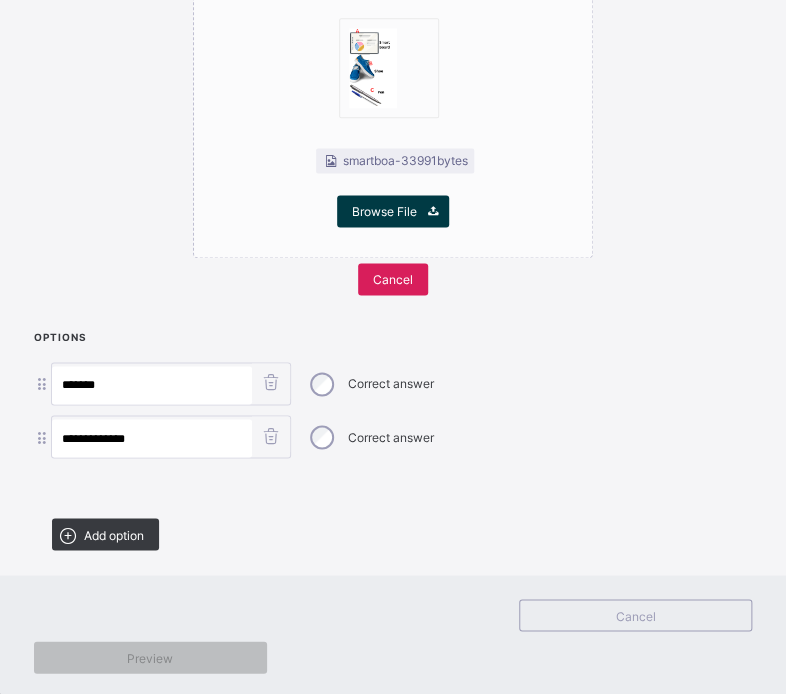 scroll, scrollTop: 638, scrollLeft: 0, axis: vertical 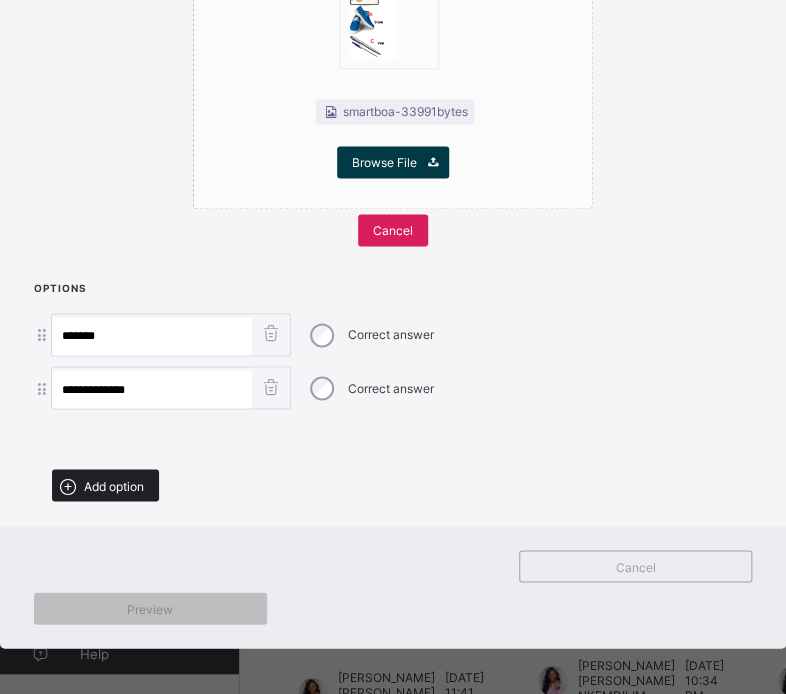type on "**********" 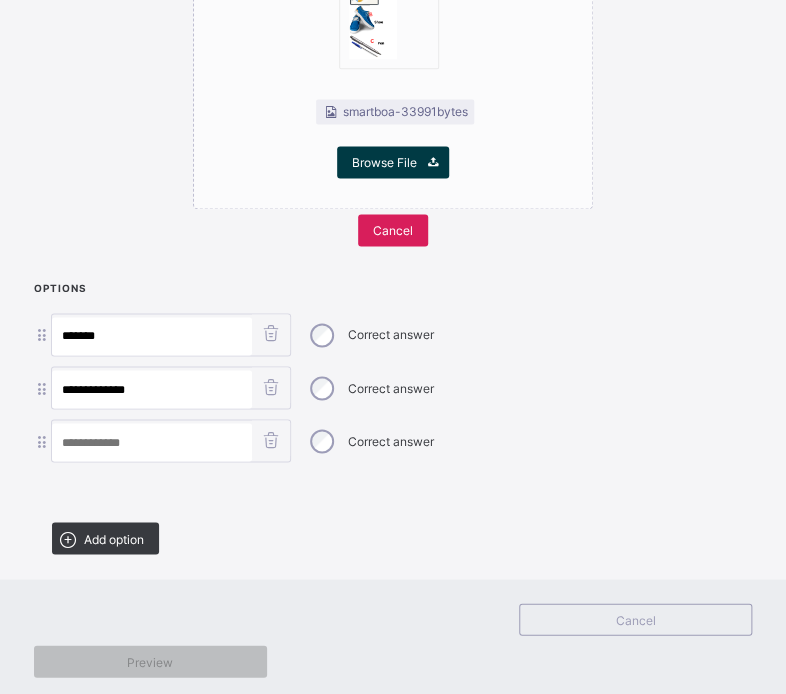click at bounding box center [152, 442] 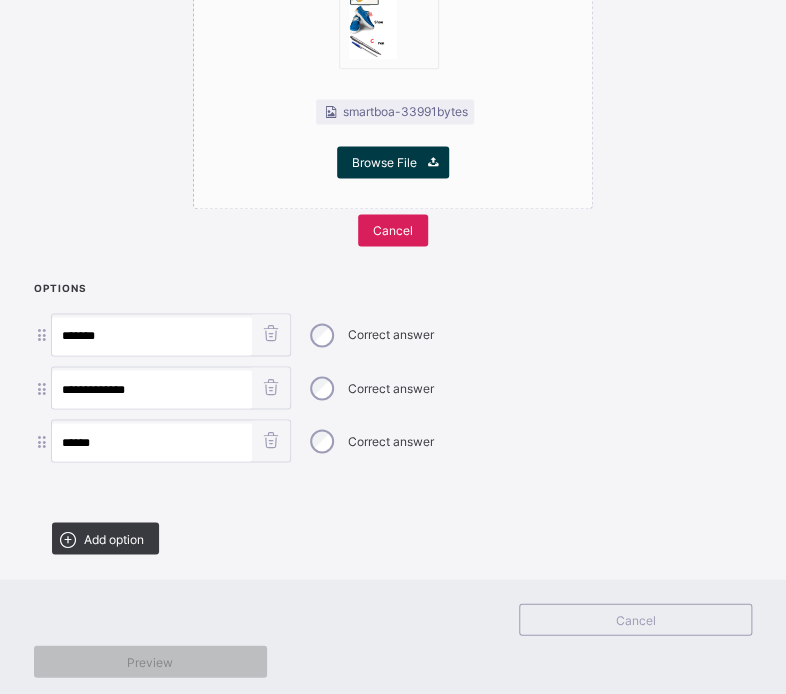 type on "******" 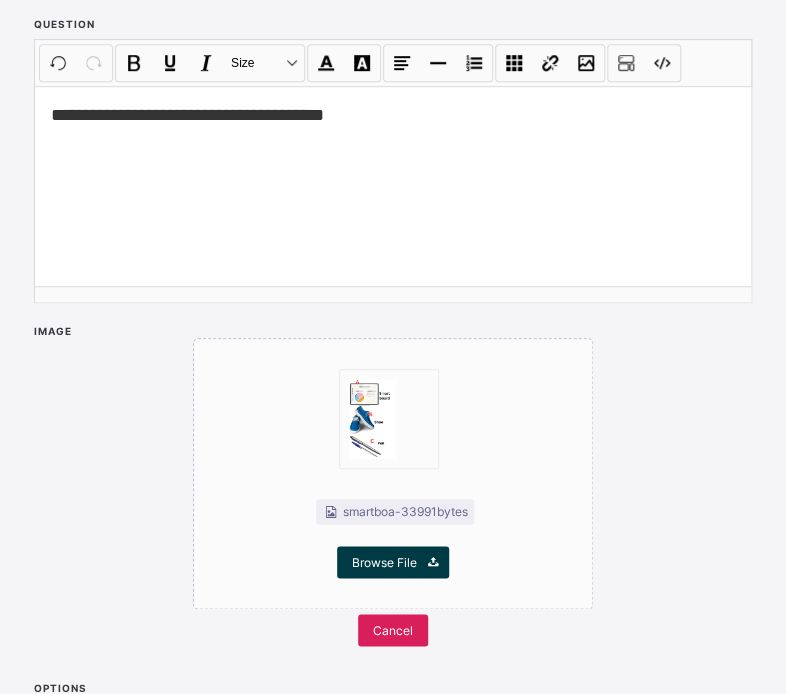 scroll, scrollTop: 690, scrollLeft: 0, axis: vertical 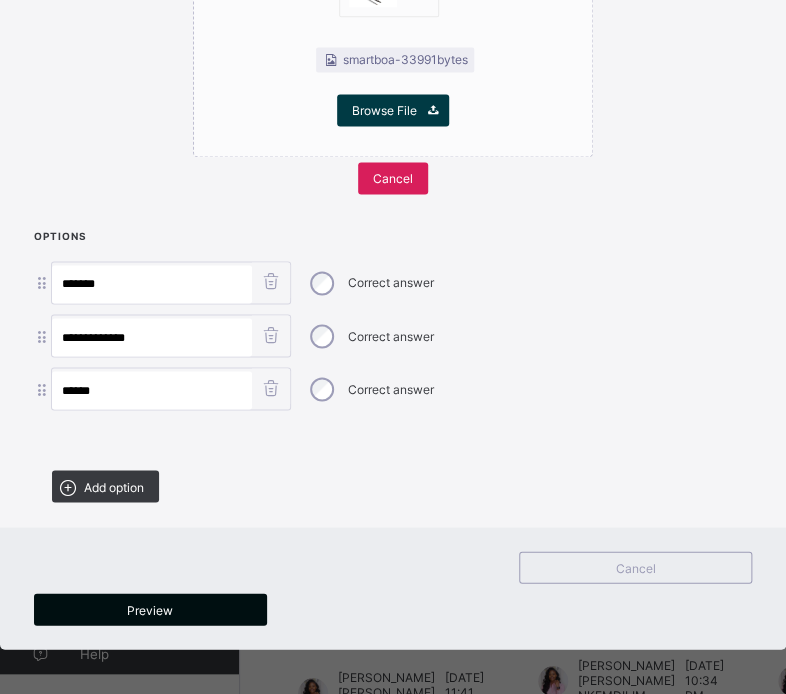 click on "Preview" at bounding box center [150, 609] 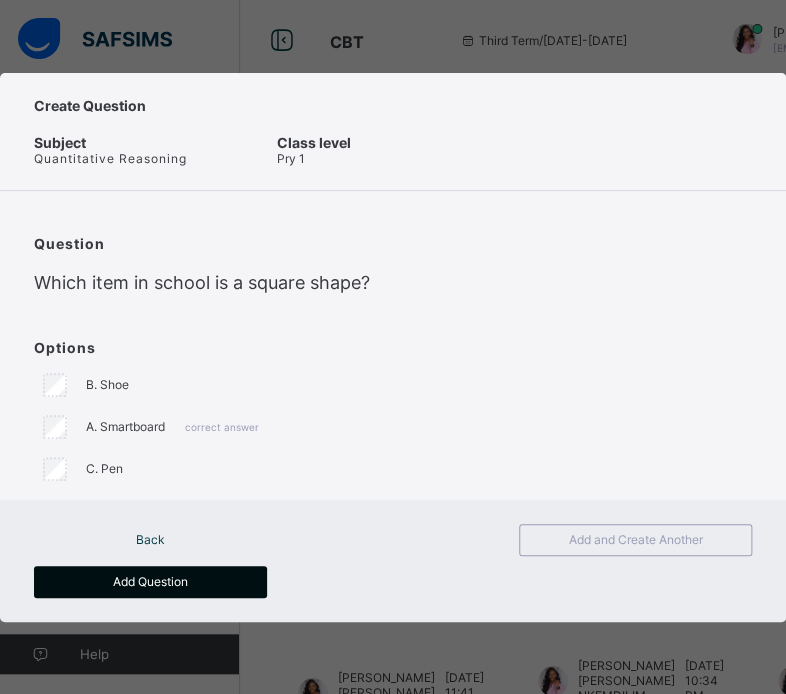 click on "Add Question" at bounding box center (150, 581) 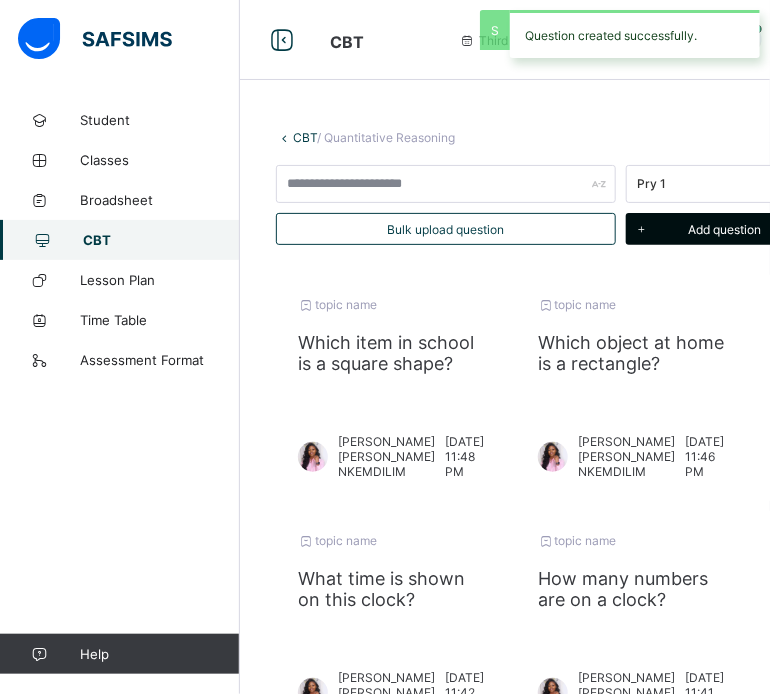 click on "Add question" at bounding box center (724, 229) 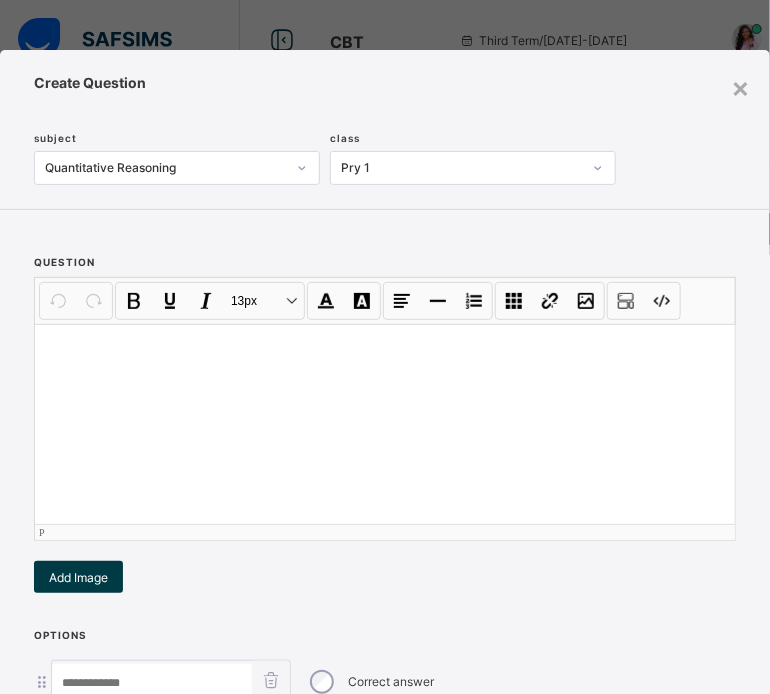 click at bounding box center (385, 424) 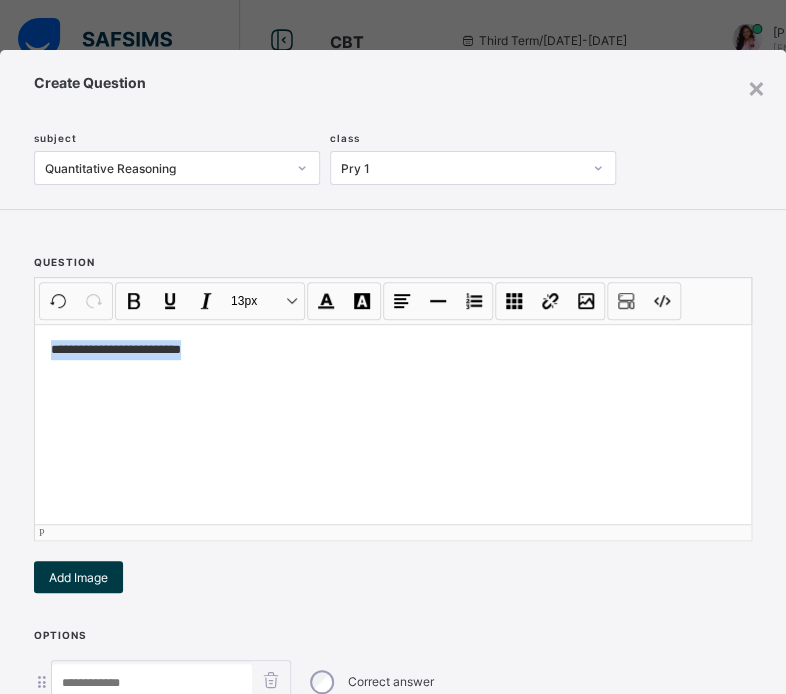 drag, startPoint x: 203, startPoint y: 347, endPoint x: 49, endPoint y: 346, distance: 154.00325 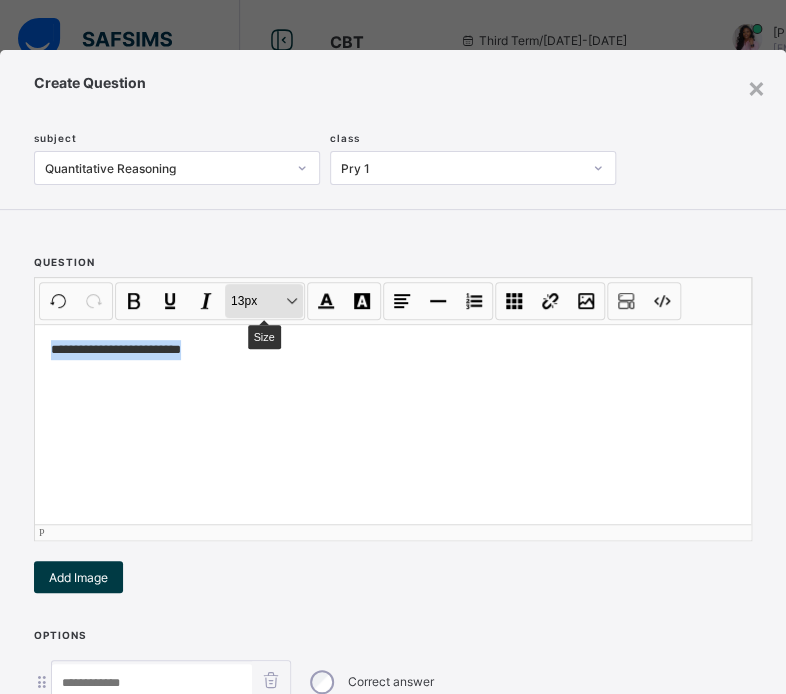 click on "13px Size" at bounding box center (264, 301) 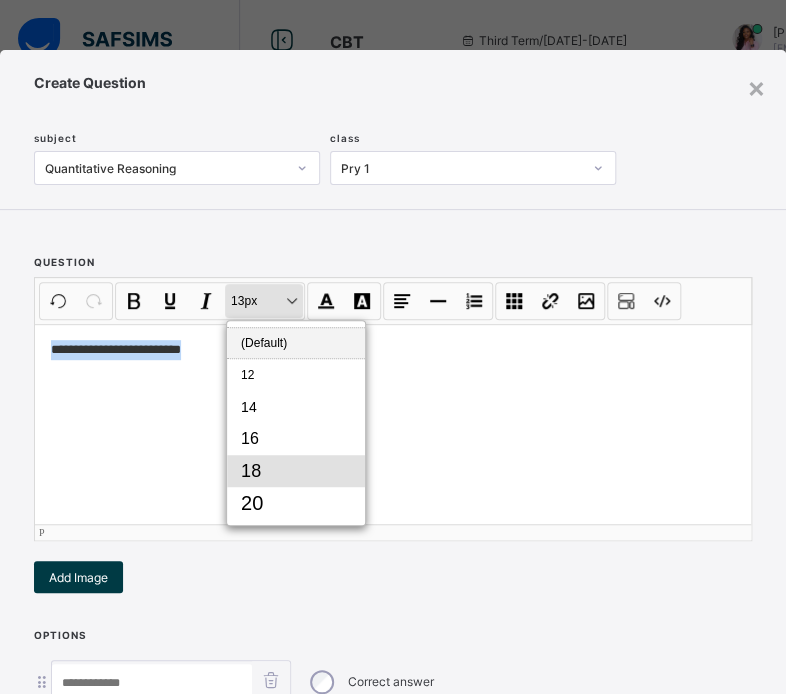 click on "18" at bounding box center (296, 471) 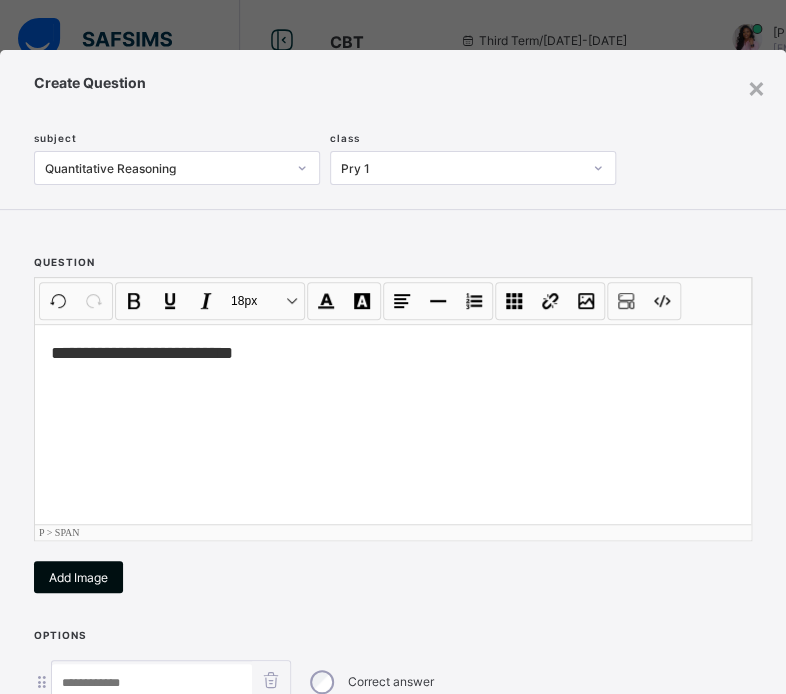 click on "Add Image" at bounding box center (78, 577) 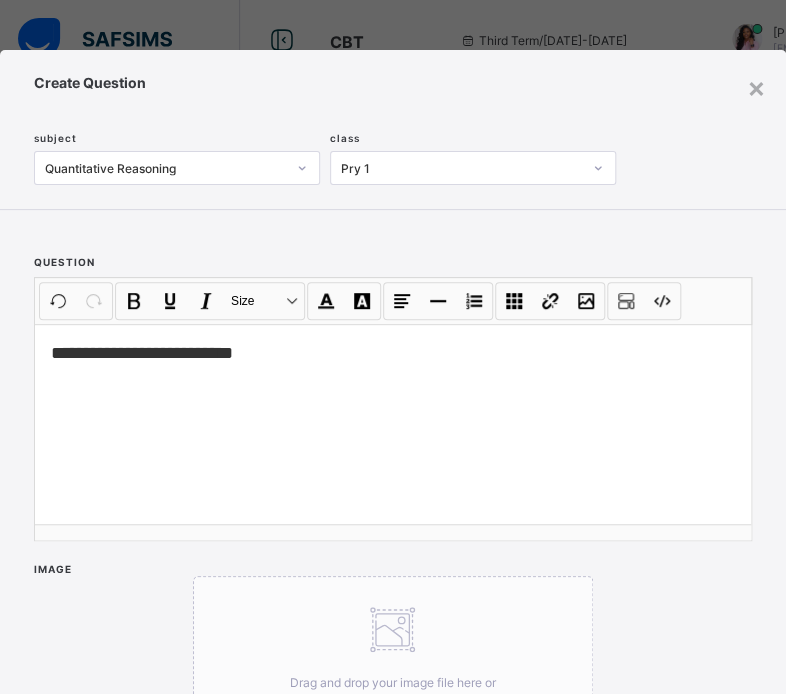 scroll, scrollTop: 500, scrollLeft: 0, axis: vertical 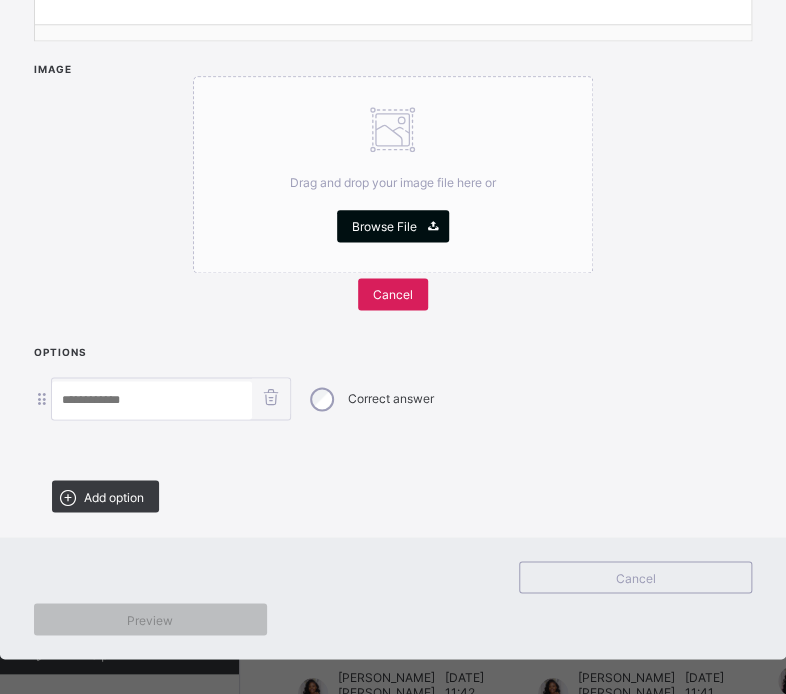 click on "Browse File" at bounding box center (393, 226) 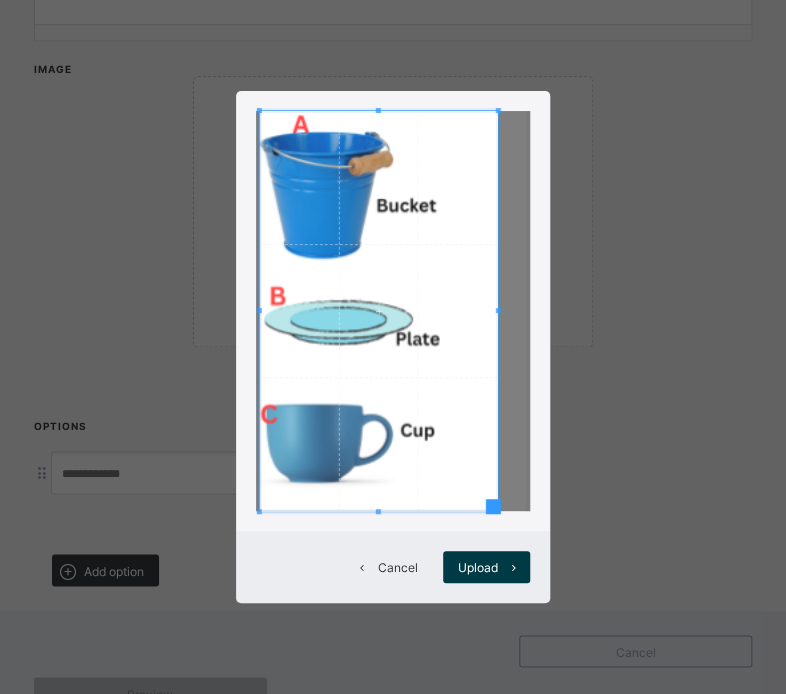 click at bounding box center [378, 311] 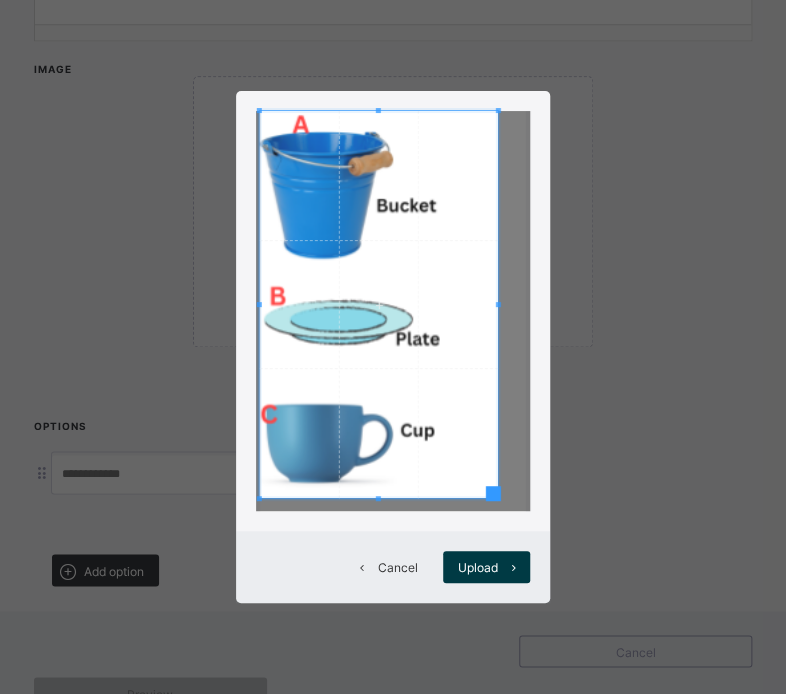 click at bounding box center (378, 304) 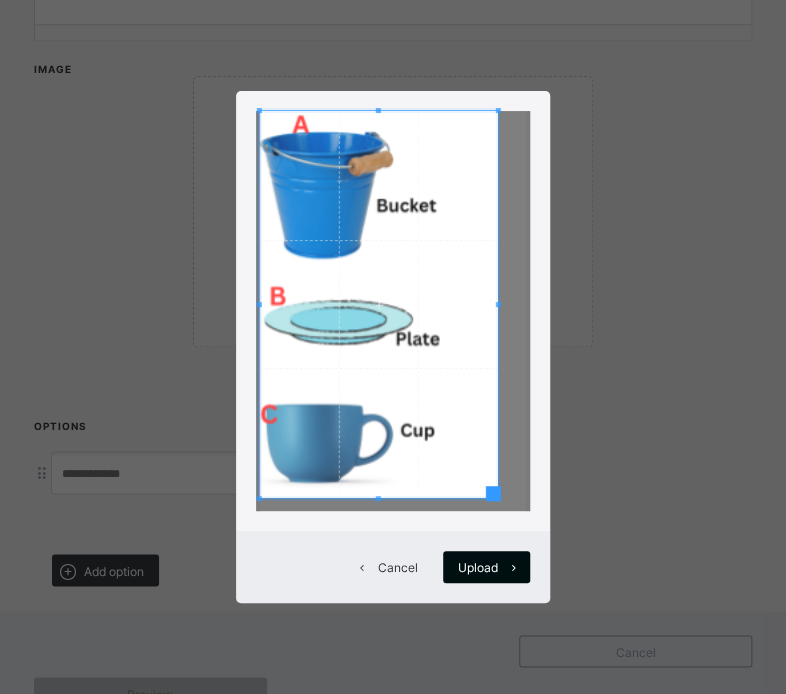 click on "Upload" at bounding box center (486, 567) 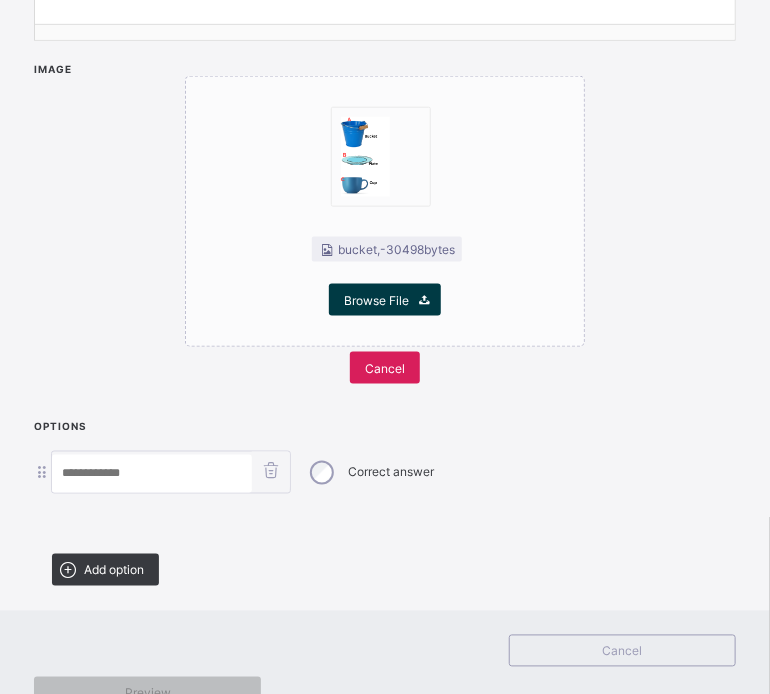 click at bounding box center [152, 474] 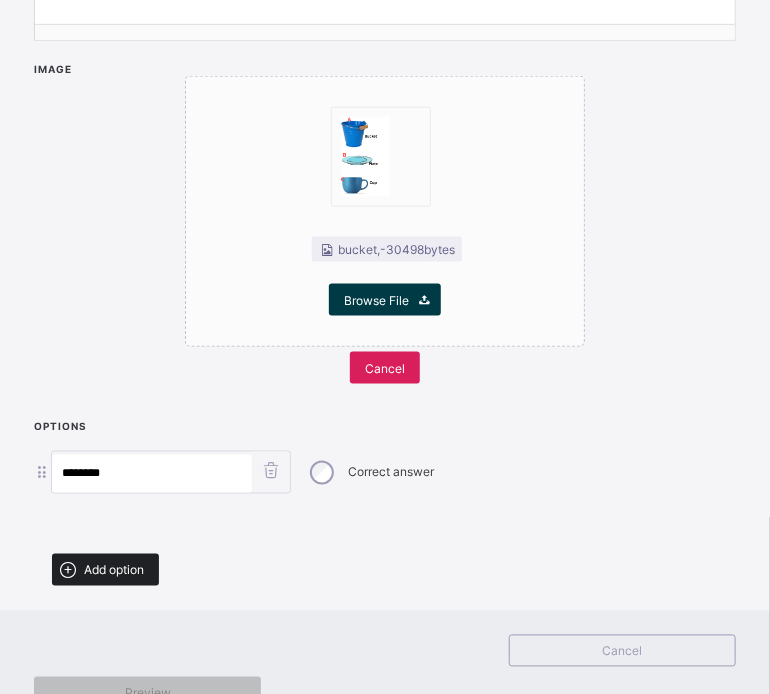 type on "********" 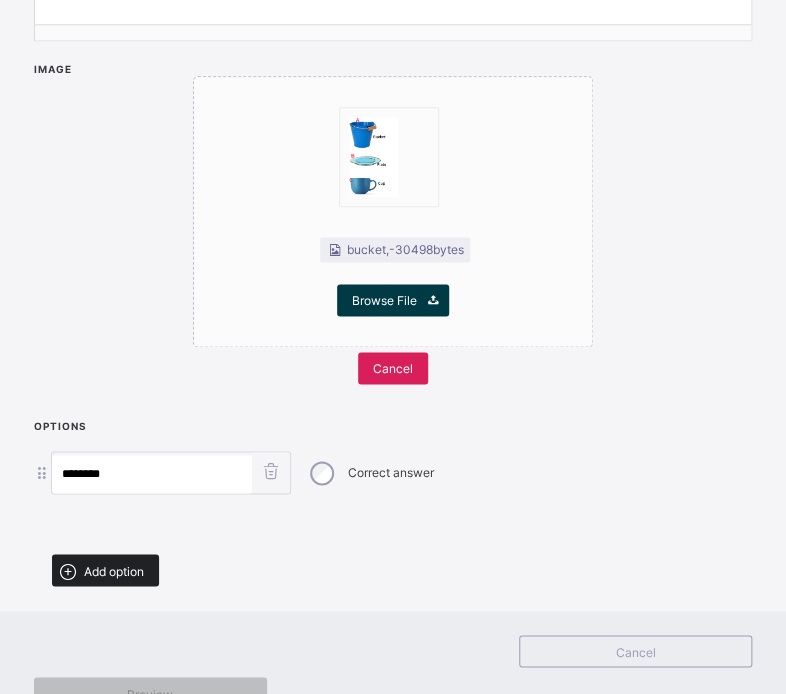 click on "Add option" at bounding box center (114, 570) 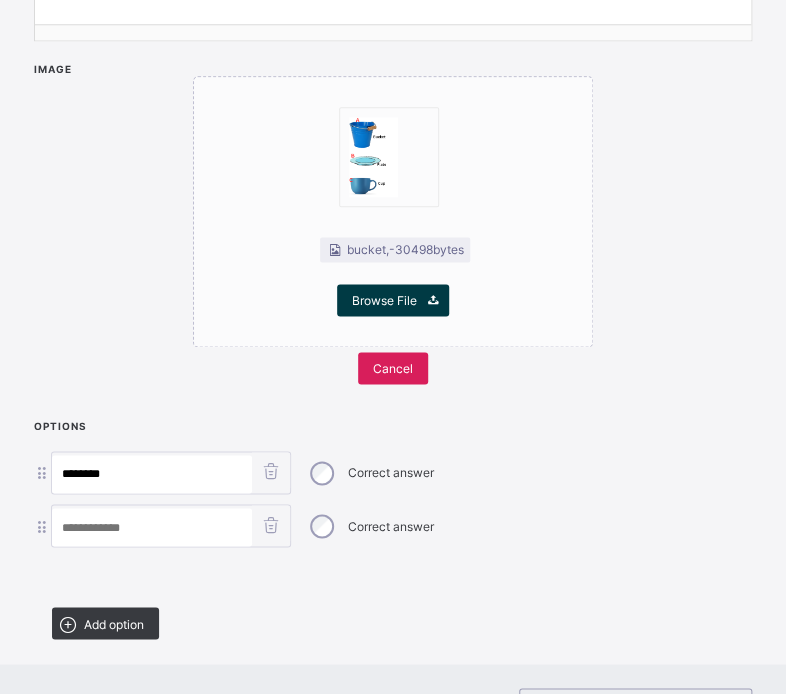 click at bounding box center [152, 527] 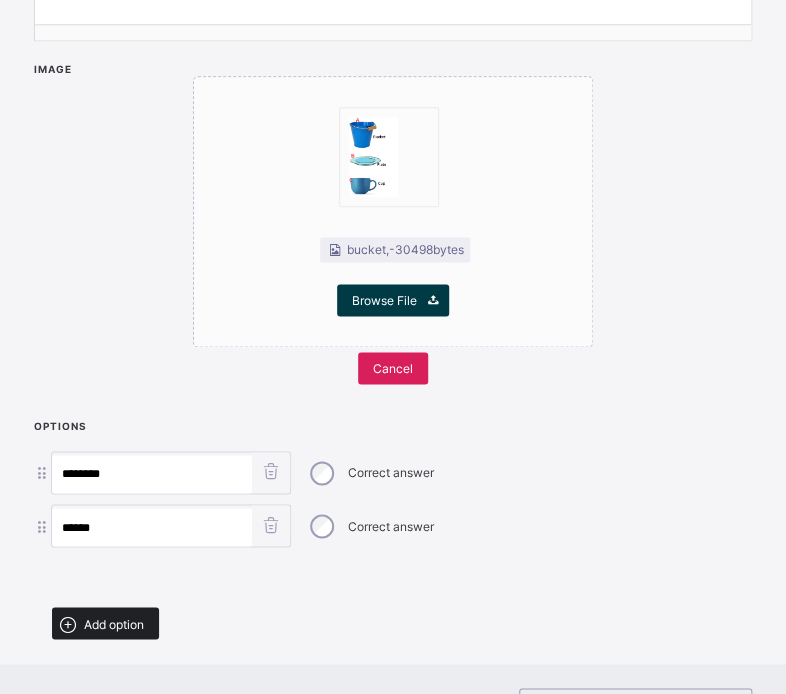 type on "******" 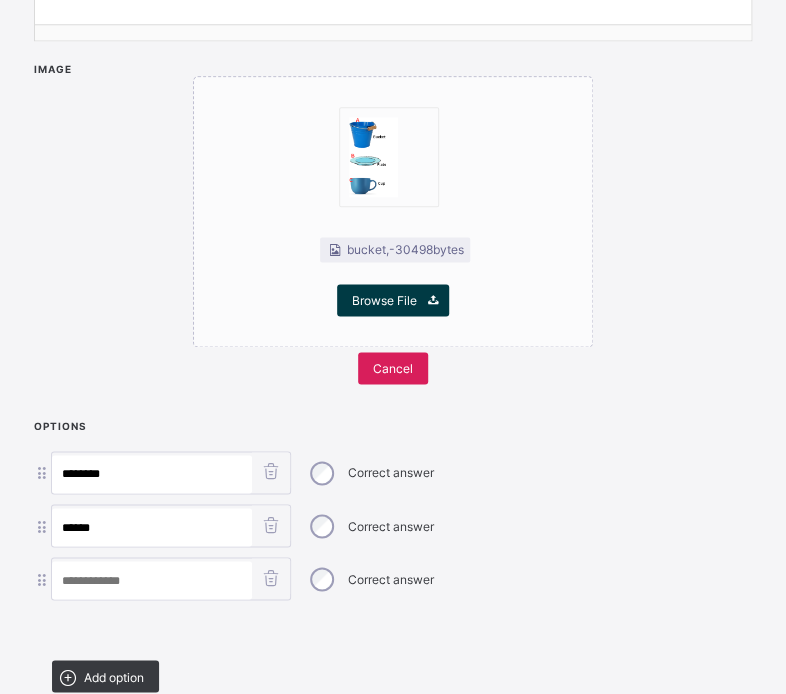 click at bounding box center (152, 580) 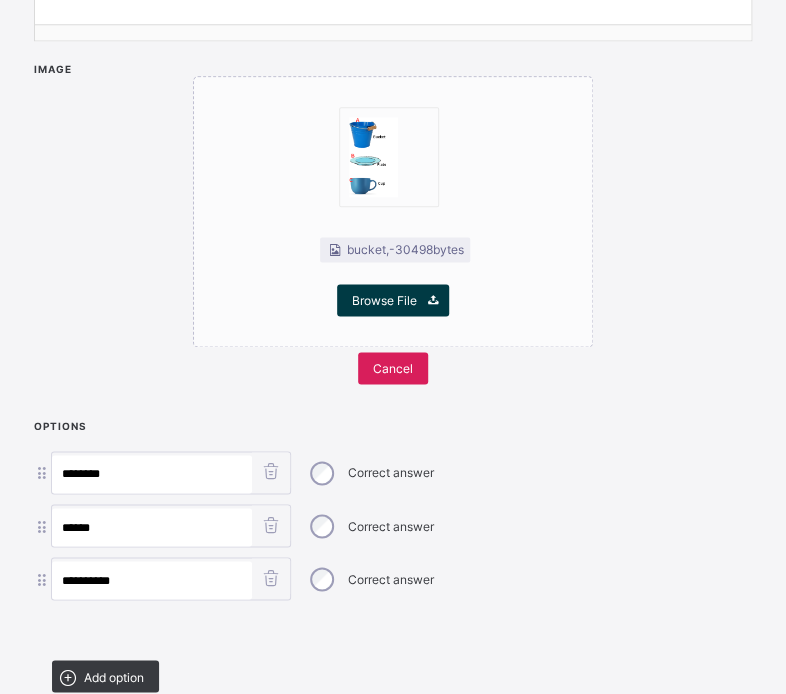type on "*********" 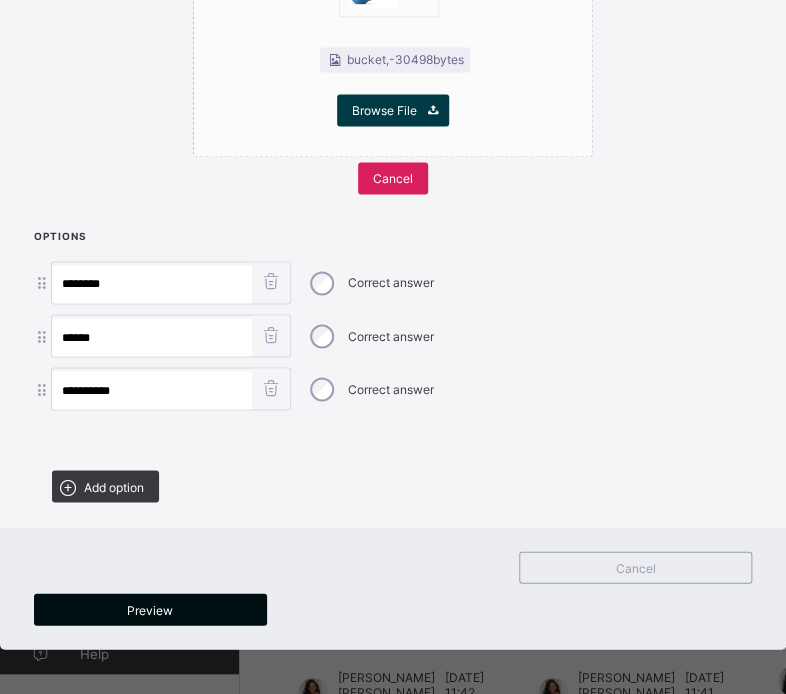 click on "Preview" at bounding box center [150, 609] 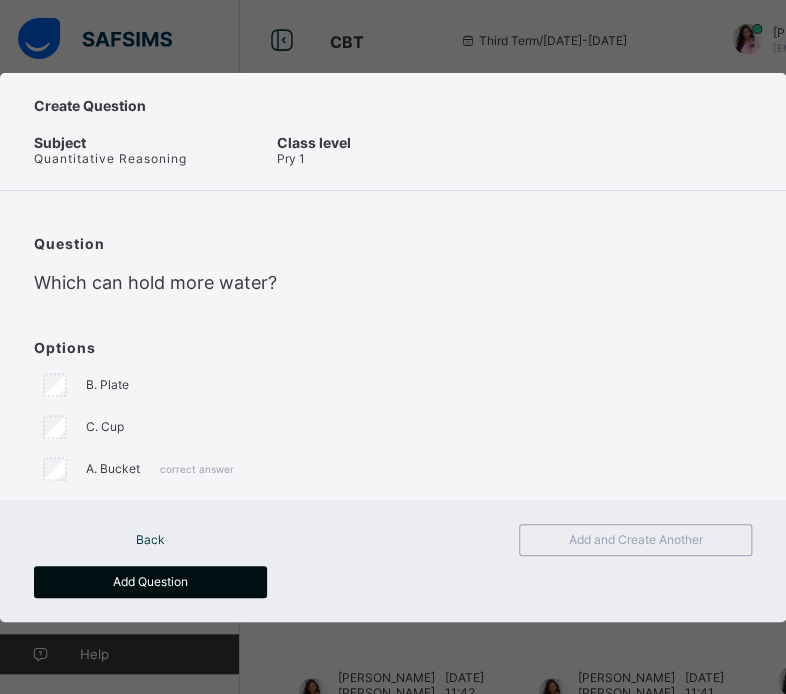 scroll, scrollTop: 0, scrollLeft: 0, axis: both 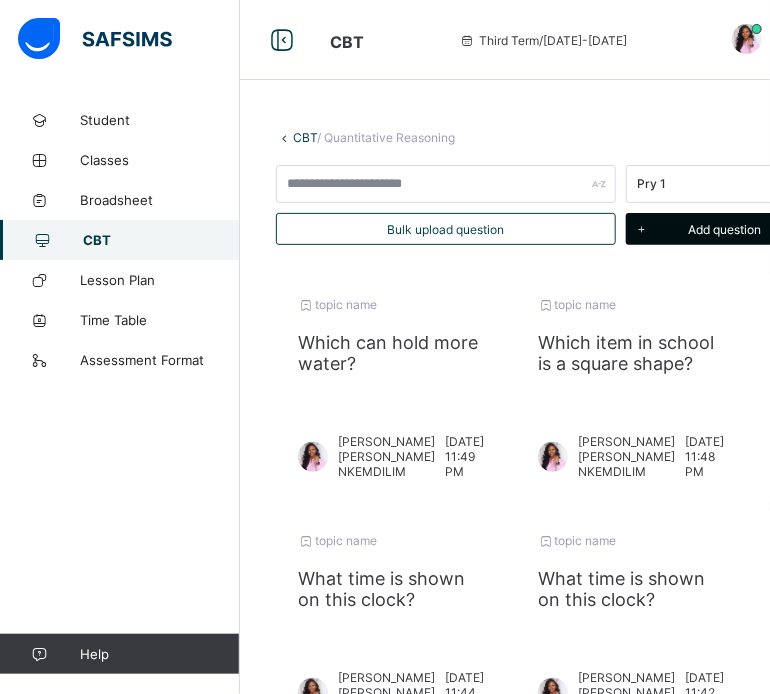 click on "Add question" at bounding box center (716, 229) 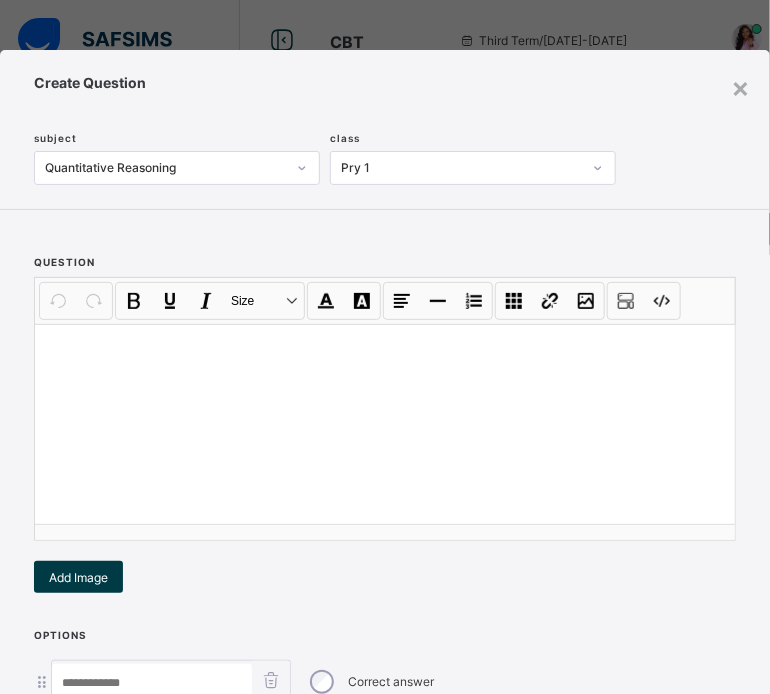 click at bounding box center [385, 424] 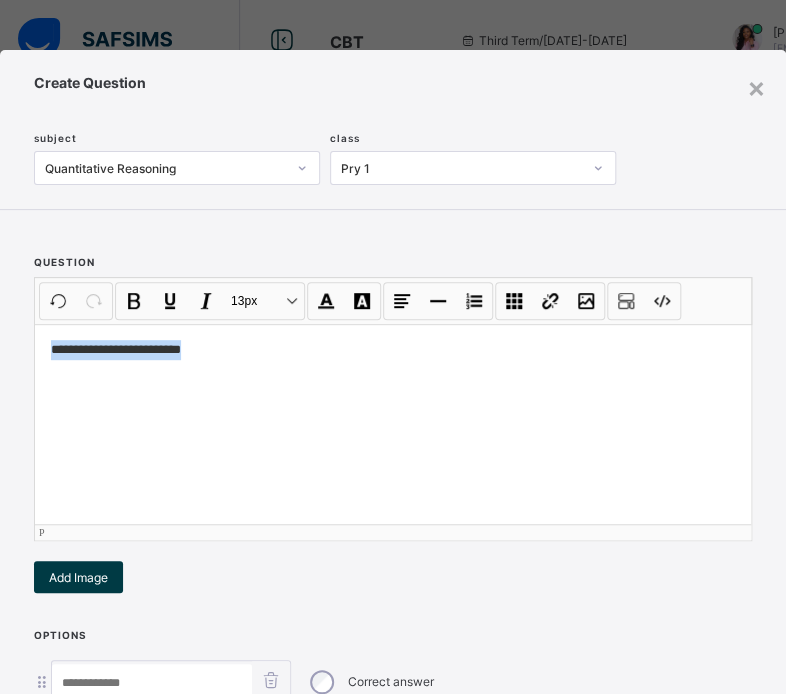drag, startPoint x: 249, startPoint y: 348, endPoint x: -2, endPoint y: 352, distance: 251.03188 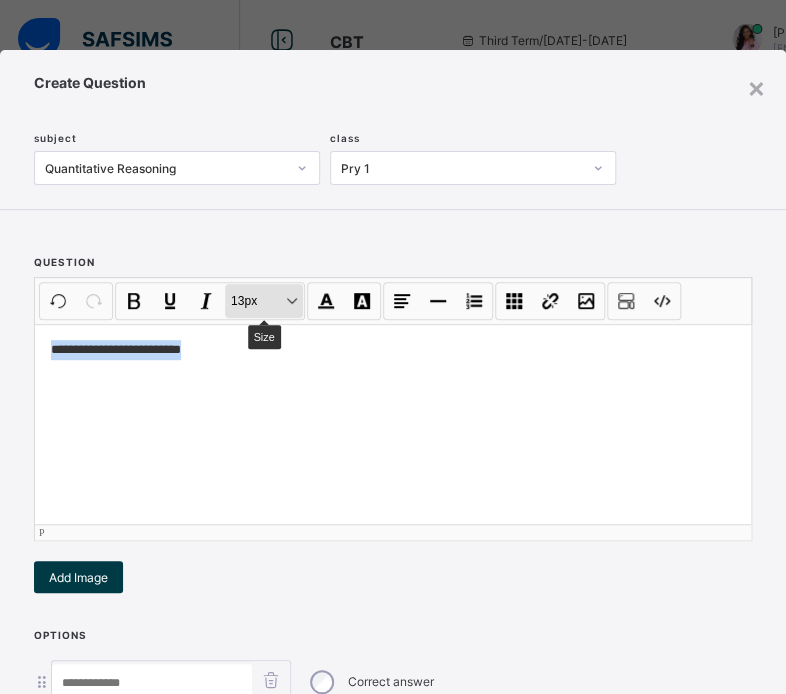 click on "13px Size" at bounding box center (264, 301) 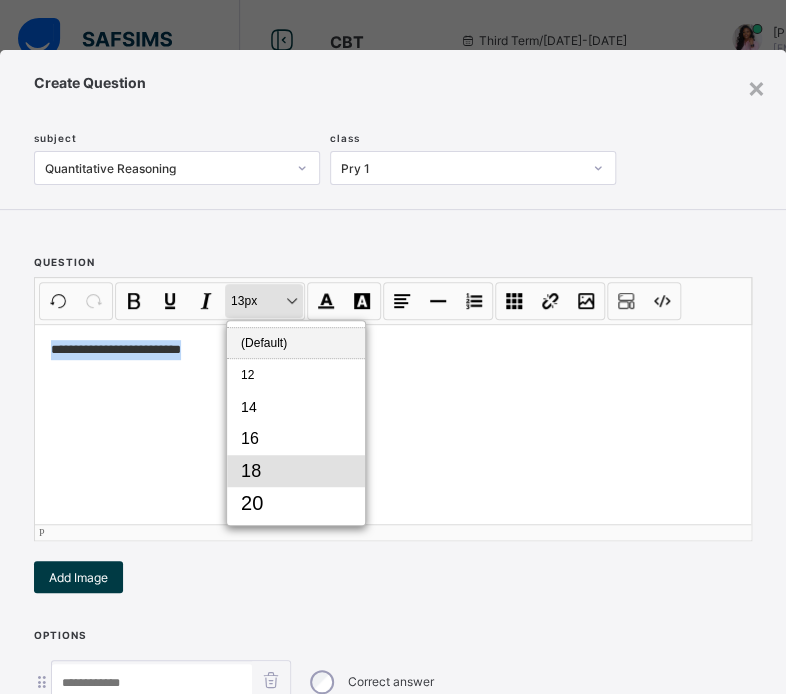 click on "18" at bounding box center (296, 471) 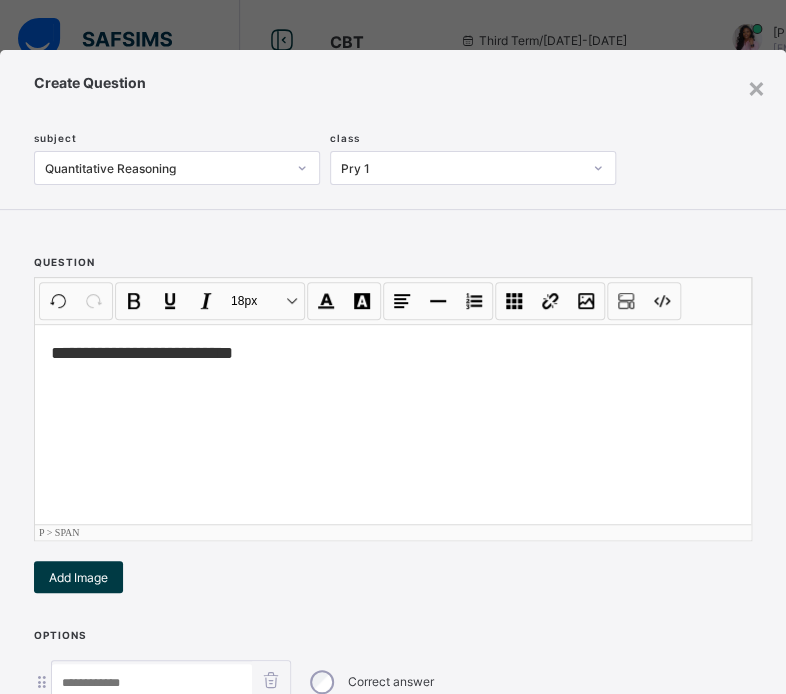 click on "**********" at bounding box center (393, 424) 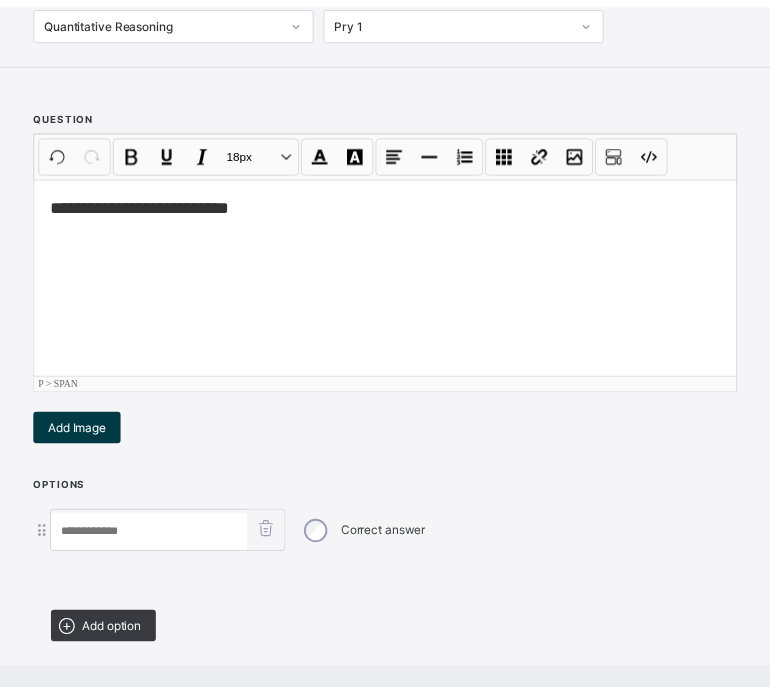scroll, scrollTop: 295, scrollLeft: 0, axis: vertical 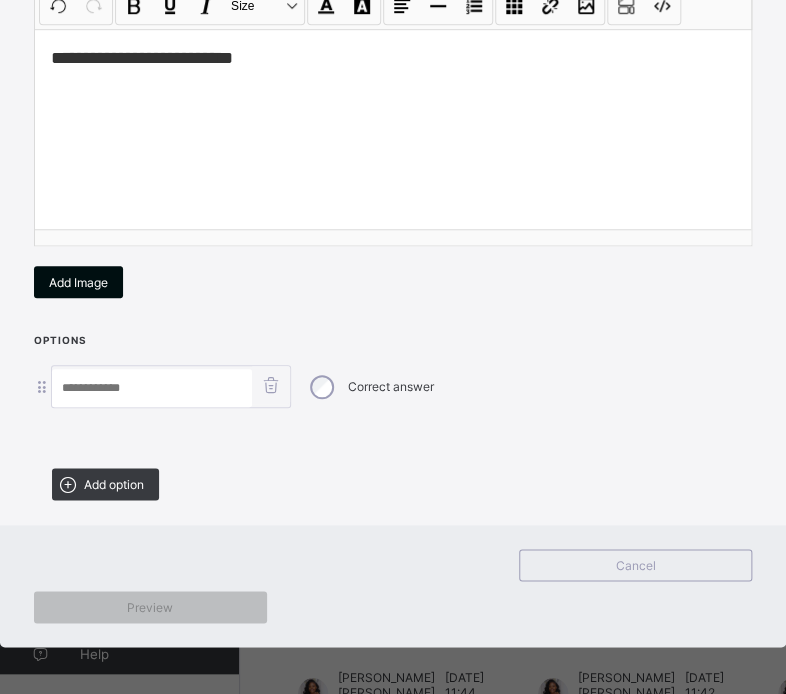click on "Add Image" at bounding box center (78, 282) 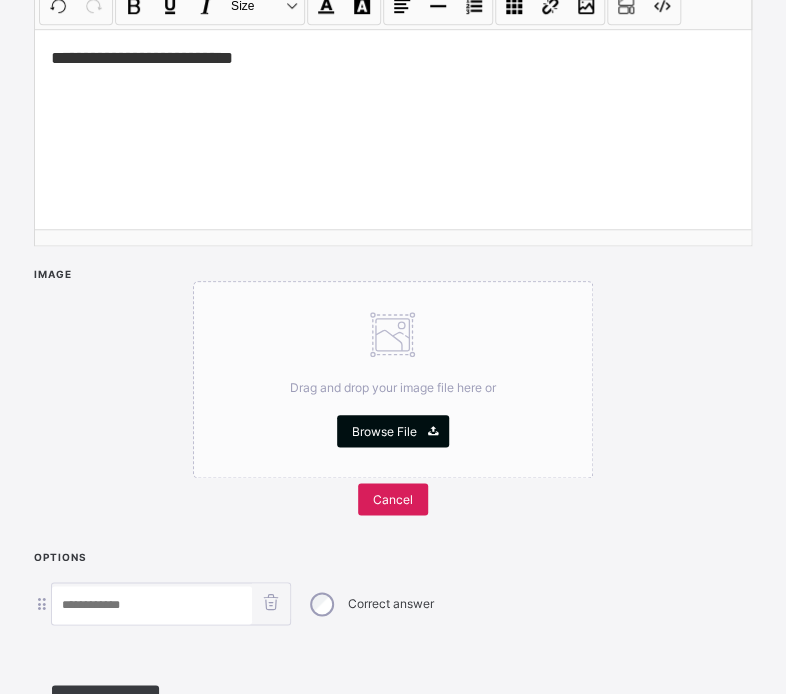 click on "Browse File" at bounding box center [384, 431] 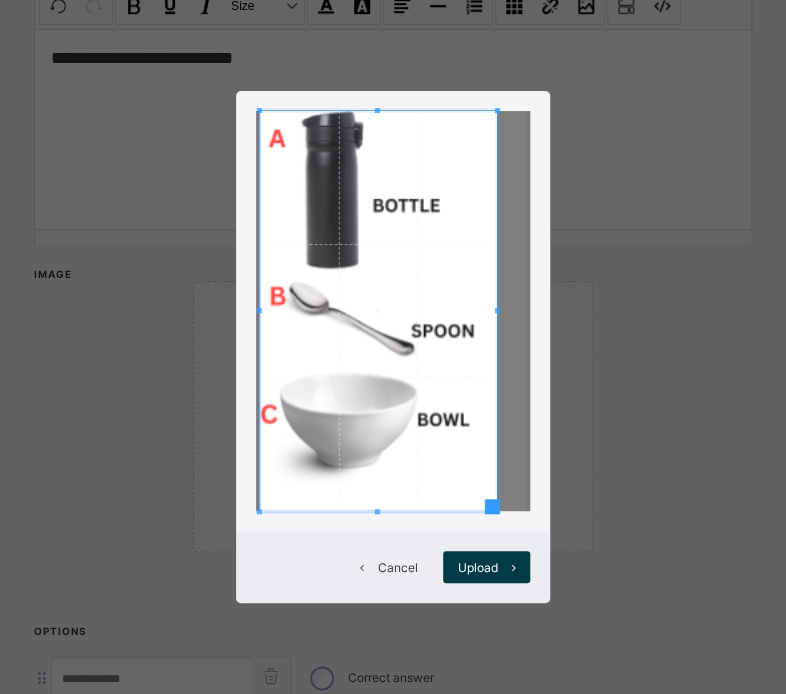 click at bounding box center [497, 310] 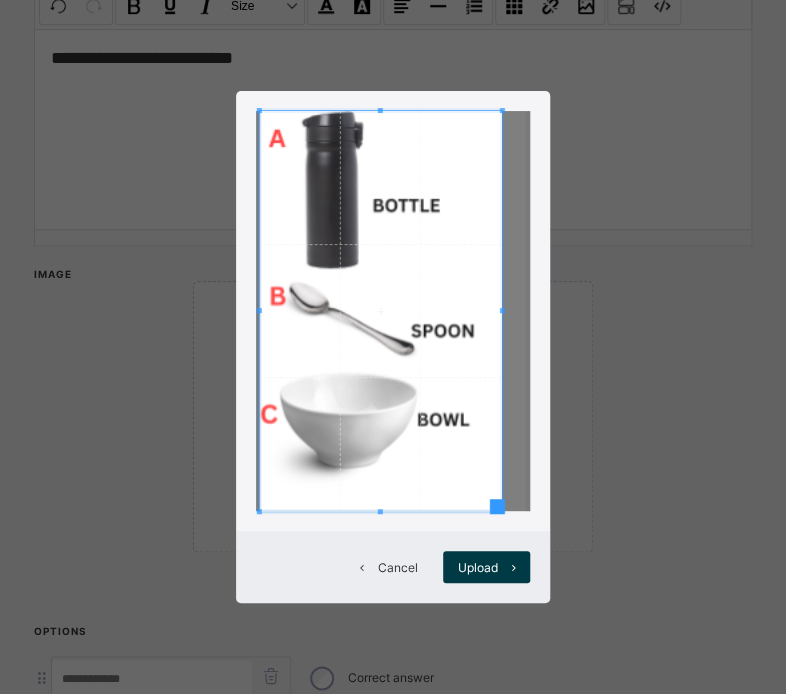 click at bounding box center (501, 310) 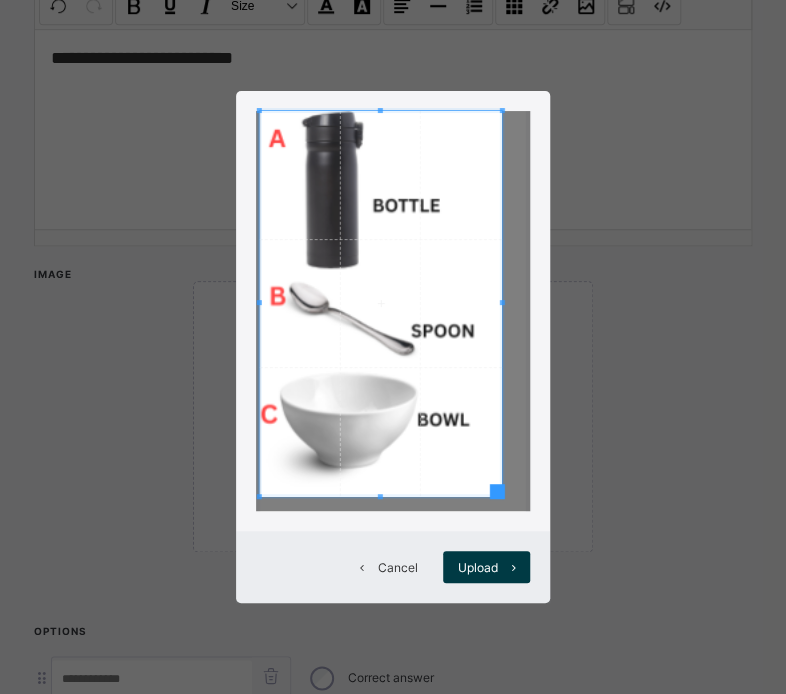 click at bounding box center (379, 496) 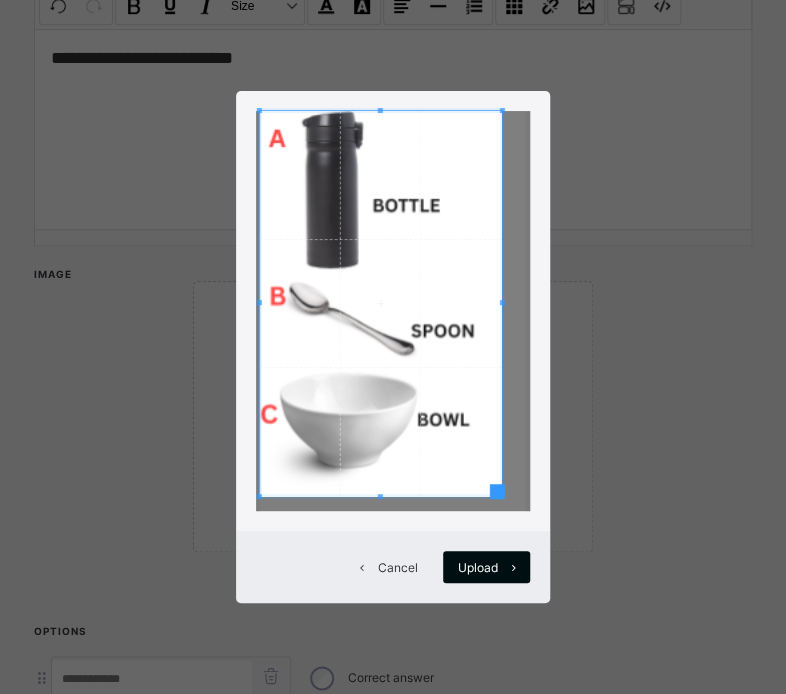 click on "Upload" at bounding box center (478, 567) 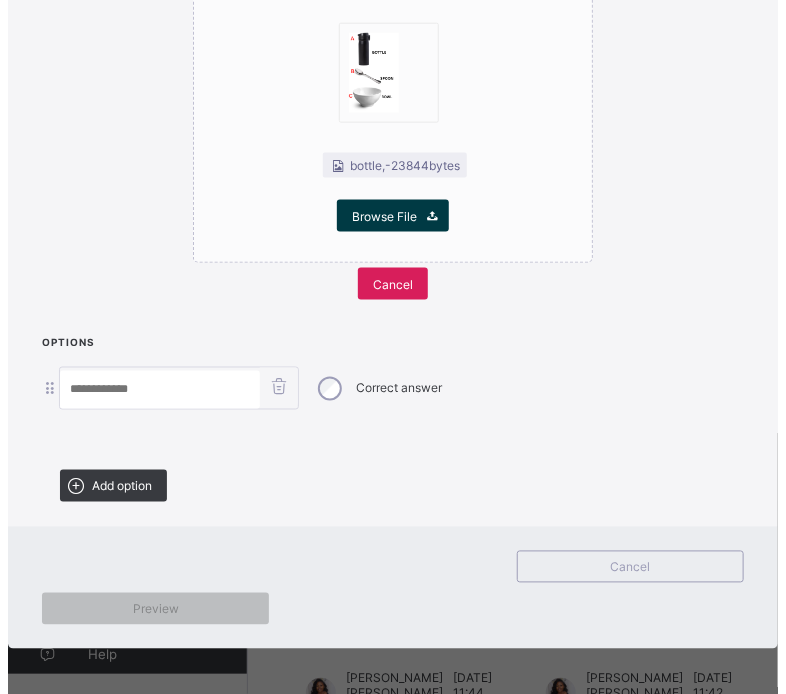 scroll, scrollTop: 586, scrollLeft: 0, axis: vertical 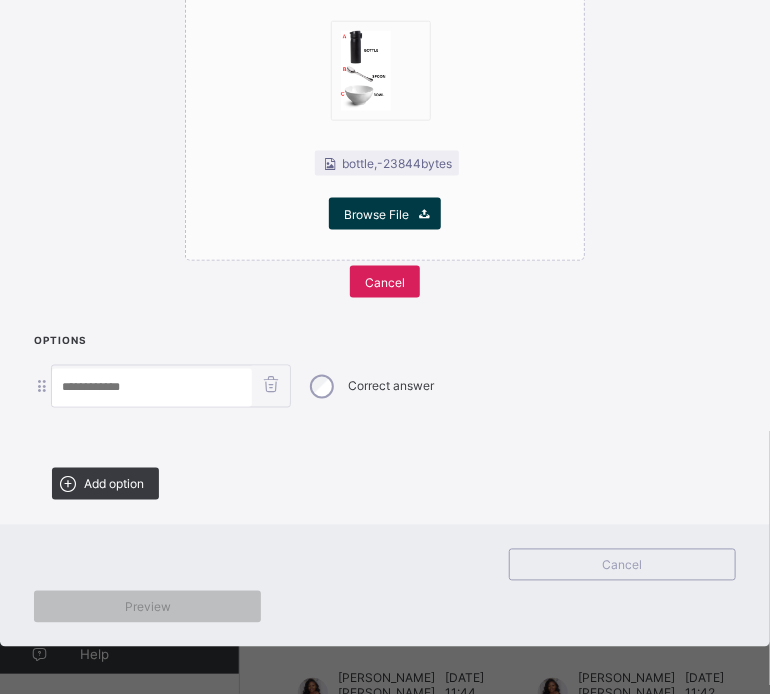 click at bounding box center [152, 388] 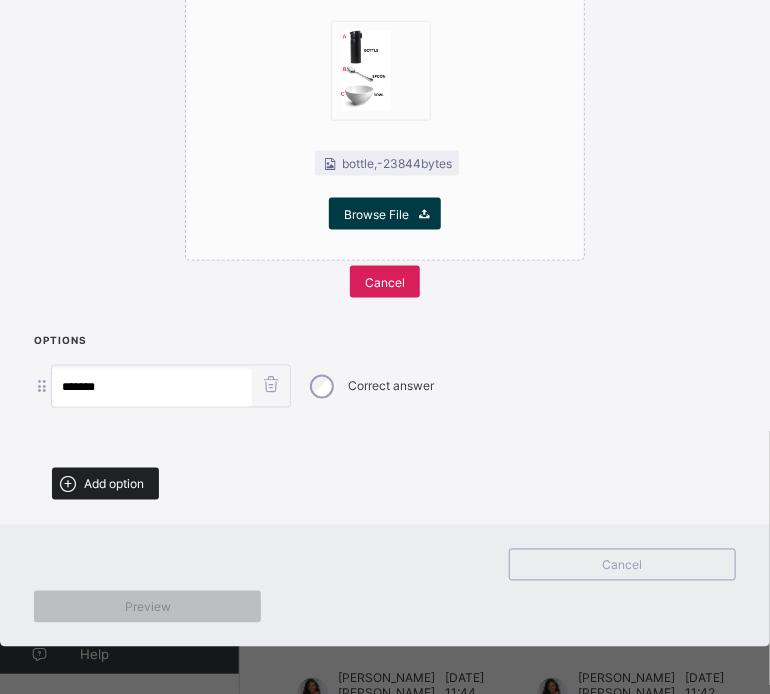 type on "*******" 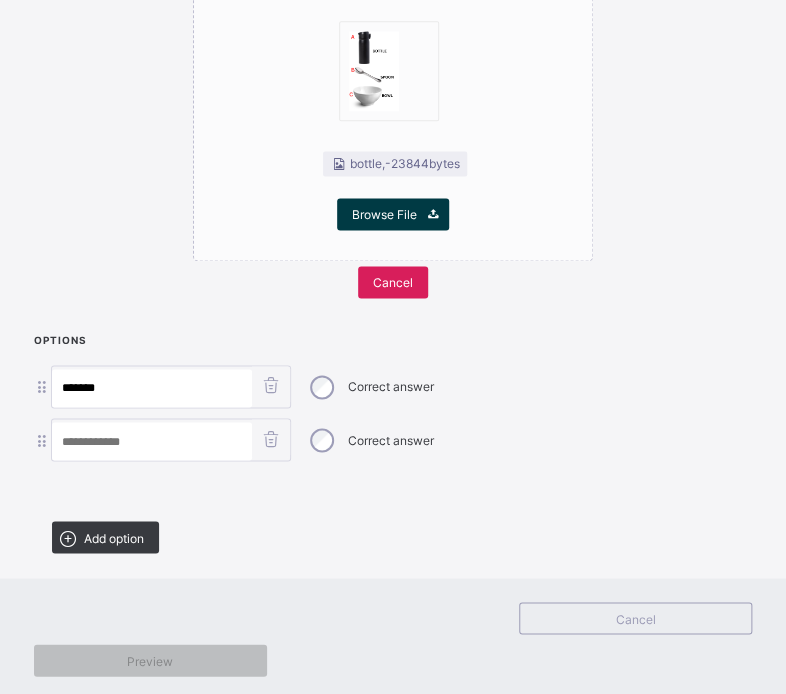 click at bounding box center [152, 441] 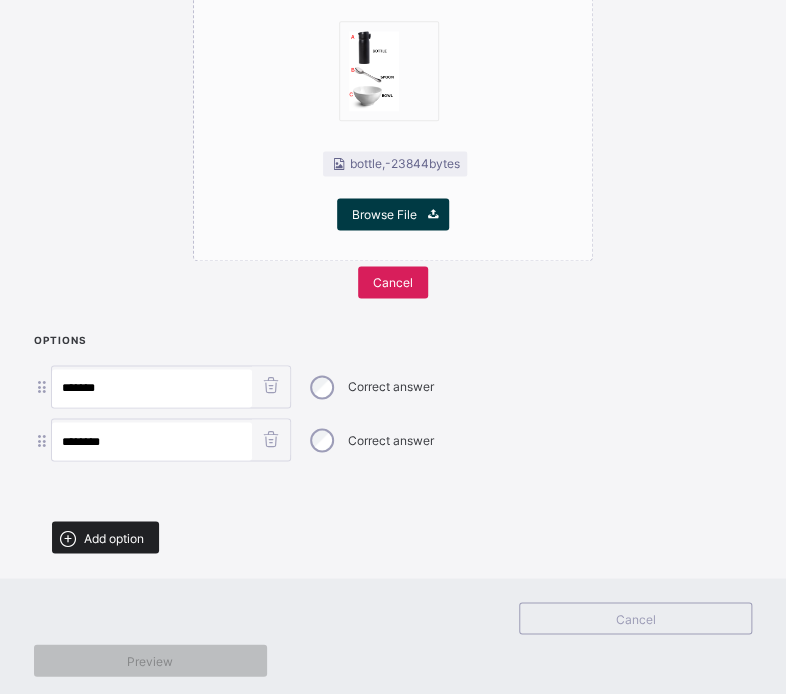 type on "********" 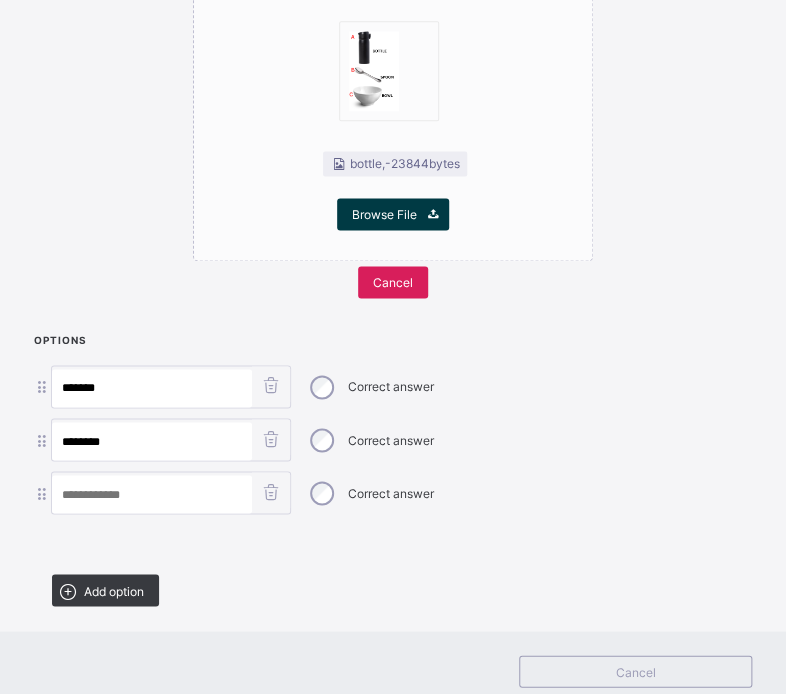 click at bounding box center (152, 494) 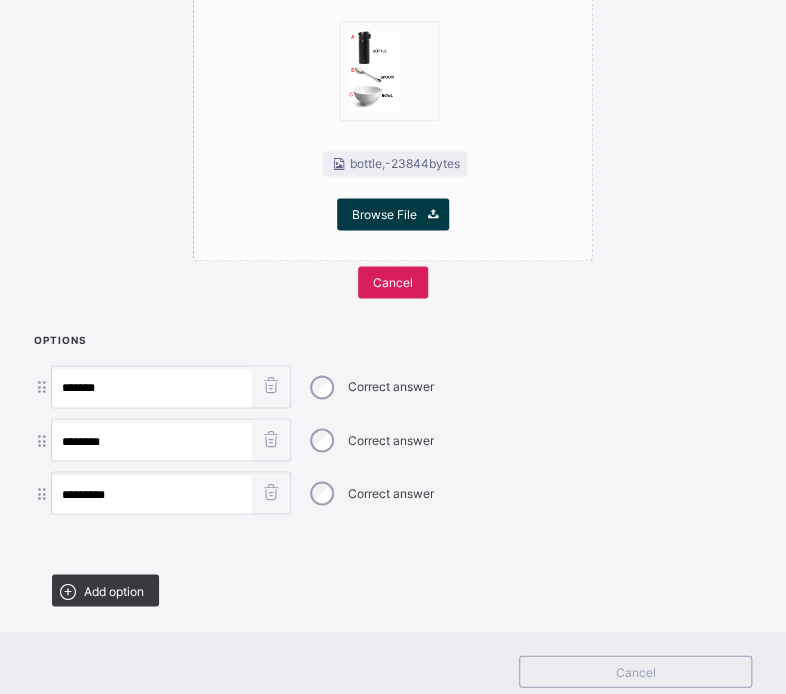 type on "*********" 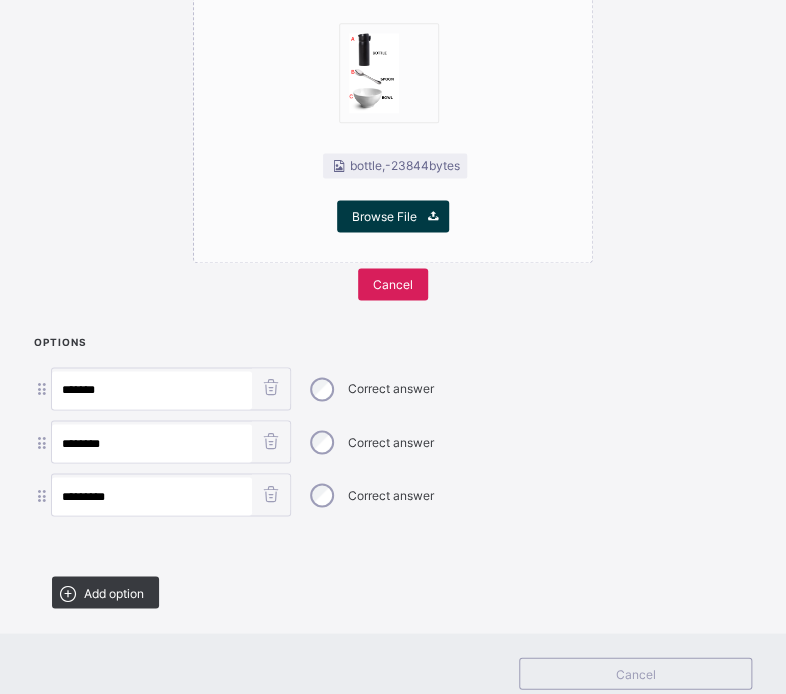 scroll, scrollTop: 690, scrollLeft: 0, axis: vertical 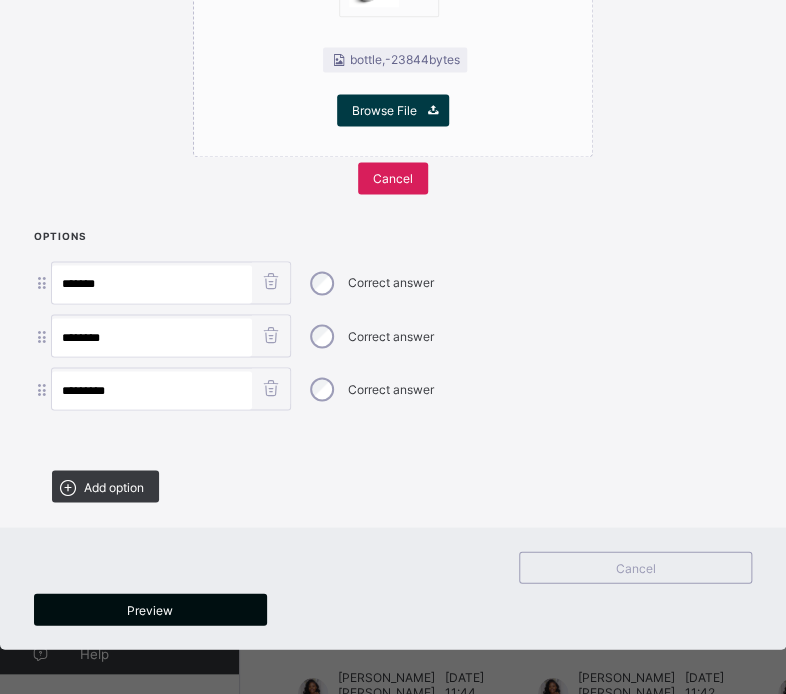 click on "Preview" at bounding box center [150, 609] 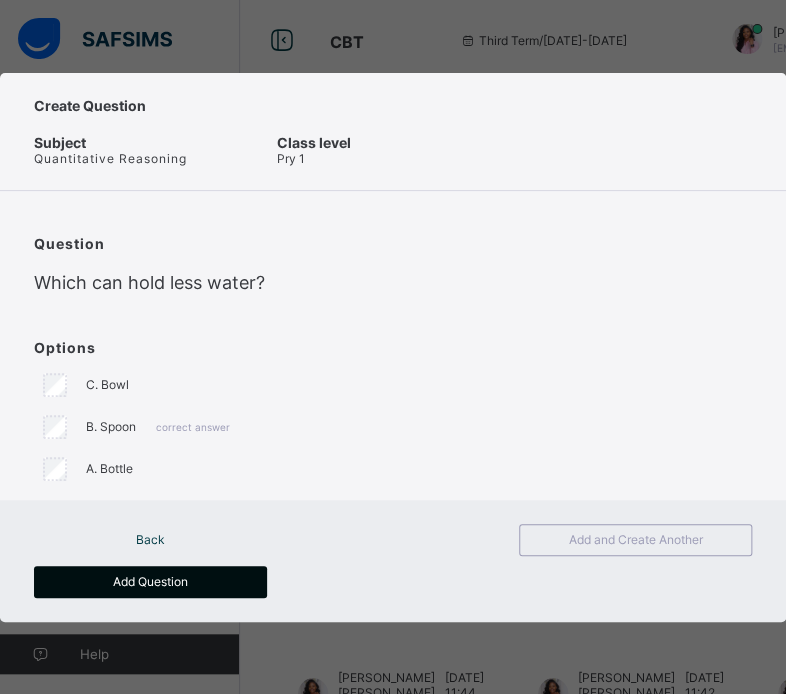 click on "Add Question" at bounding box center [150, 582] 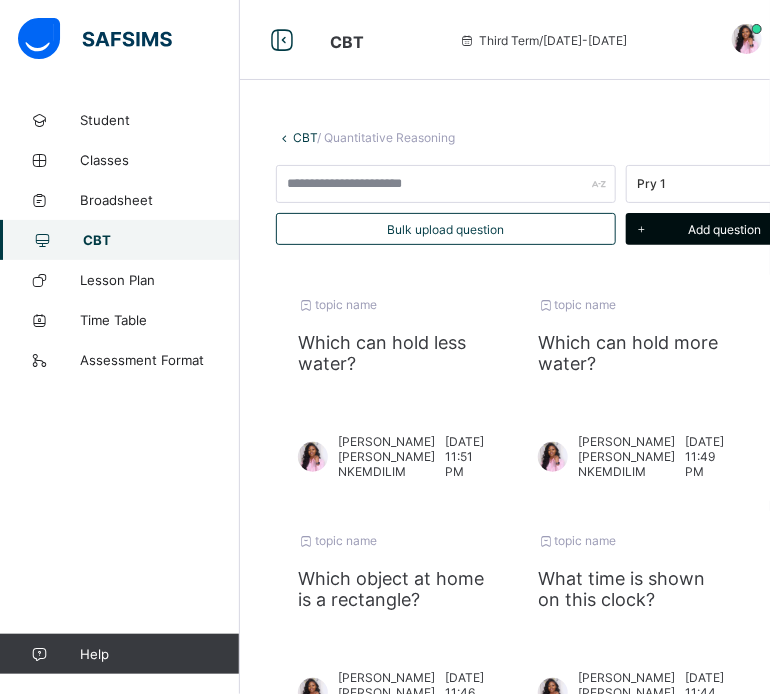 click on "Add question" at bounding box center (716, 229) 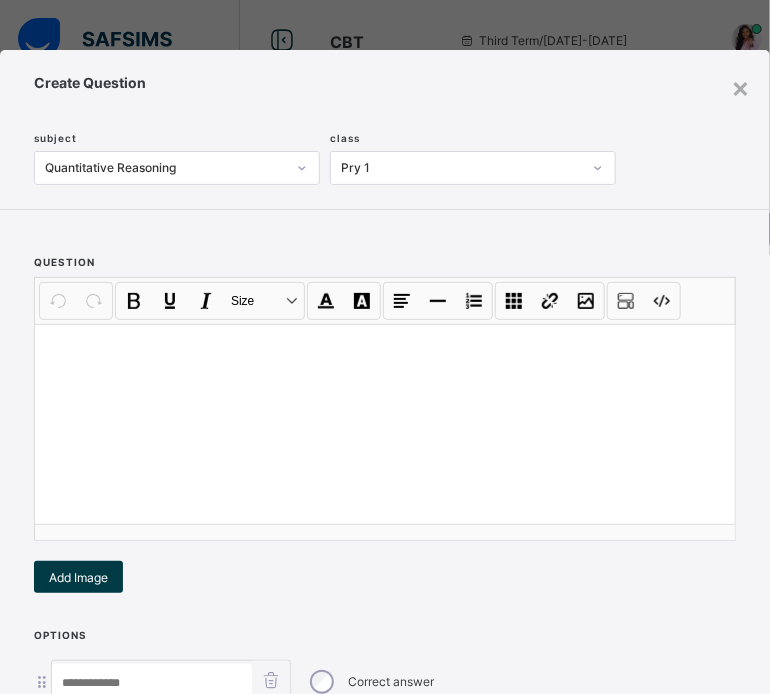 click at bounding box center (385, 424) 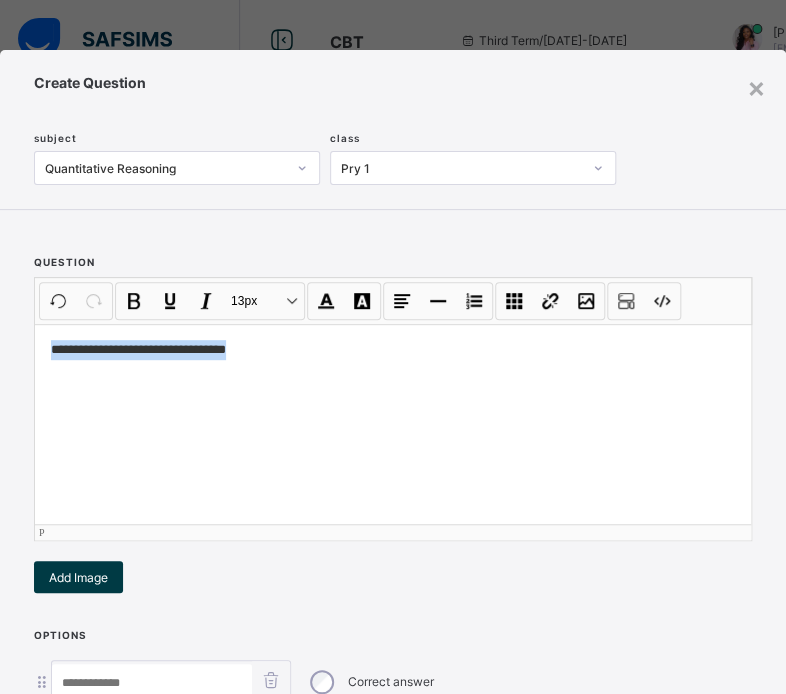drag, startPoint x: 277, startPoint y: 353, endPoint x: 30, endPoint y: 362, distance: 247.16391 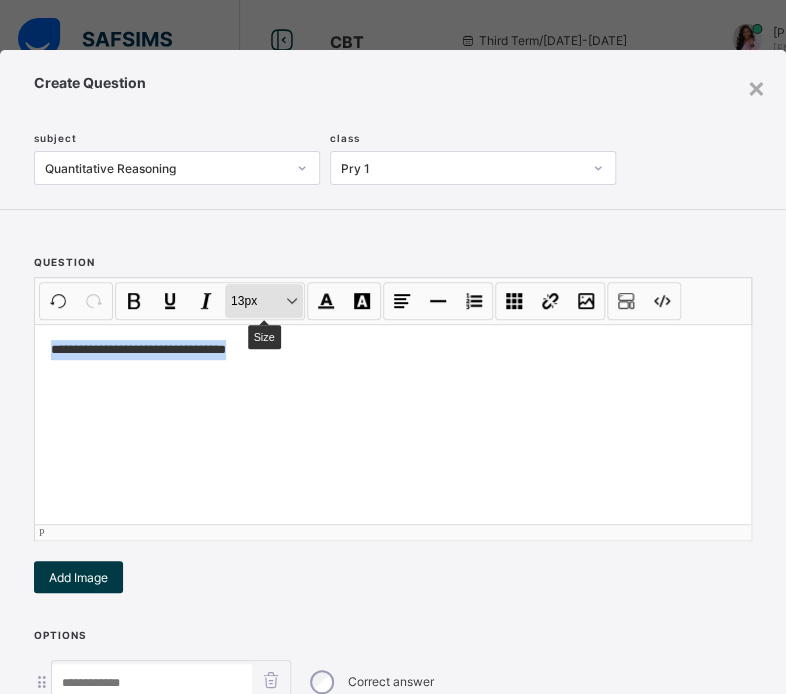 click on "13px Size" at bounding box center [264, 301] 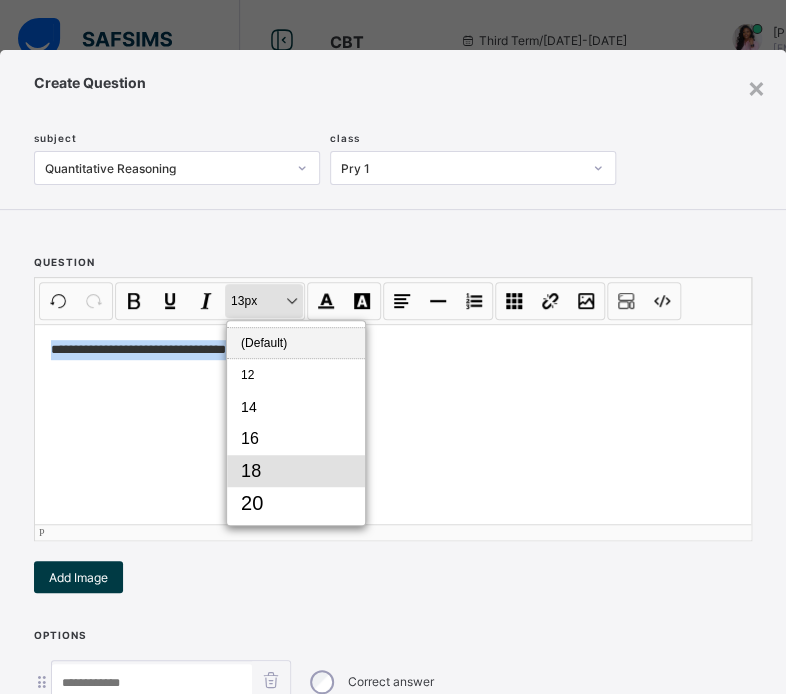 click on "18" at bounding box center [296, 471] 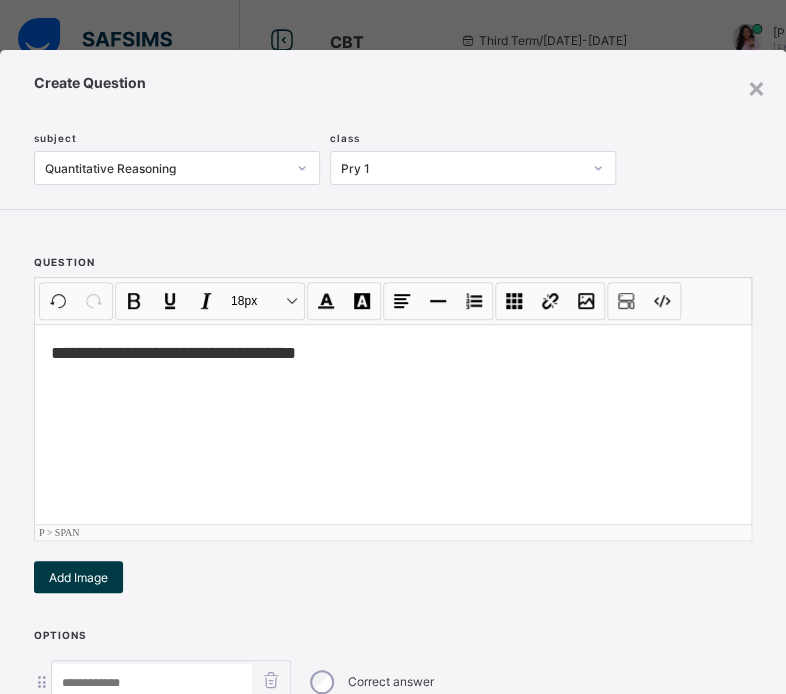 click on "**********" at bounding box center [393, 424] 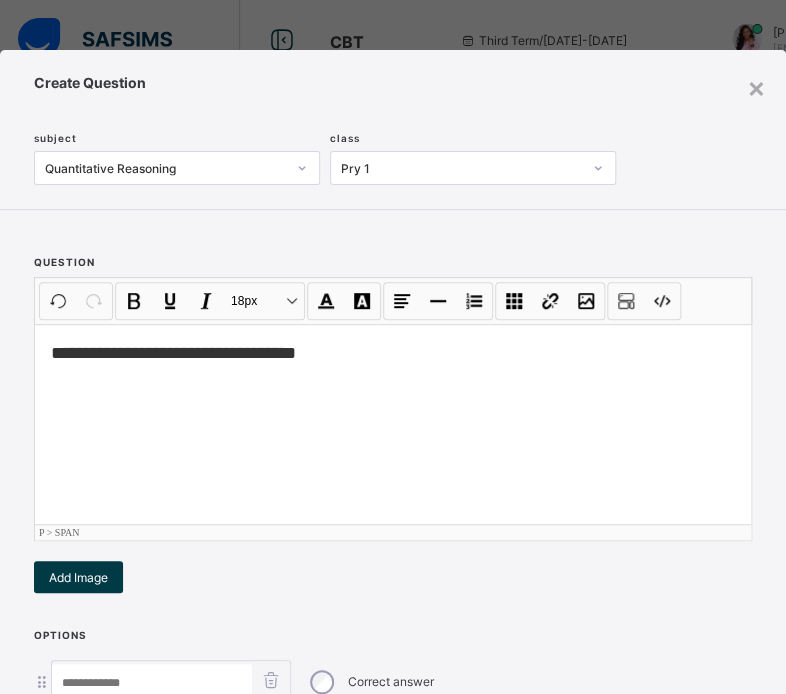 click on "**********" at bounding box center (173, 353) 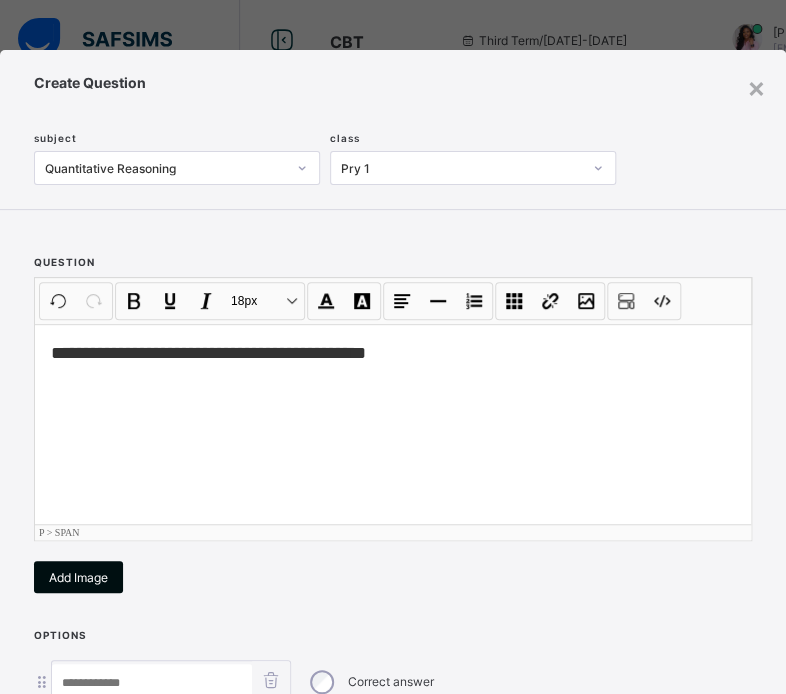 click on "Add Image" at bounding box center (78, 577) 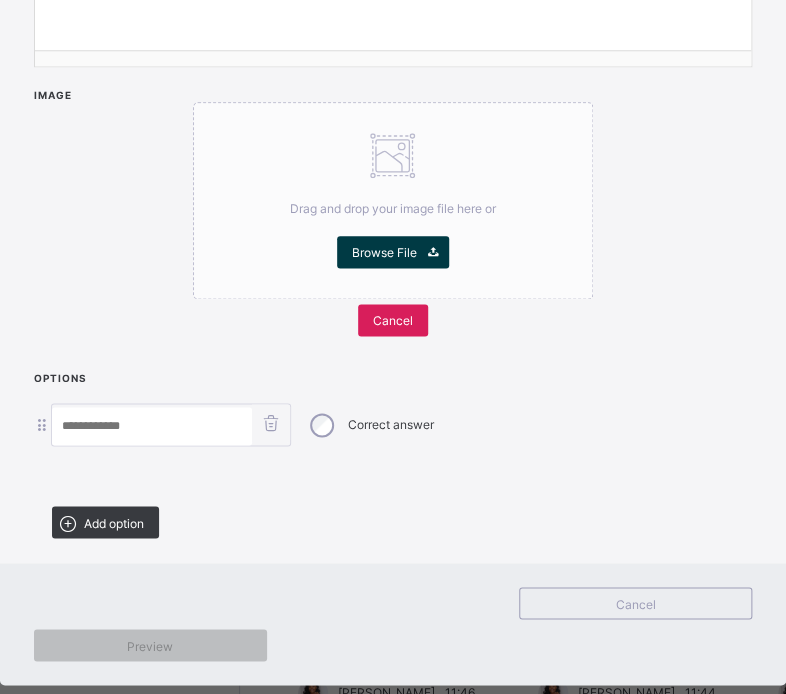 scroll, scrollTop: 500, scrollLeft: 0, axis: vertical 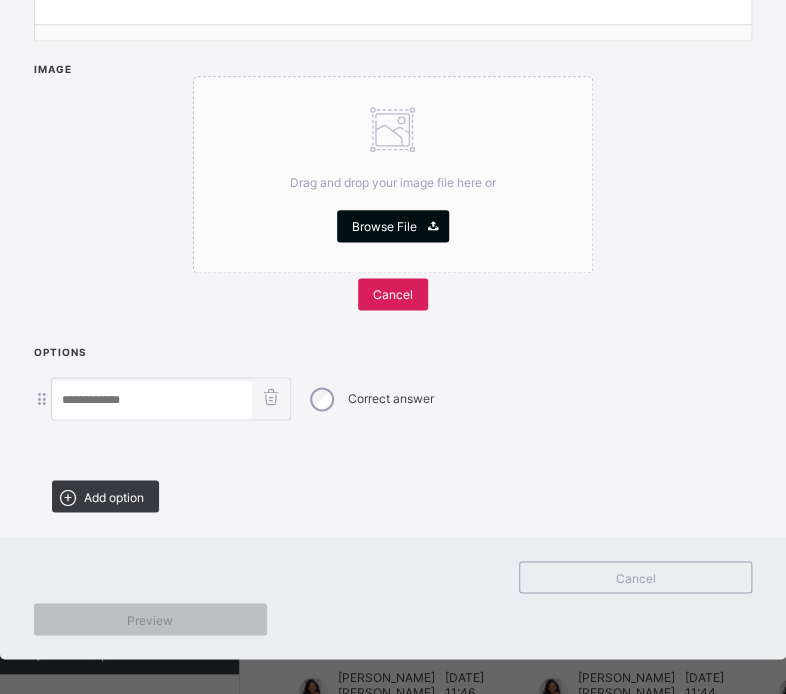 click on "Browse File" at bounding box center (393, 226) 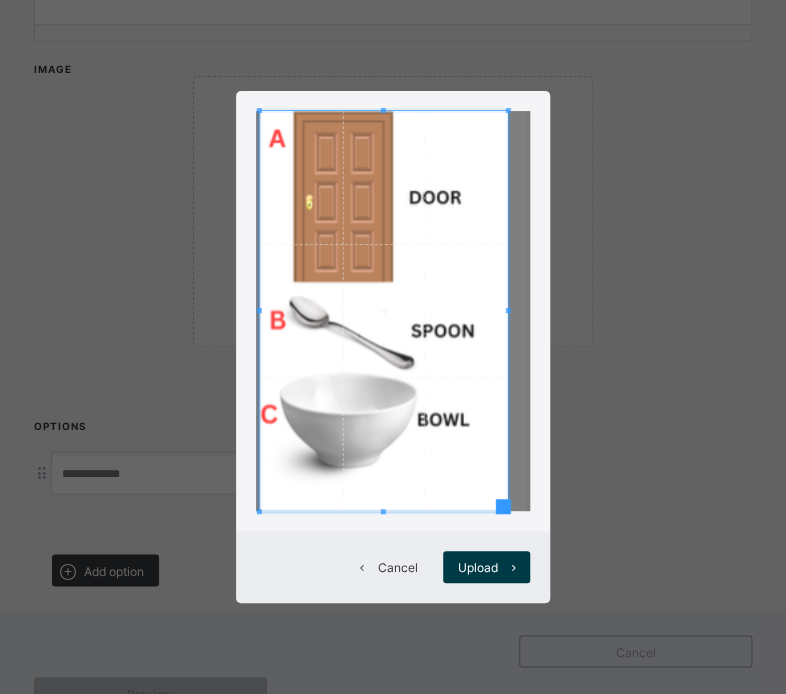 click at bounding box center [508, 310] 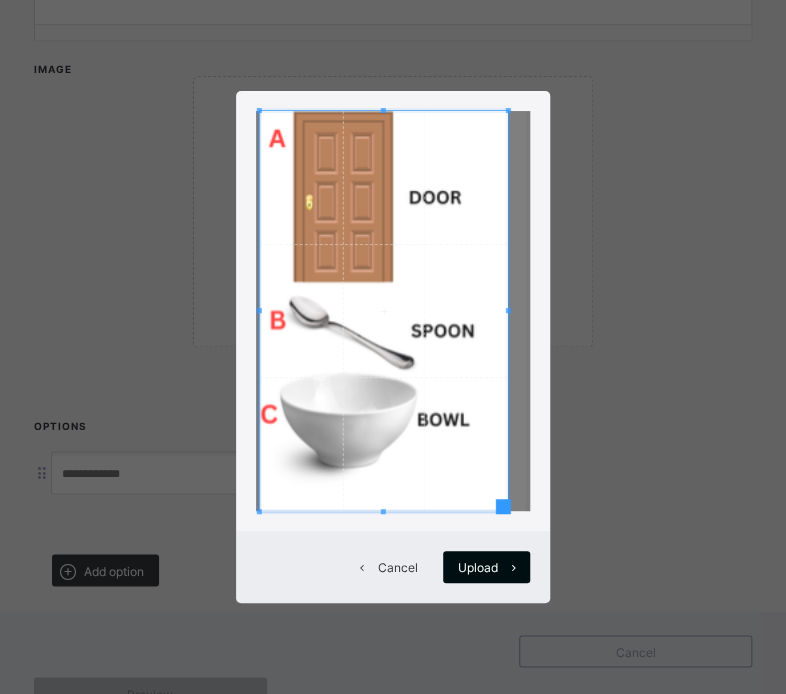 click on "Upload" at bounding box center [478, 567] 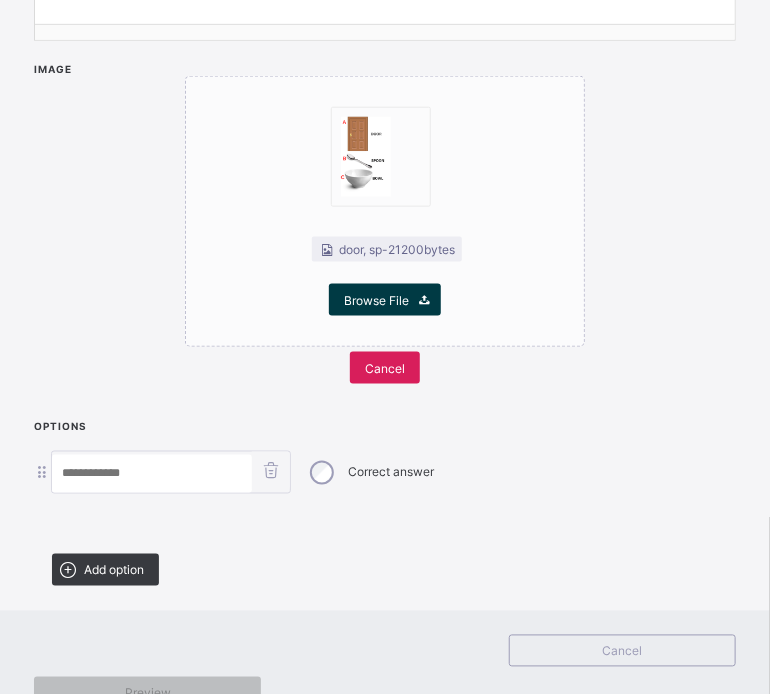 click at bounding box center [152, 474] 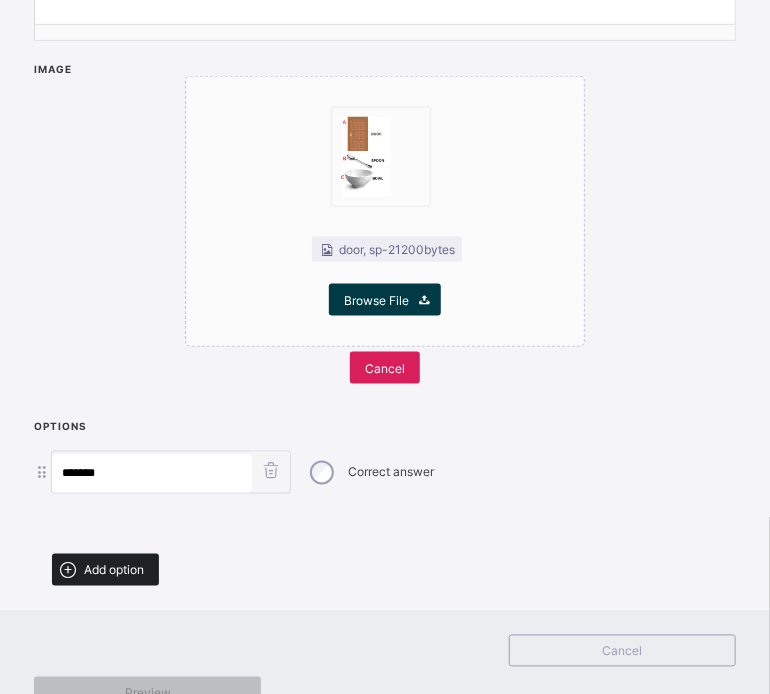 type on "*******" 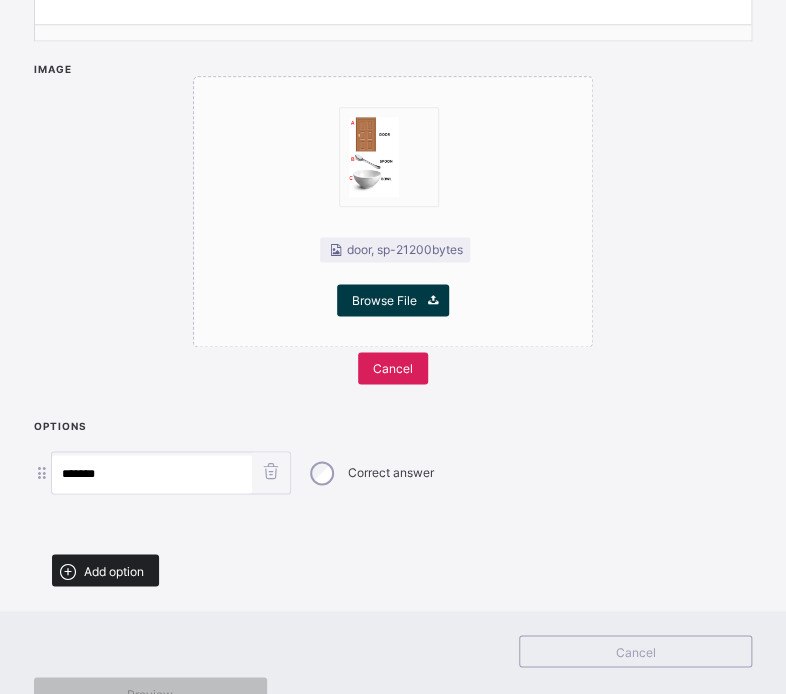 click on "Add option" at bounding box center [105, 570] 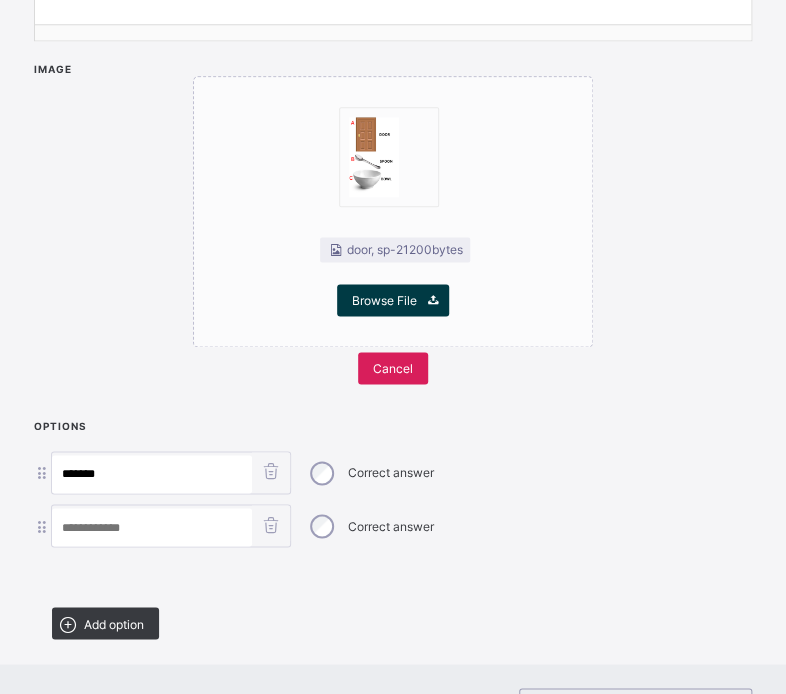 click at bounding box center (152, 527) 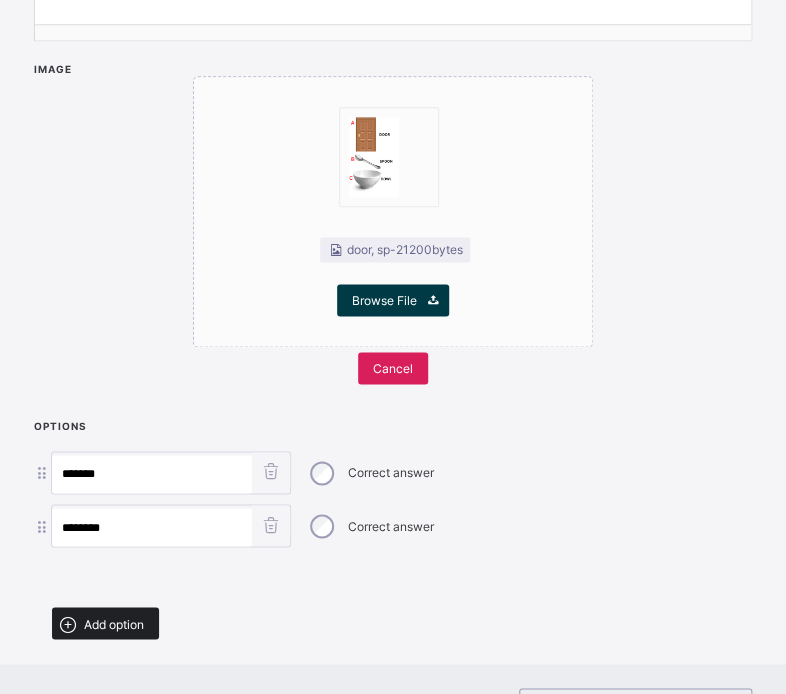 type on "********" 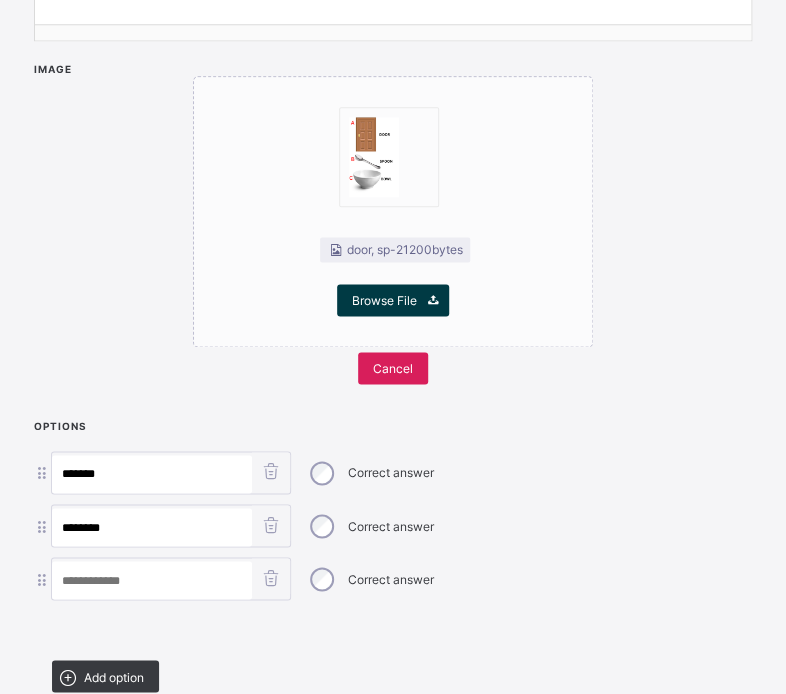 click at bounding box center [152, 580] 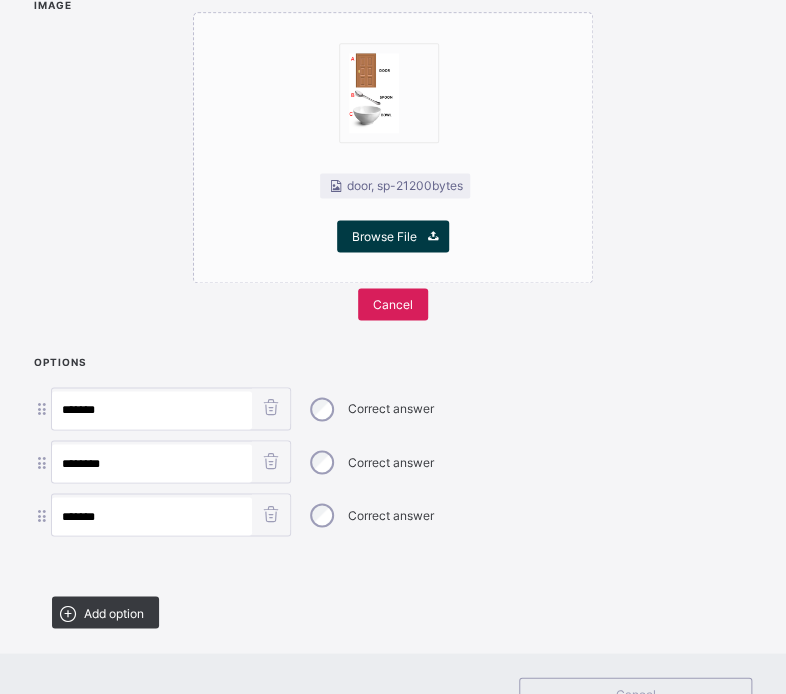 scroll, scrollTop: 600, scrollLeft: 0, axis: vertical 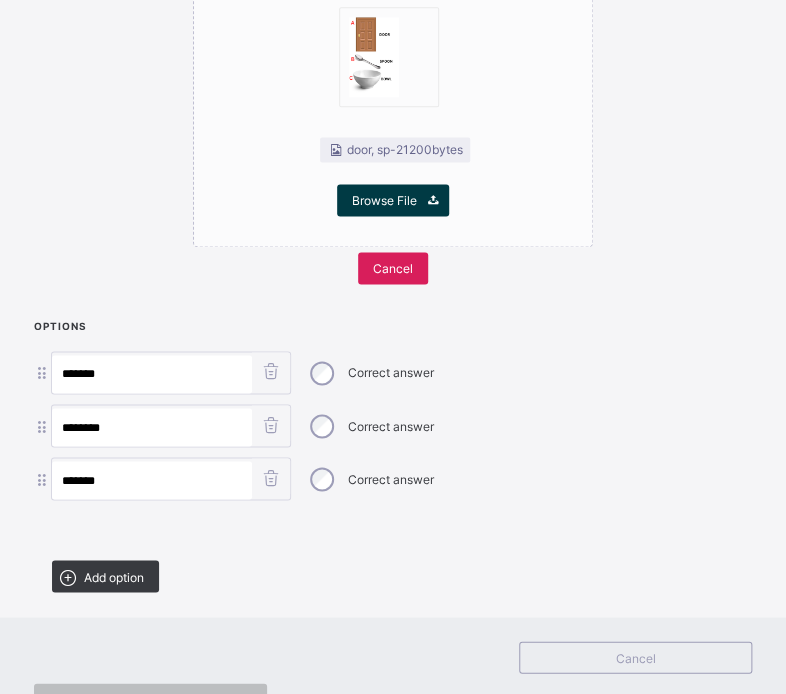 type on "*******" 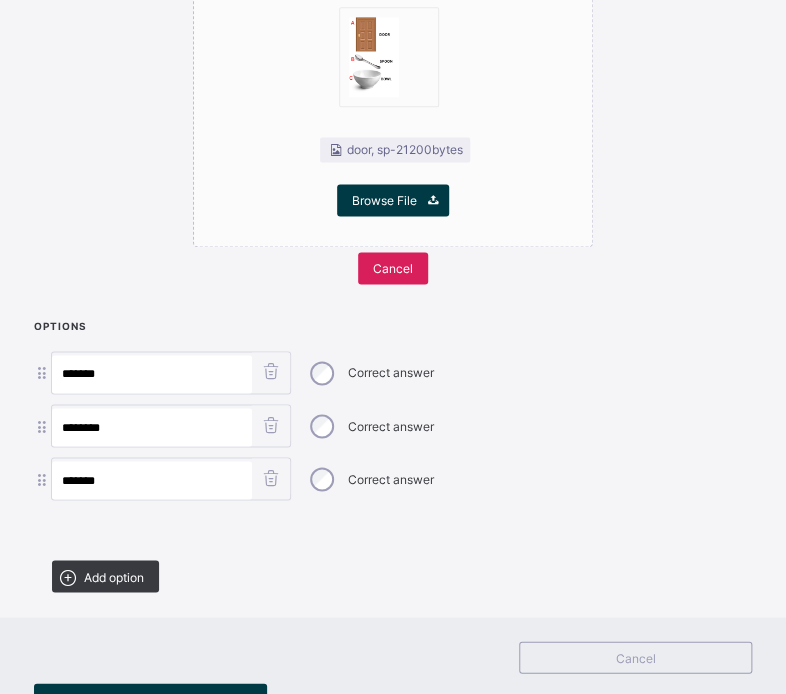 scroll, scrollTop: 690, scrollLeft: 0, axis: vertical 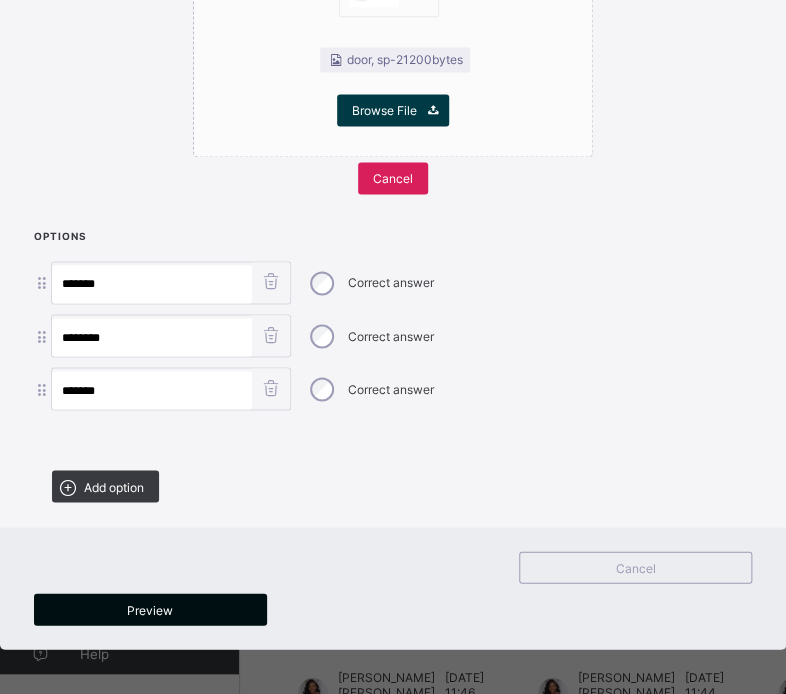 click on "Preview" at bounding box center (150, 609) 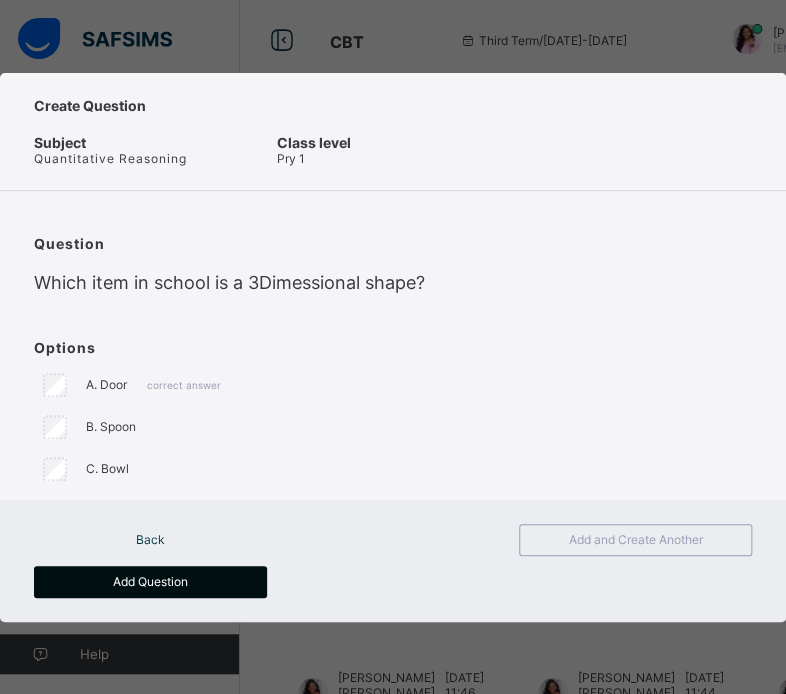 click on "Add Question" at bounding box center (150, 581) 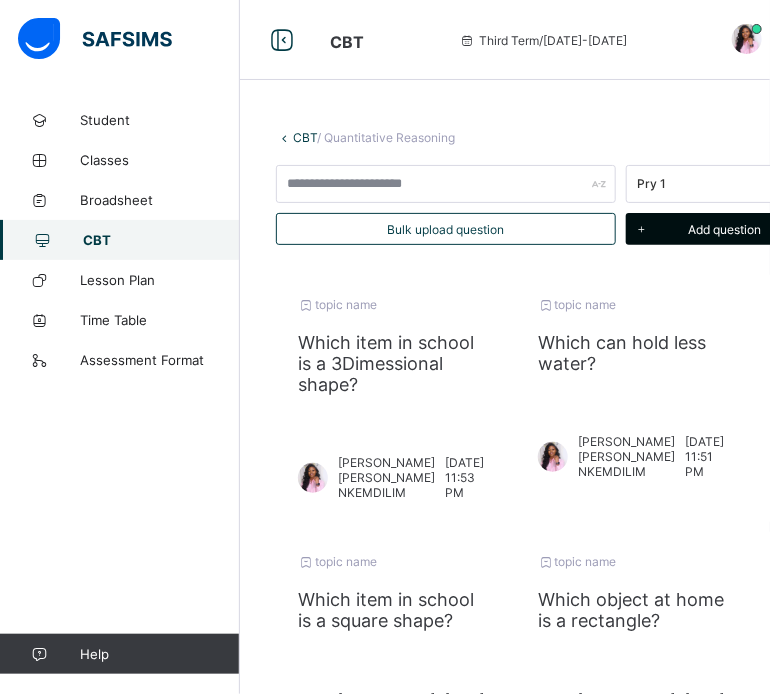 click on "Add question" at bounding box center [724, 229] 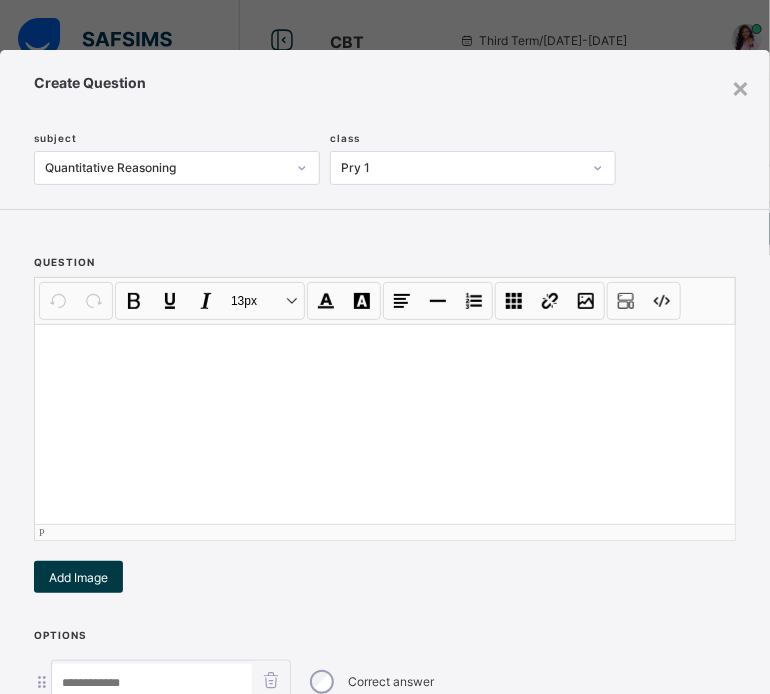click at bounding box center (385, 424) 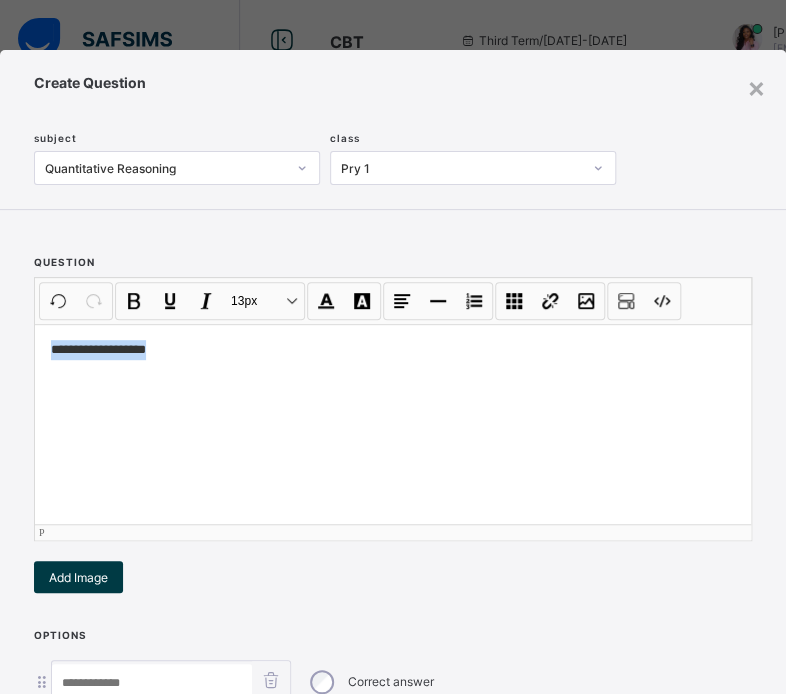 drag, startPoint x: 94, startPoint y: 356, endPoint x: 45, endPoint y: 359, distance: 49.09175 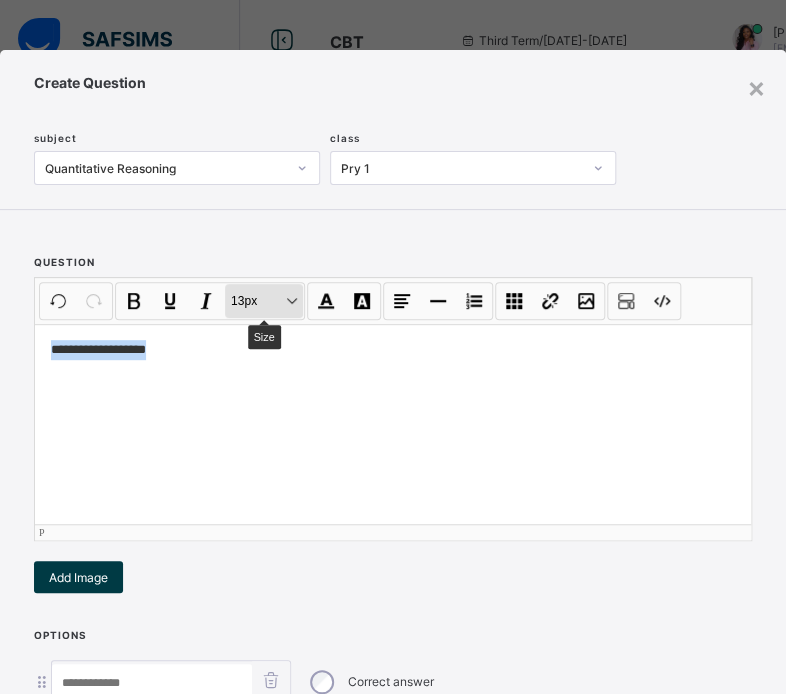 click on "13px Size" at bounding box center [264, 301] 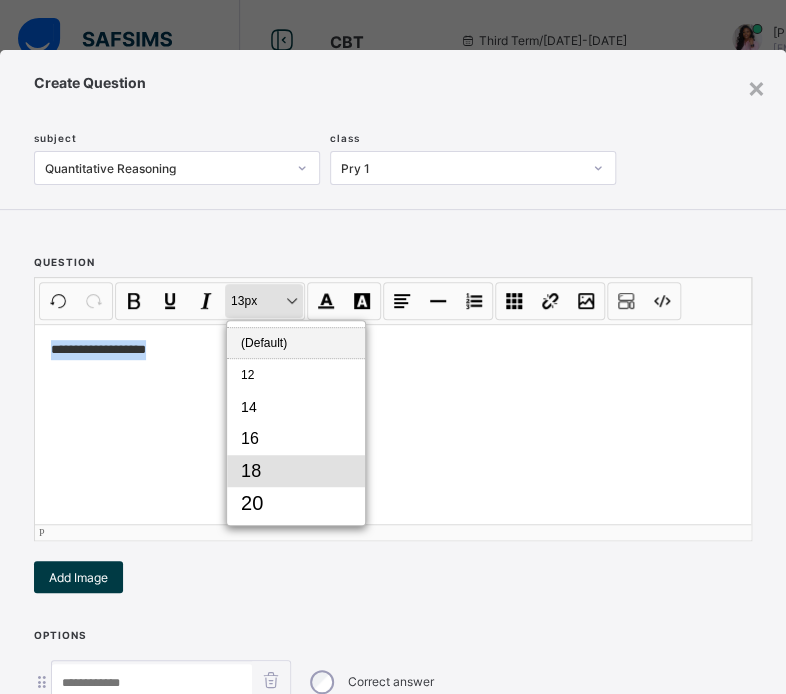 click on "18" at bounding box center [296, 471] 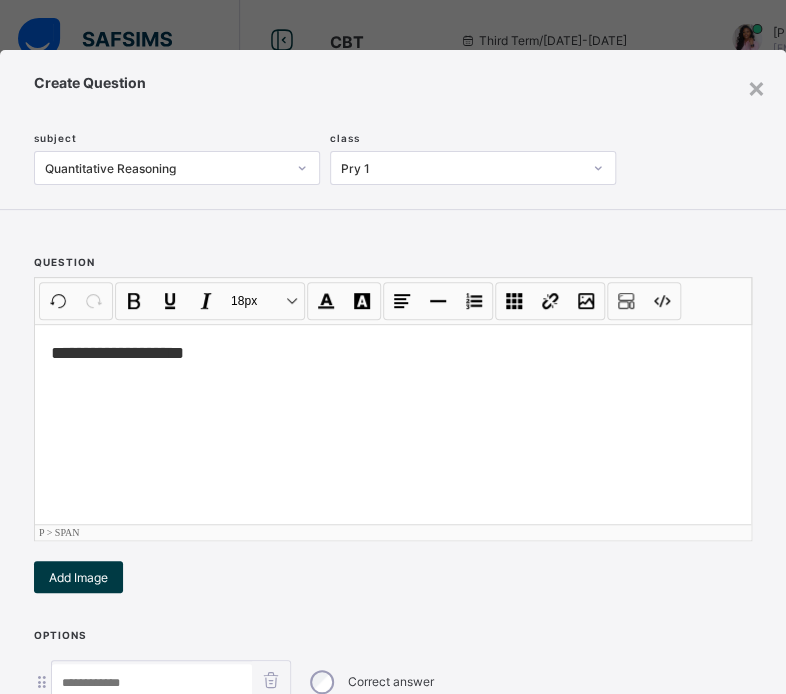 click on "**********" at bounding box center [393, 424] 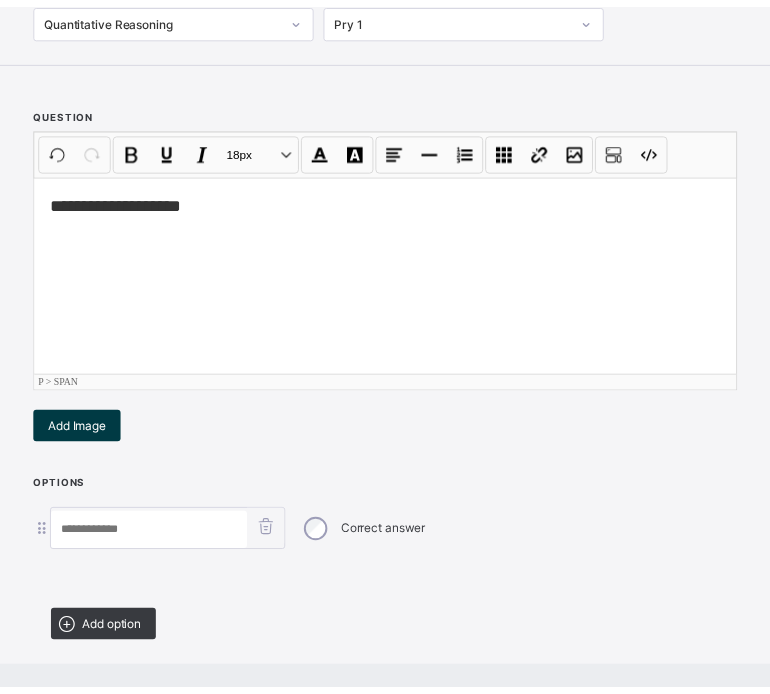 scroll, scrollTop: 295, scrollLeft: 0, axis: vertical 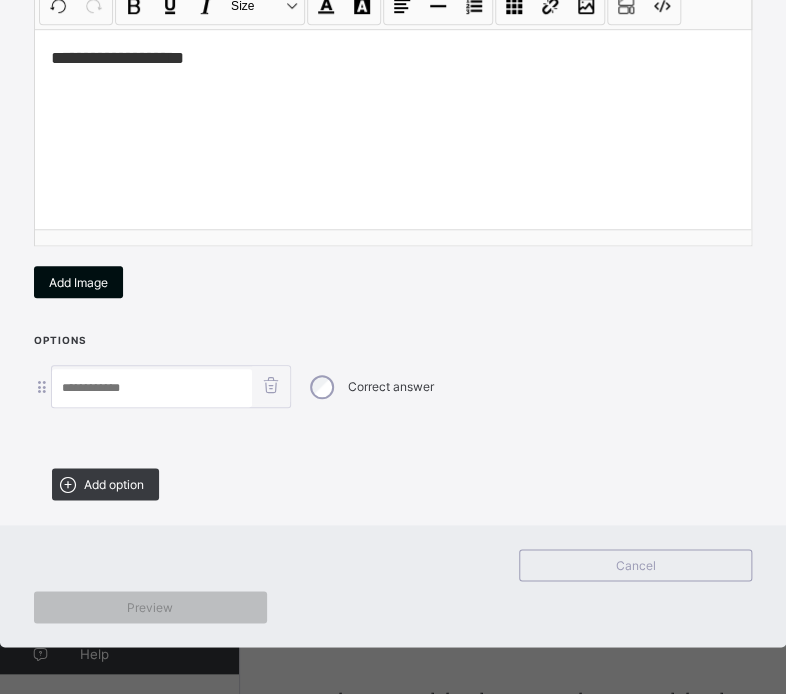 click on "Add Image" at bounding box center (78, 282) 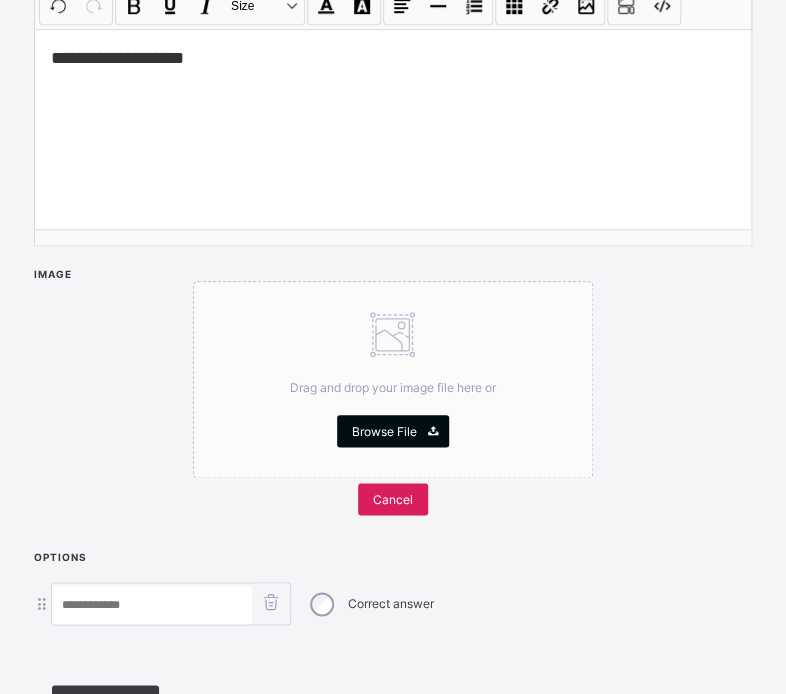 click on "Browse File" at bounding box center (384, 431) 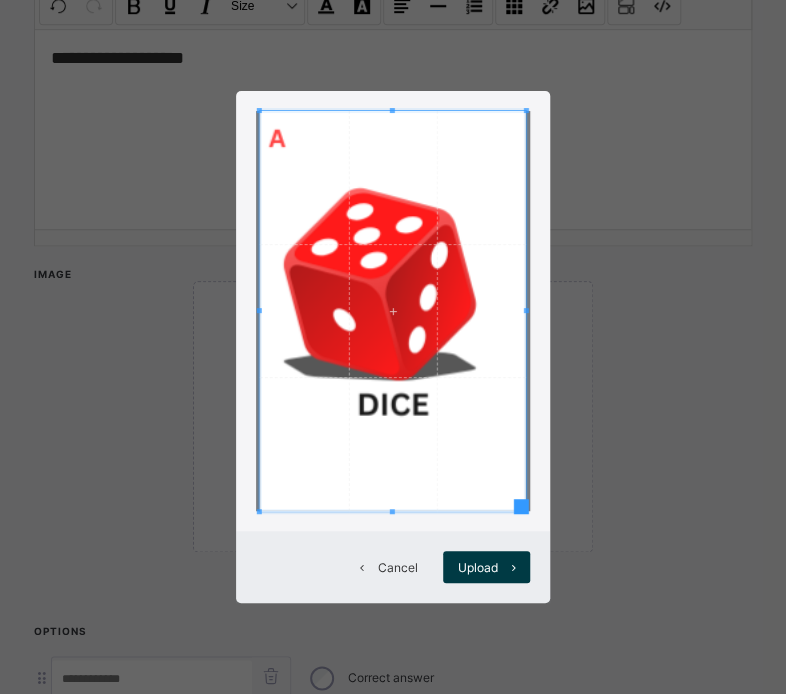 click at bounding box center (392, 311) 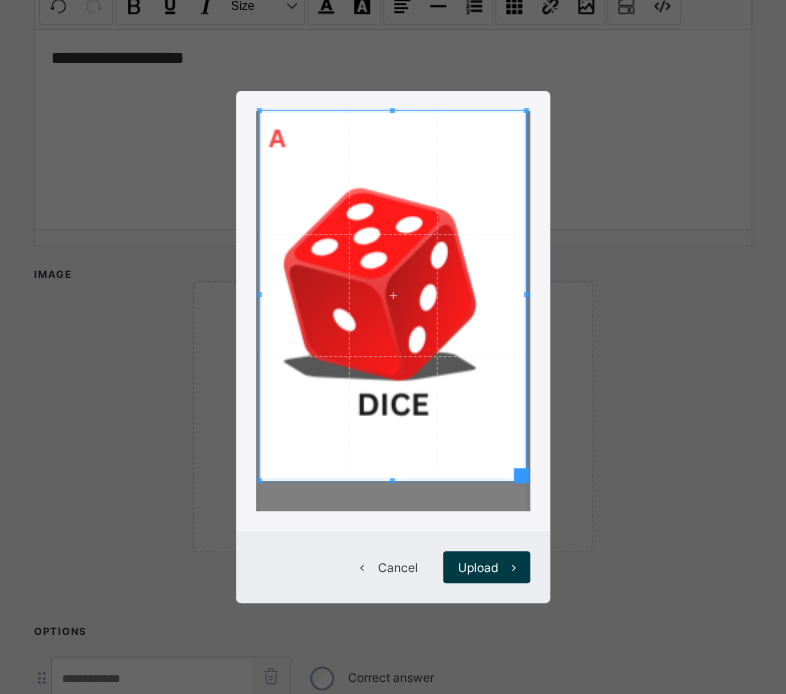 click at bounding box center [392, 480] 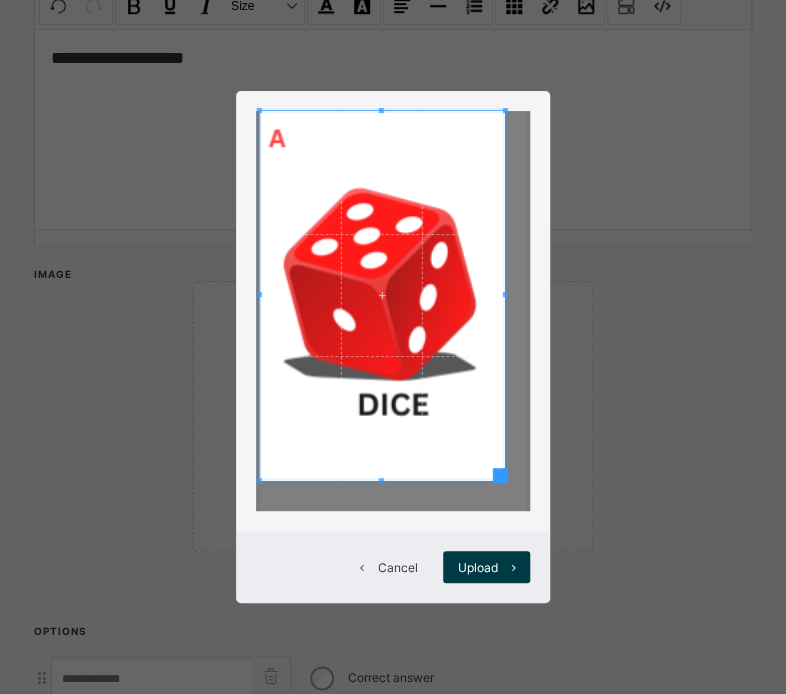 click at bounding box center (381, 295) 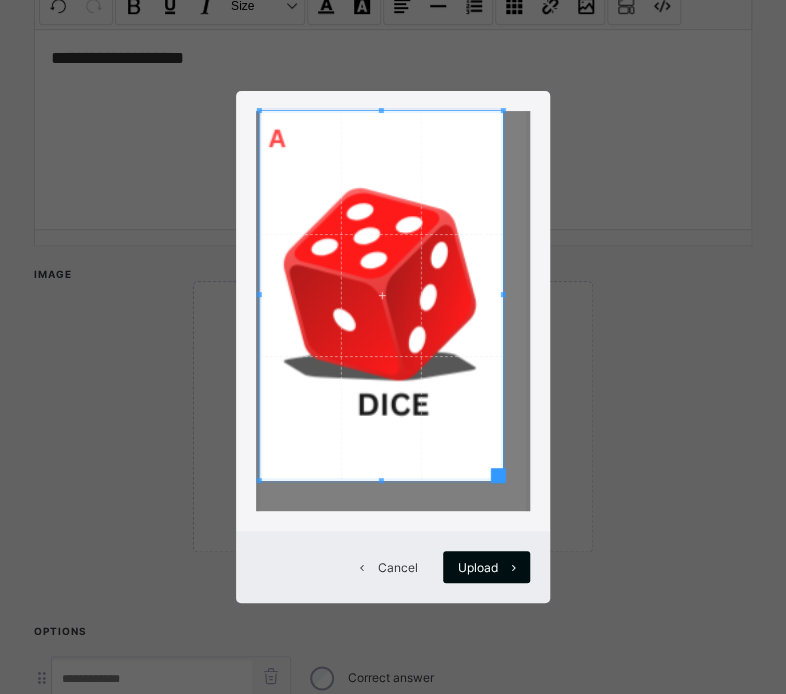 click at bounding box center [514, 567] 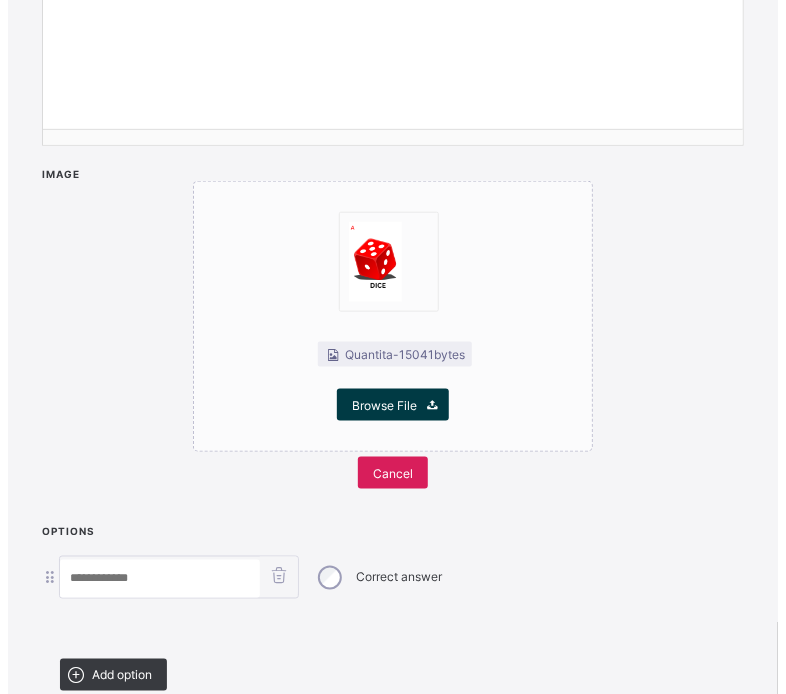 scroll, scrollTop: 495, scrollLeft: 0, axis: vertical 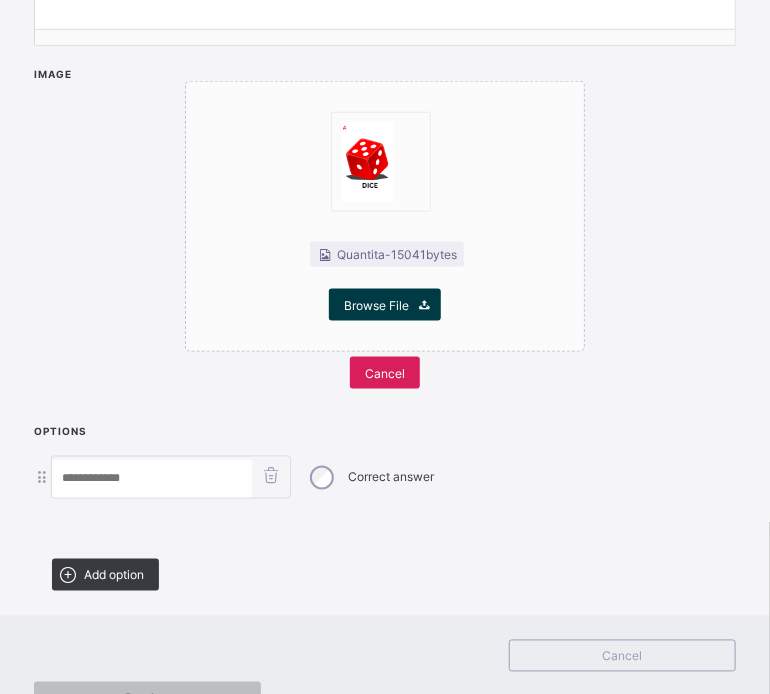 click at bounding box center (152, 479) 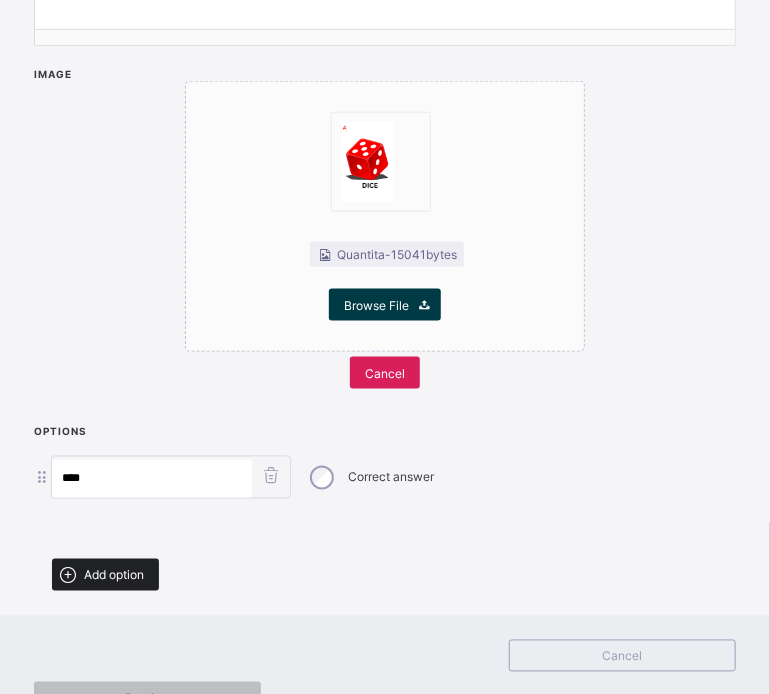 type on "****" 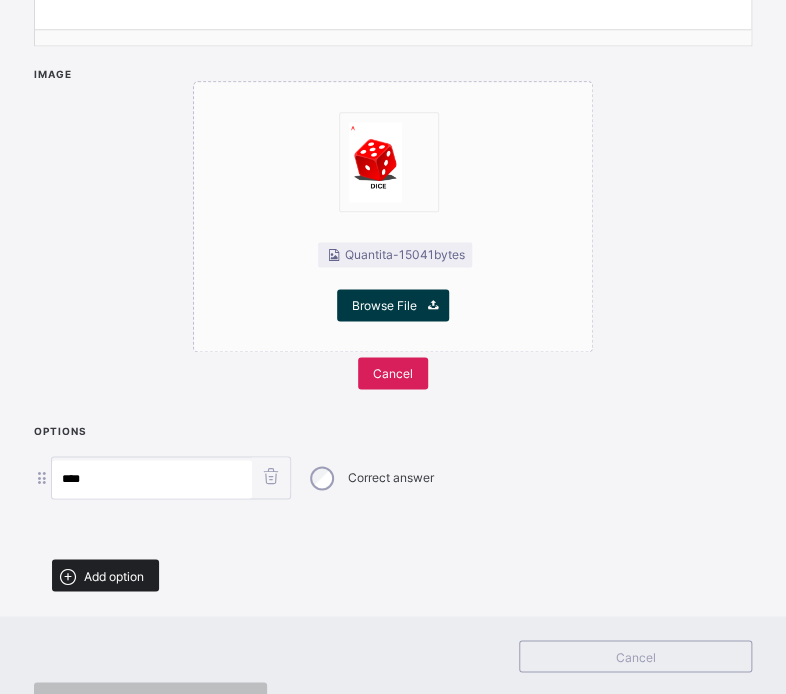 click on "Add option" at bounding box center (114, 575) 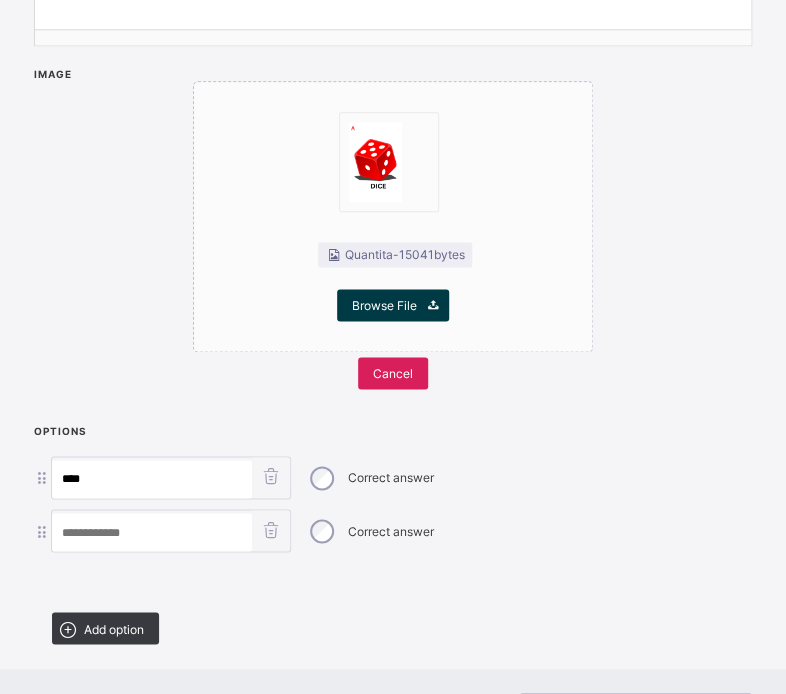click at bounding box center [152, 532] 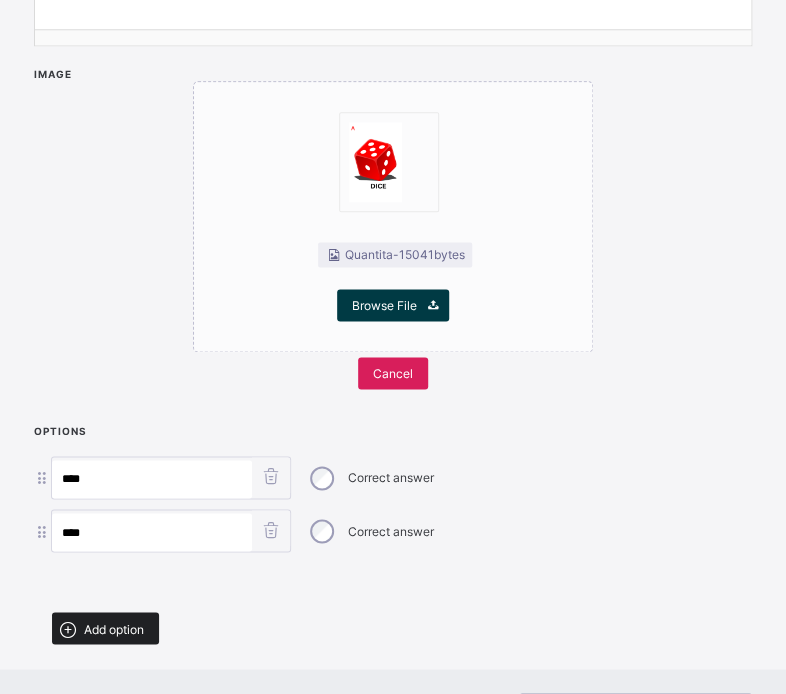 type on "****" 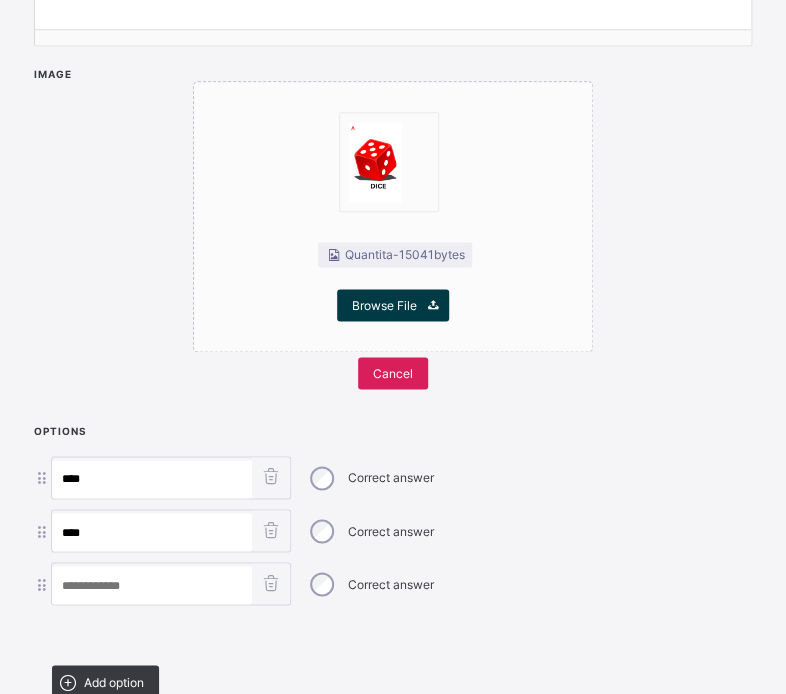 click at bounding box center (152, 585) 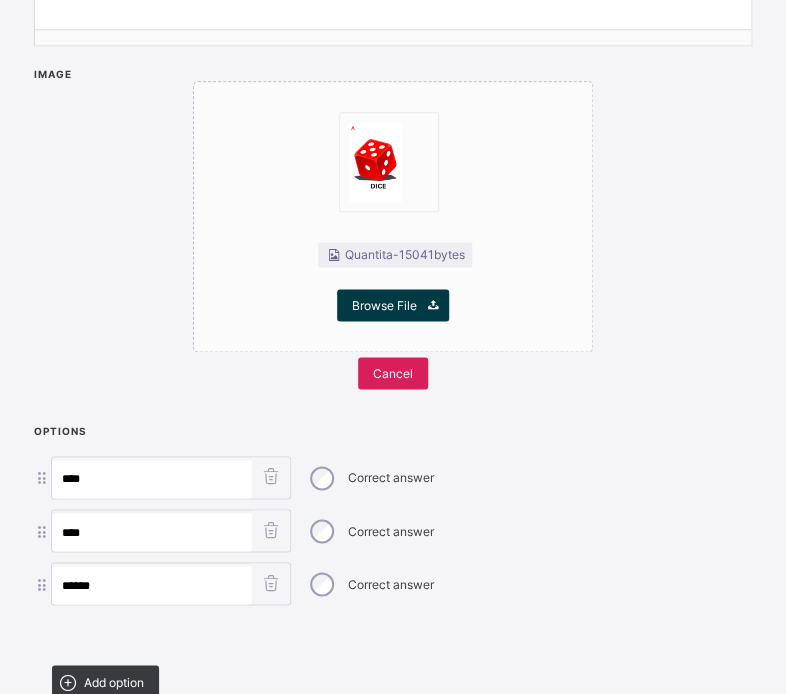 type on "******" 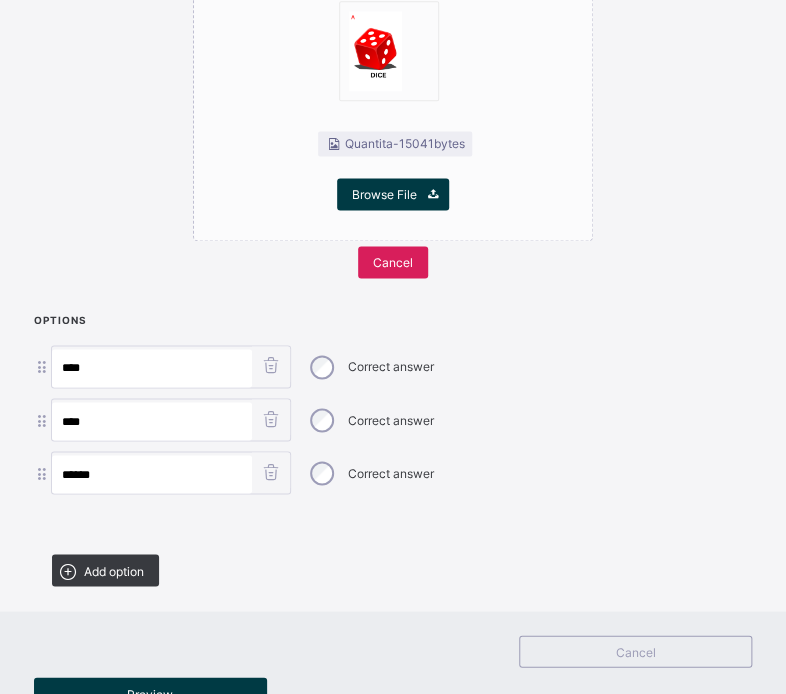 scroll, scrollTop: 690, scrollLeft: 0, axis: vertical 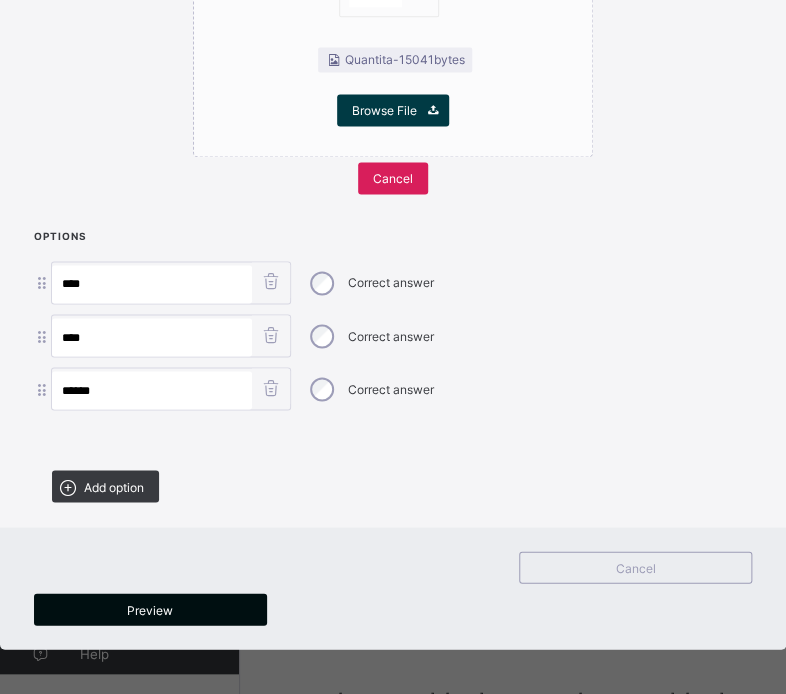click on "Preview" at bounding box center (150, 609) 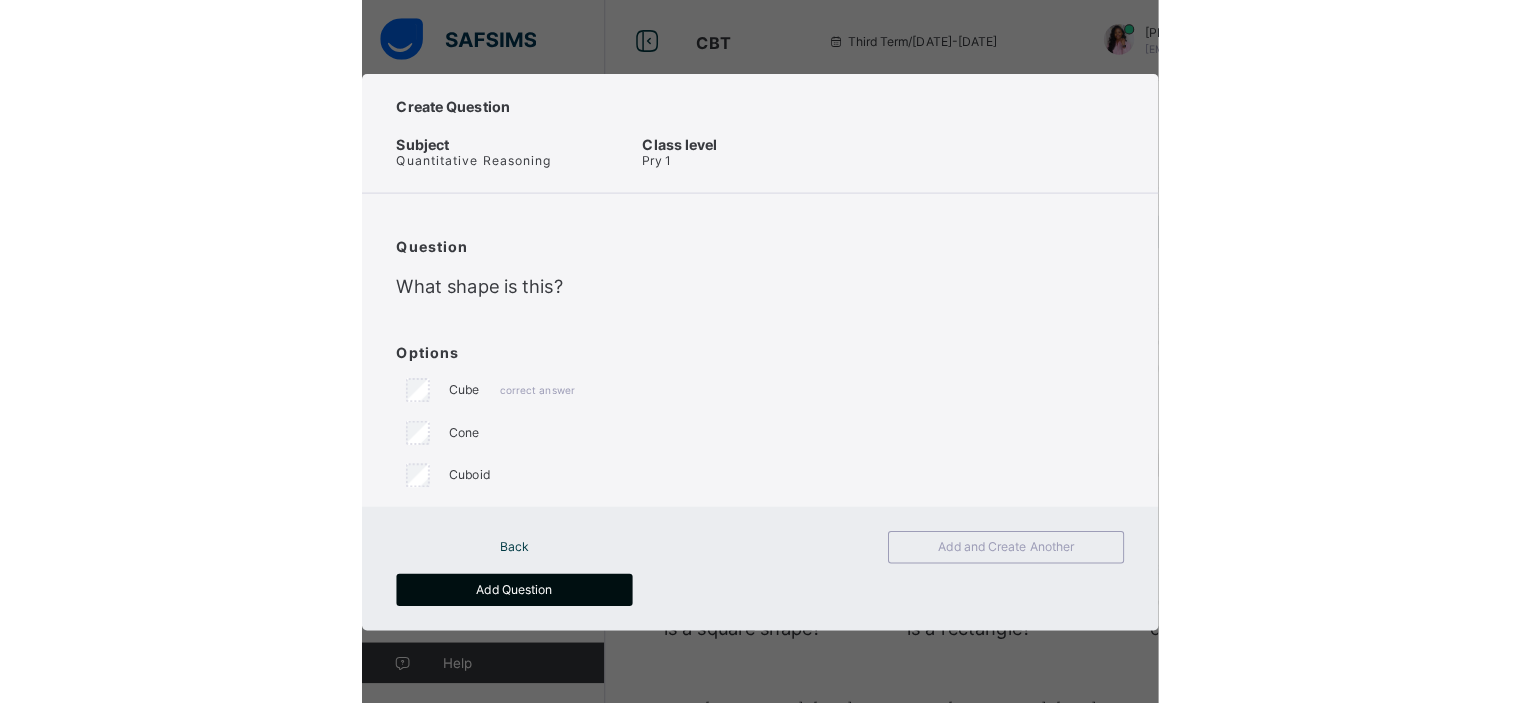 scroll, scrollTop: 0, scrollLeft: 0, axis: both 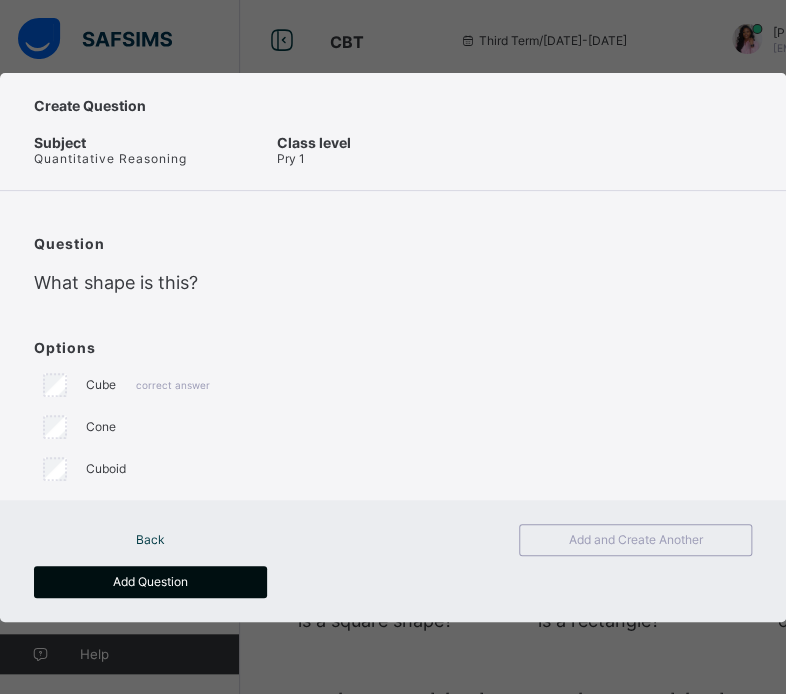 click on "Add Question" at bounding box center [150, 582] 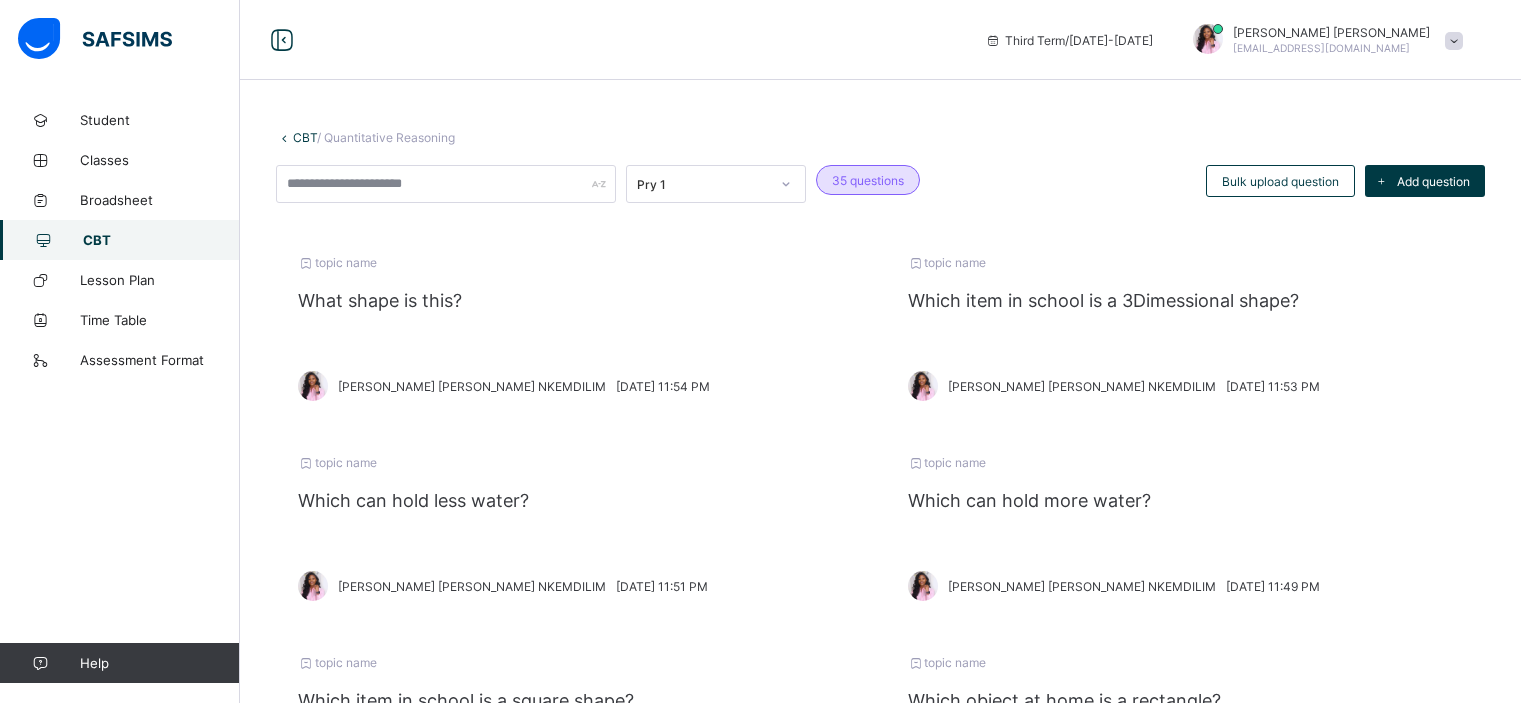 scroll, scrollTop: 0, scrollLeft: 0, axis: both 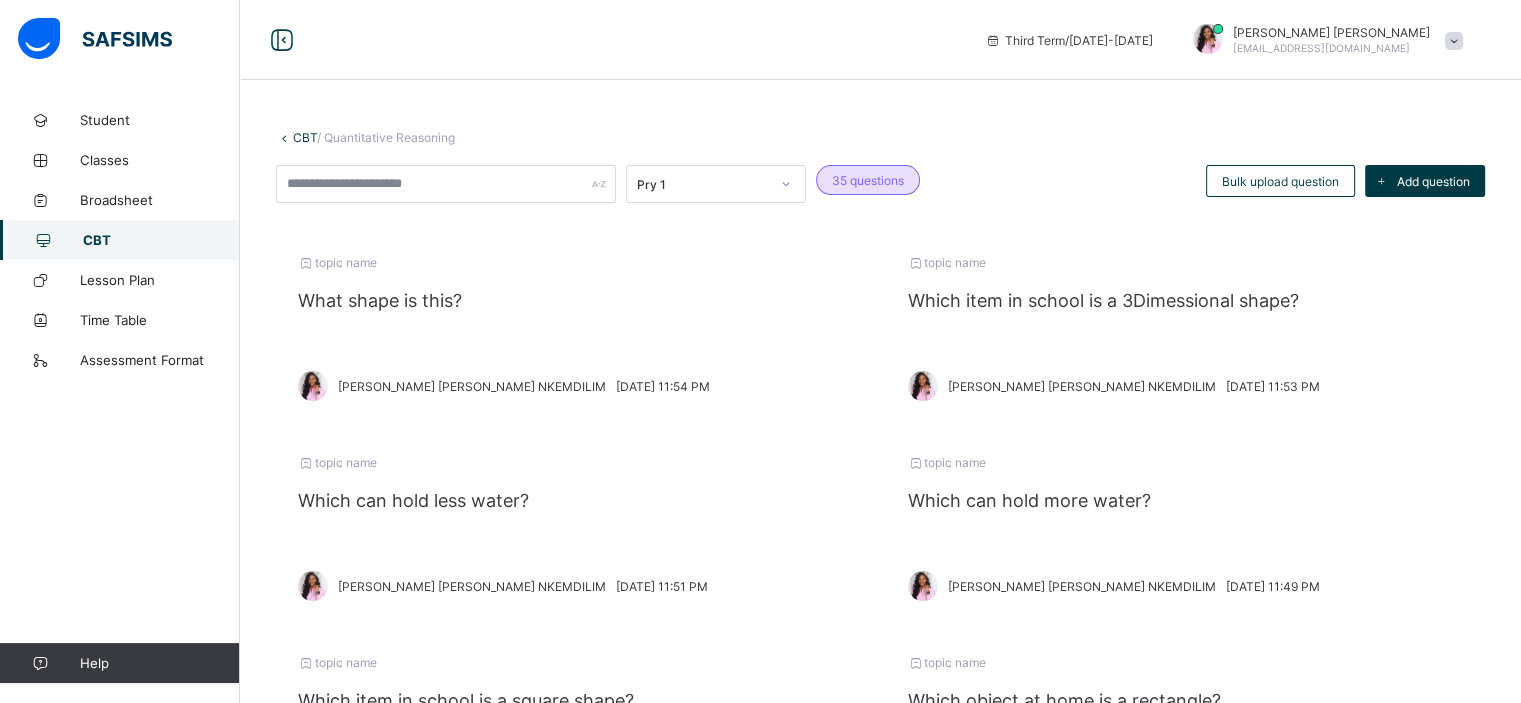 click on "CBT" at bounding box center [161, 240] 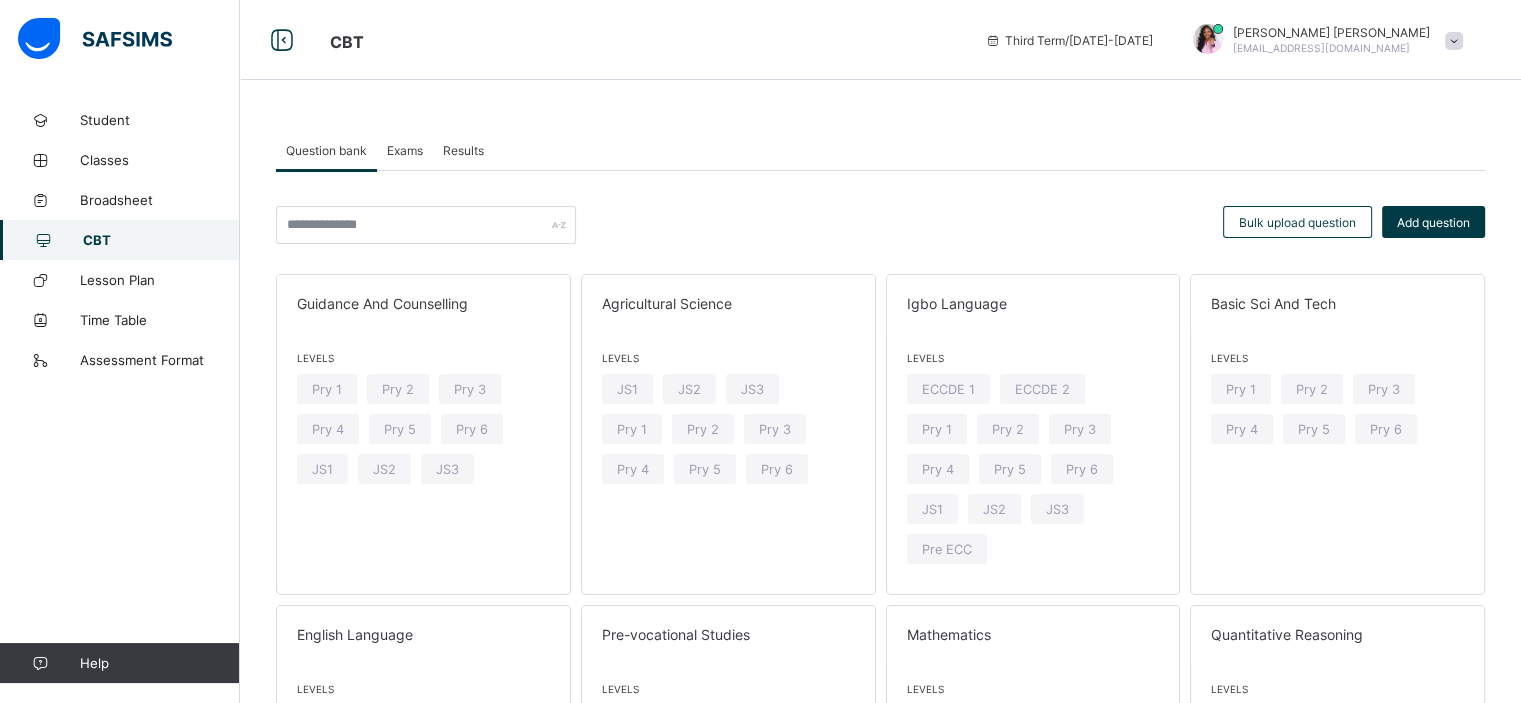 click on "Exams" at bounding box center [405, 150] 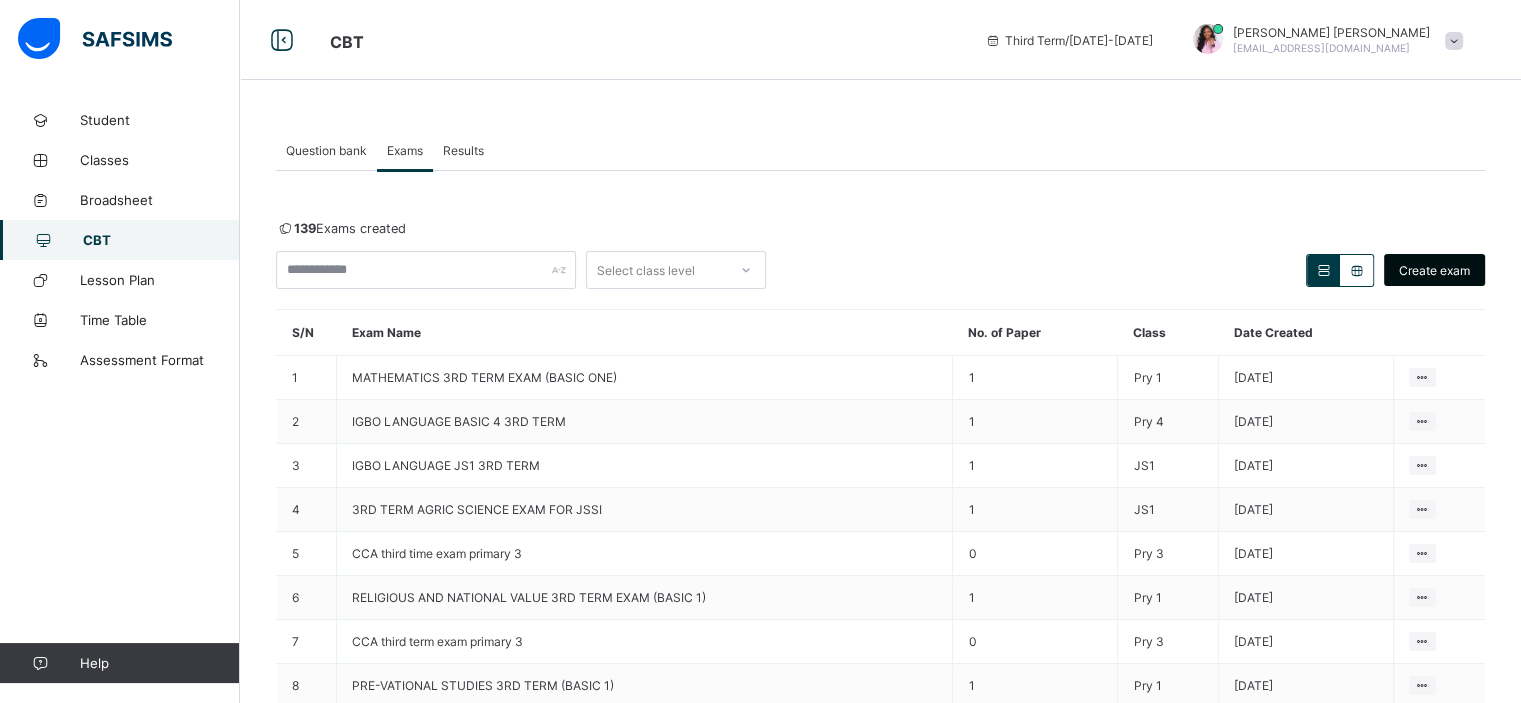 click on "Create exam" at bounding box center [1434, 270] 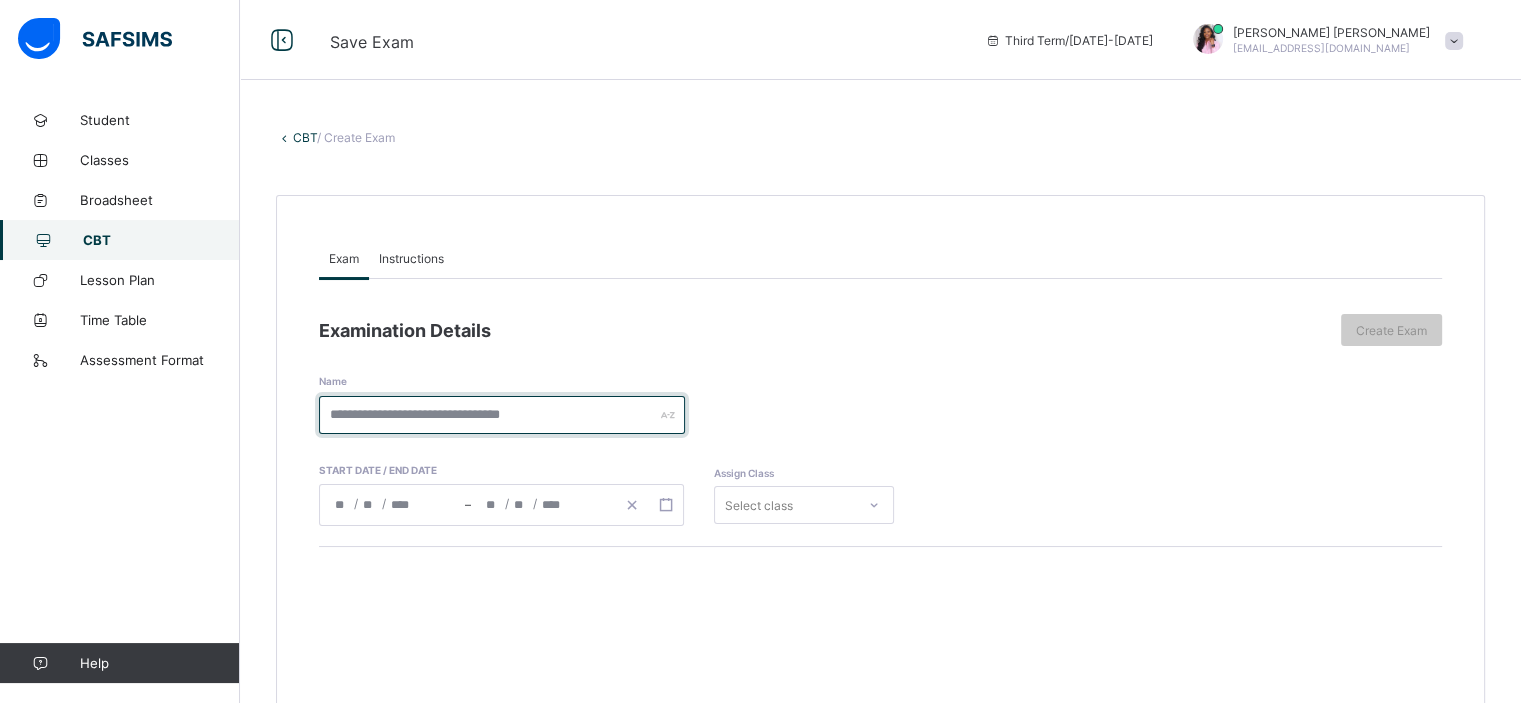 click at bounding box center [502, 415] 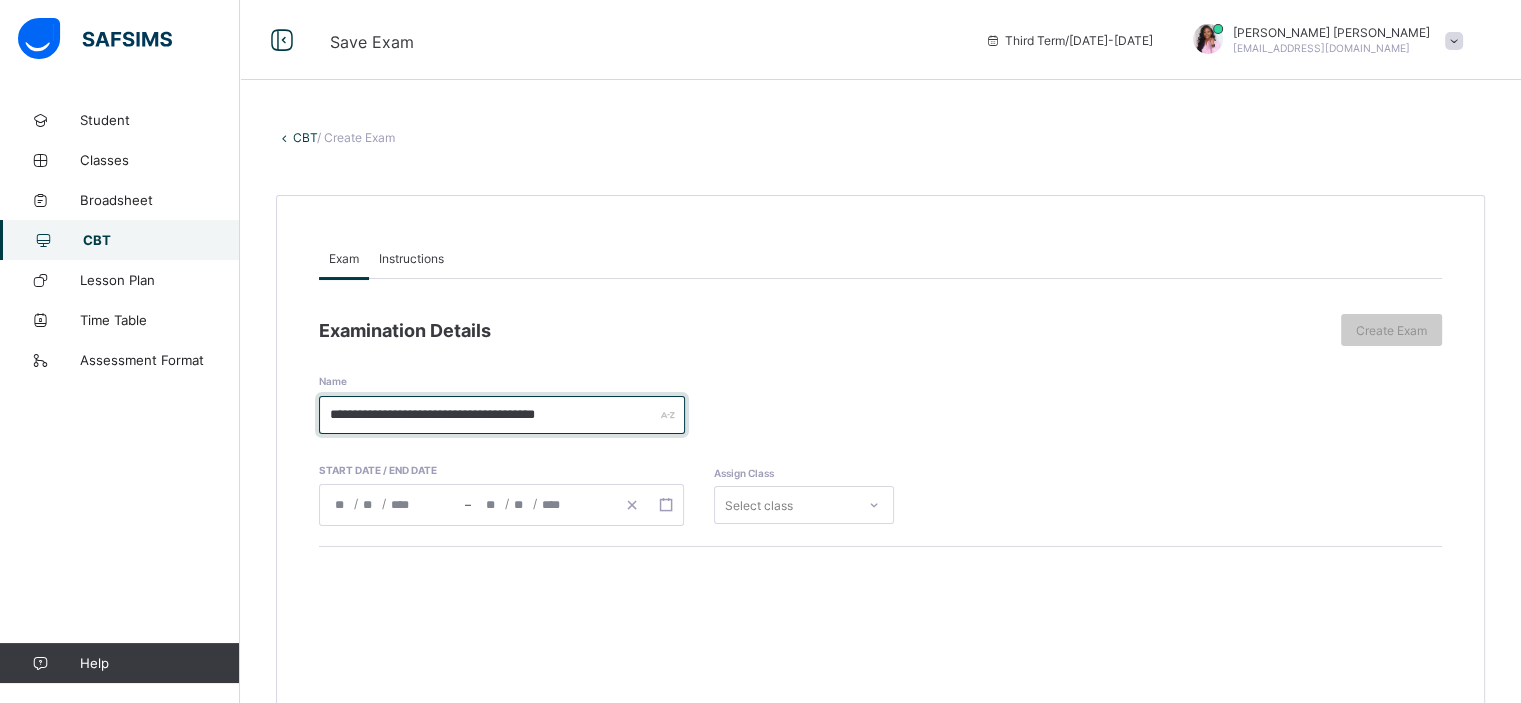 type on "**********" 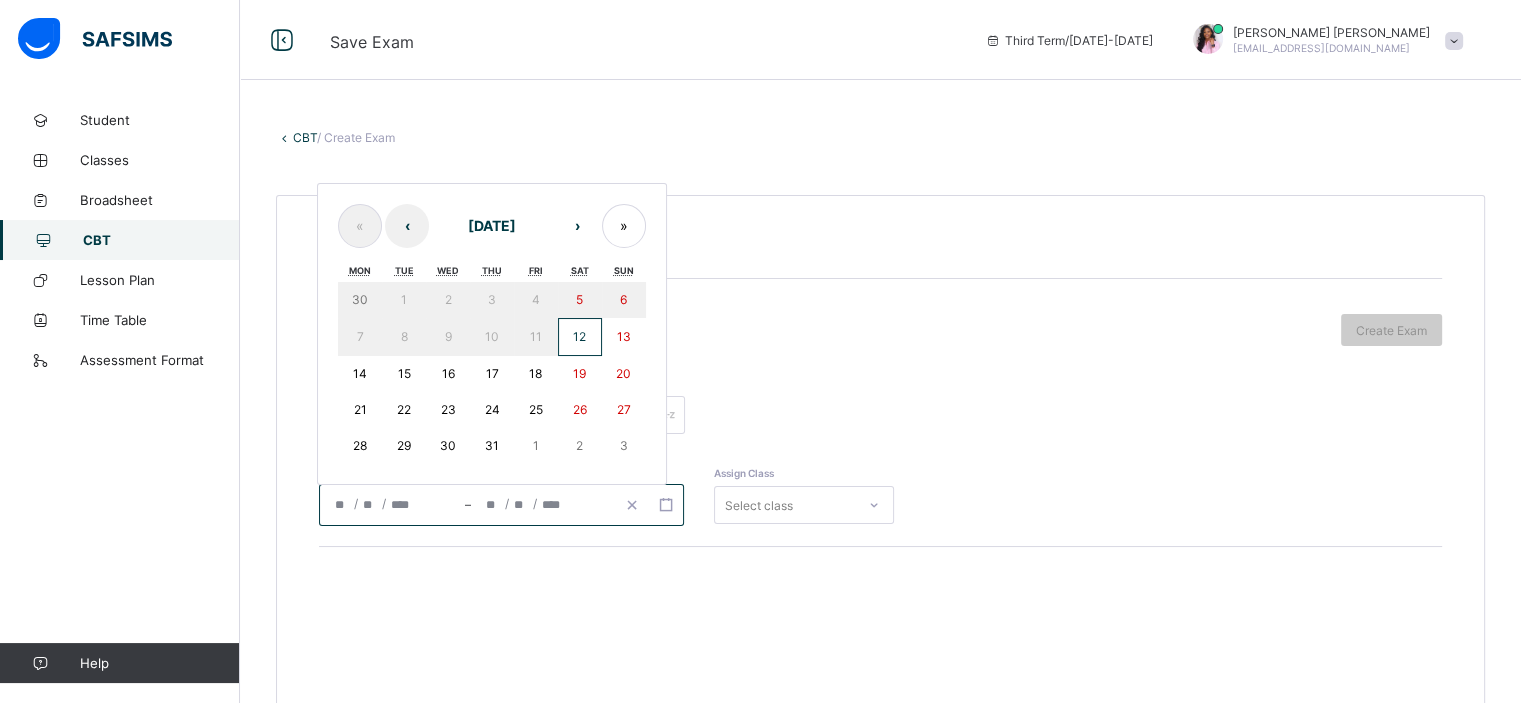 click 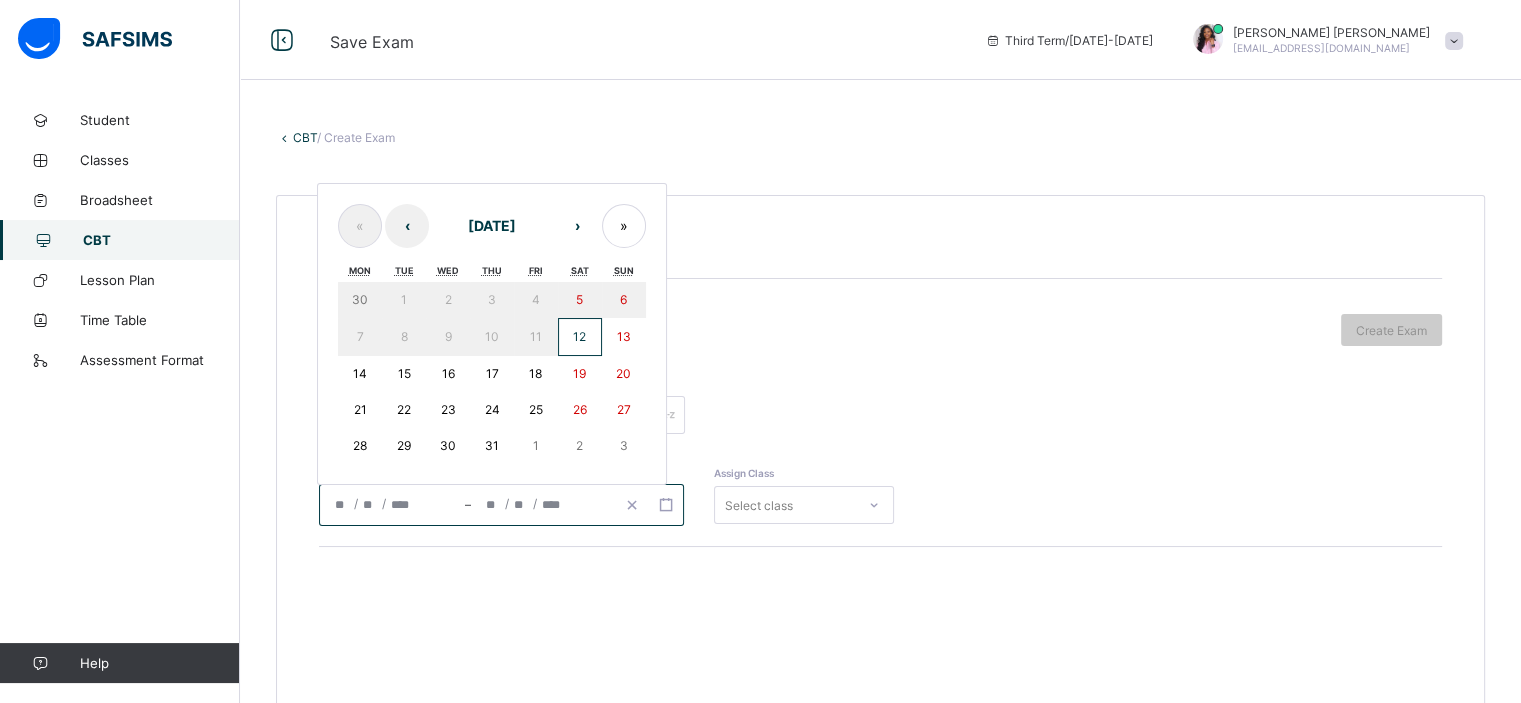 click on "17" at bounding box center [491, 373] 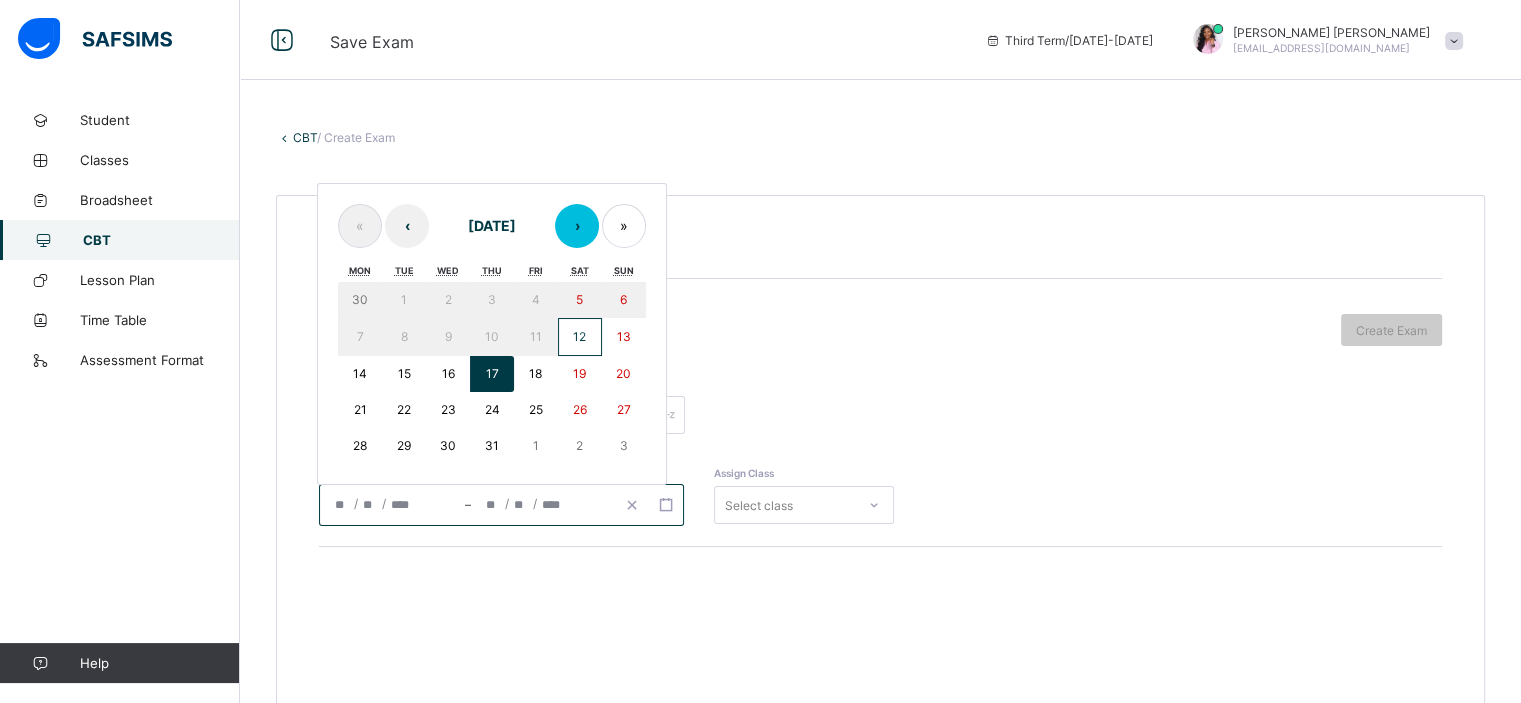 click on "›" at bounding box center [577, 226] 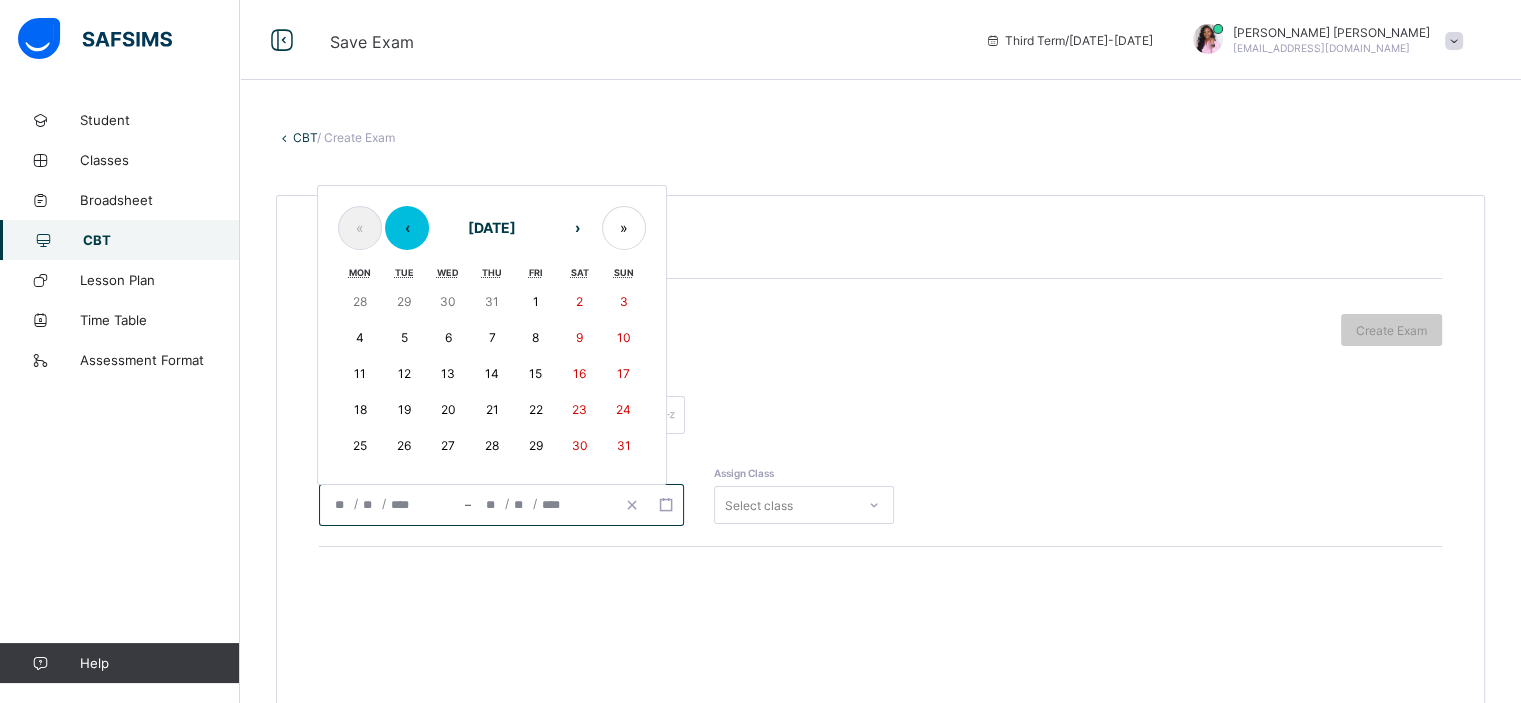 click on "‹" at bounding box center (407, 228) 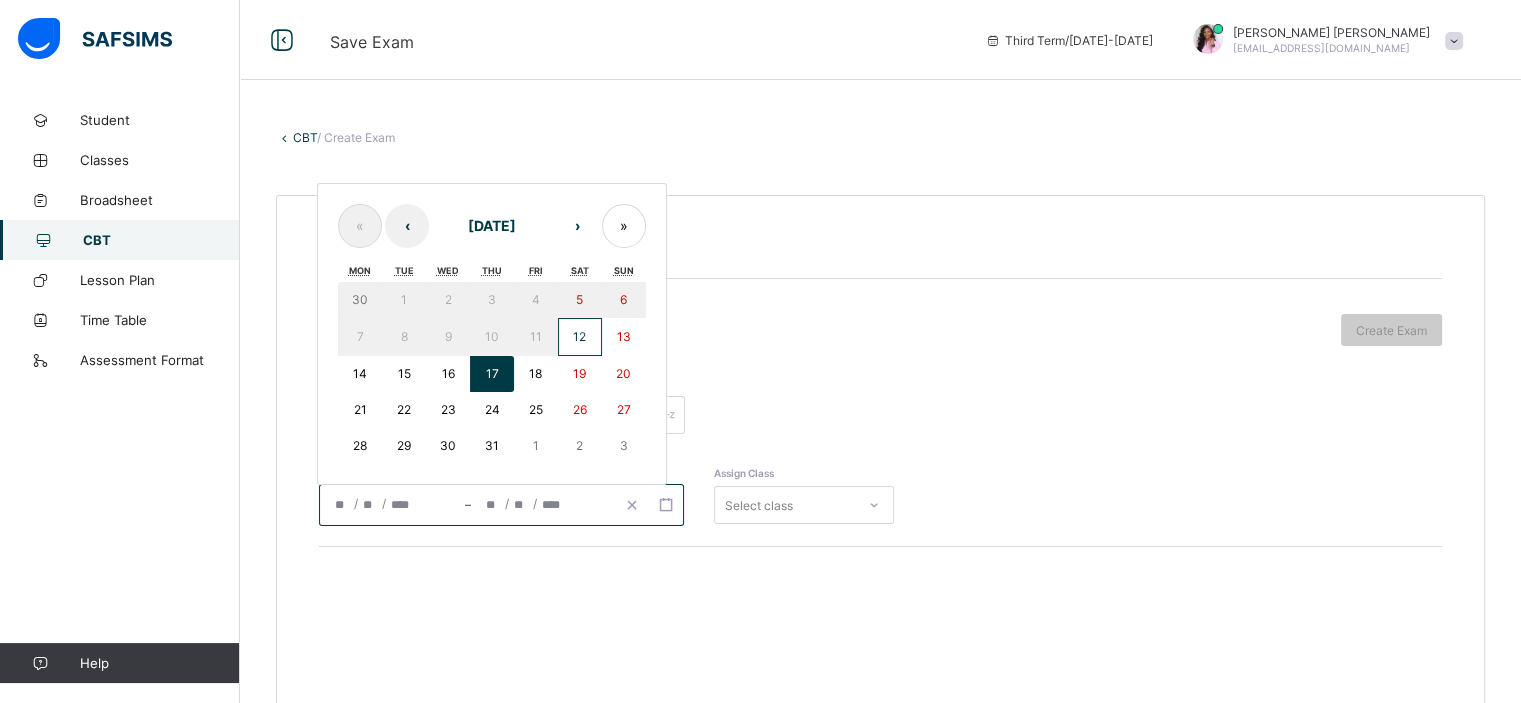 click on "17" at bounding box center (492, 374) 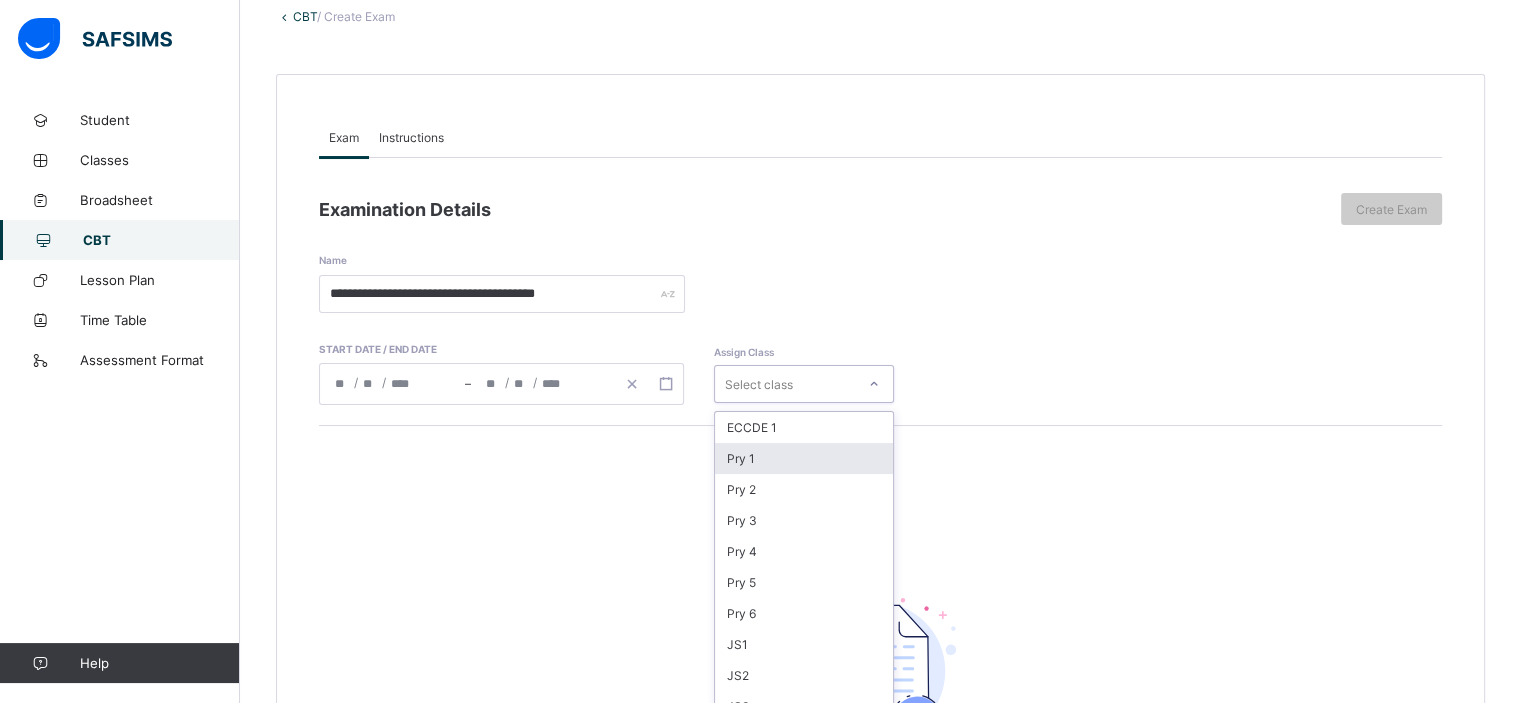 click on "option Pry 1 focused, 2 of 16. 16 results available. Use Up and Down to choose options, press Enter to select the currently focused option, press Escape to exit the menu, press Tab to select the option and exit the menu. Select class ECCDE 1 Pry 1 Pry 2 Pry 3 Pry 4 Pry 5 Pry 6 JS1 JS2 JS3 ECCDE 2 ECCDE II Pre ECC Nur 1 Nur 2 Pre ECC" at bounding box center (804, 384) 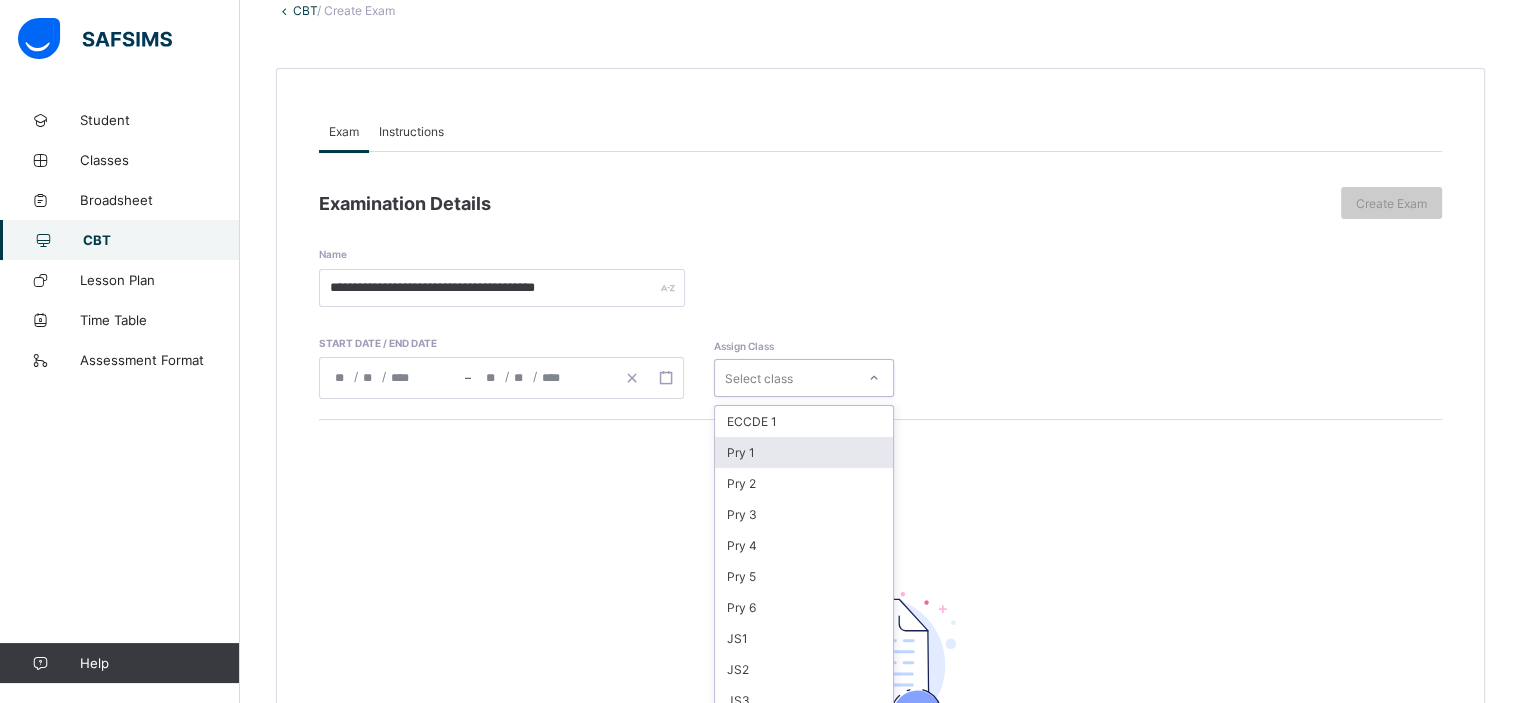 scroll, scrollTop: 138, scrollLeft: 0, axis: vertical 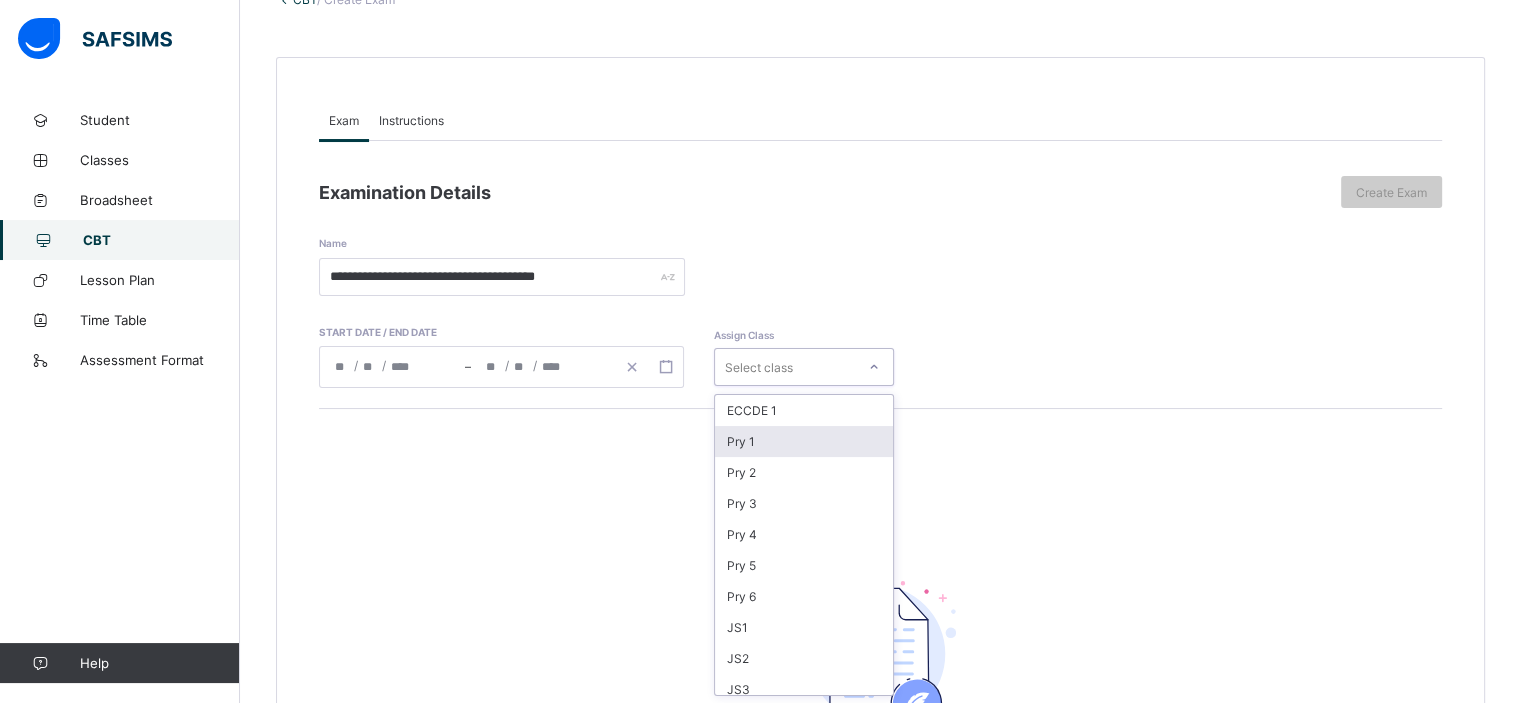click on "Pry 1" at bounding box center (804, 441) 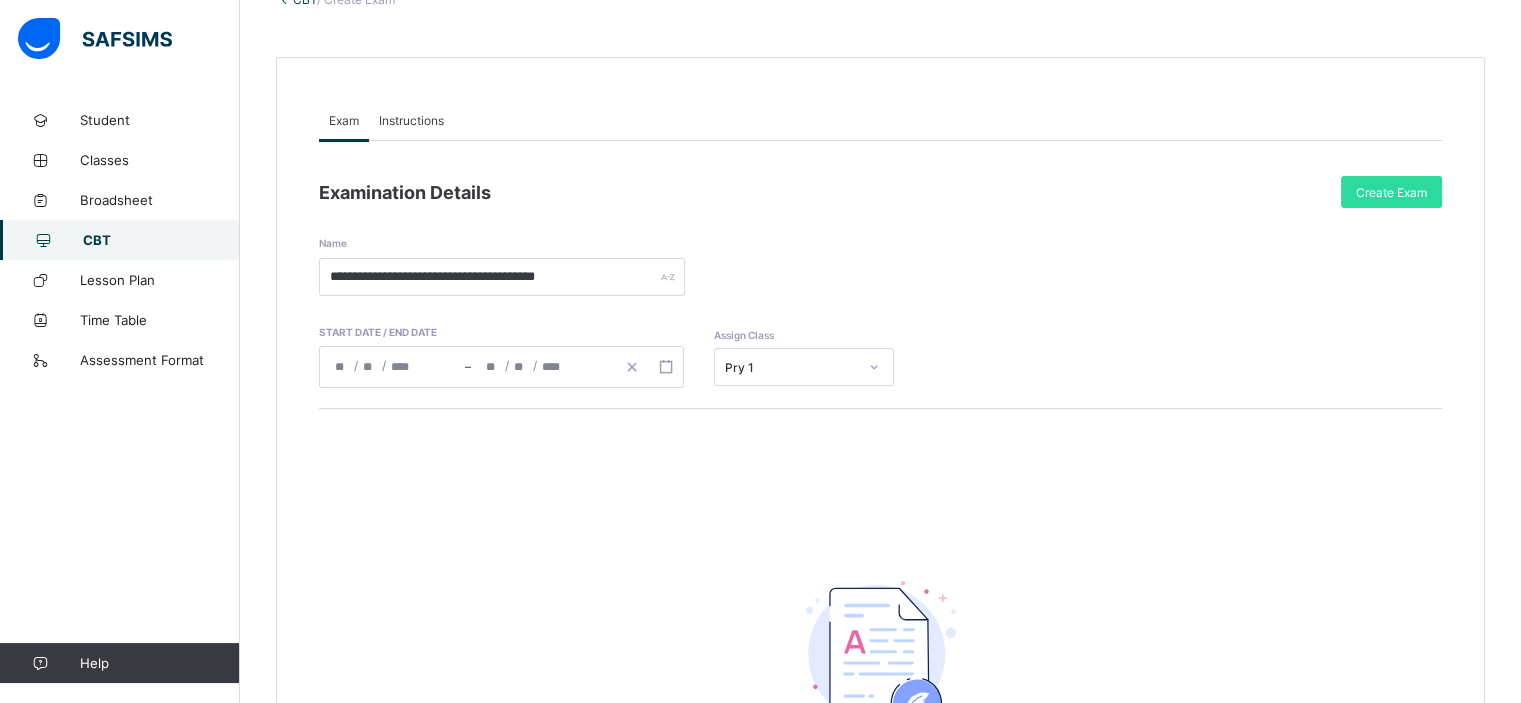 click on "Instructions" at bounding box center [411, 120] 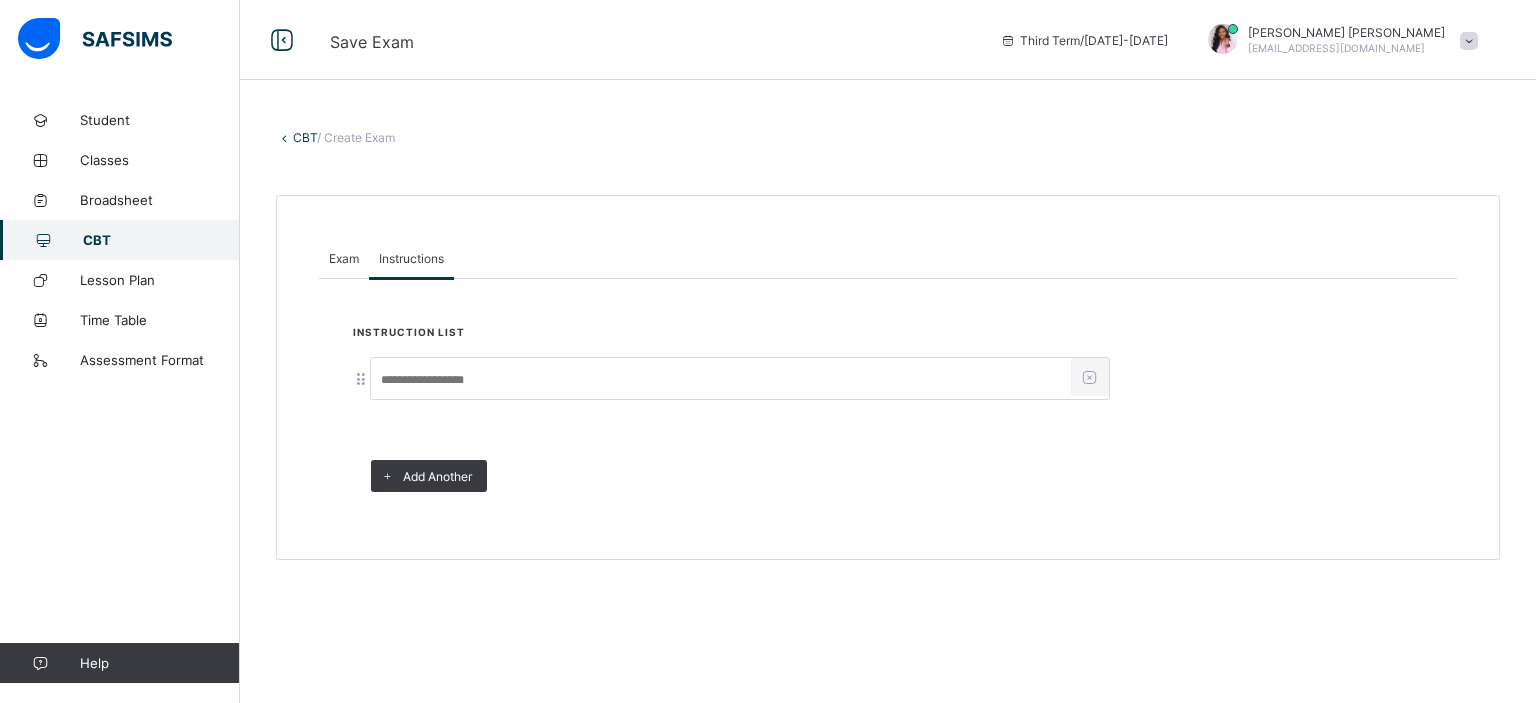 click at bounding box center (721, 380) 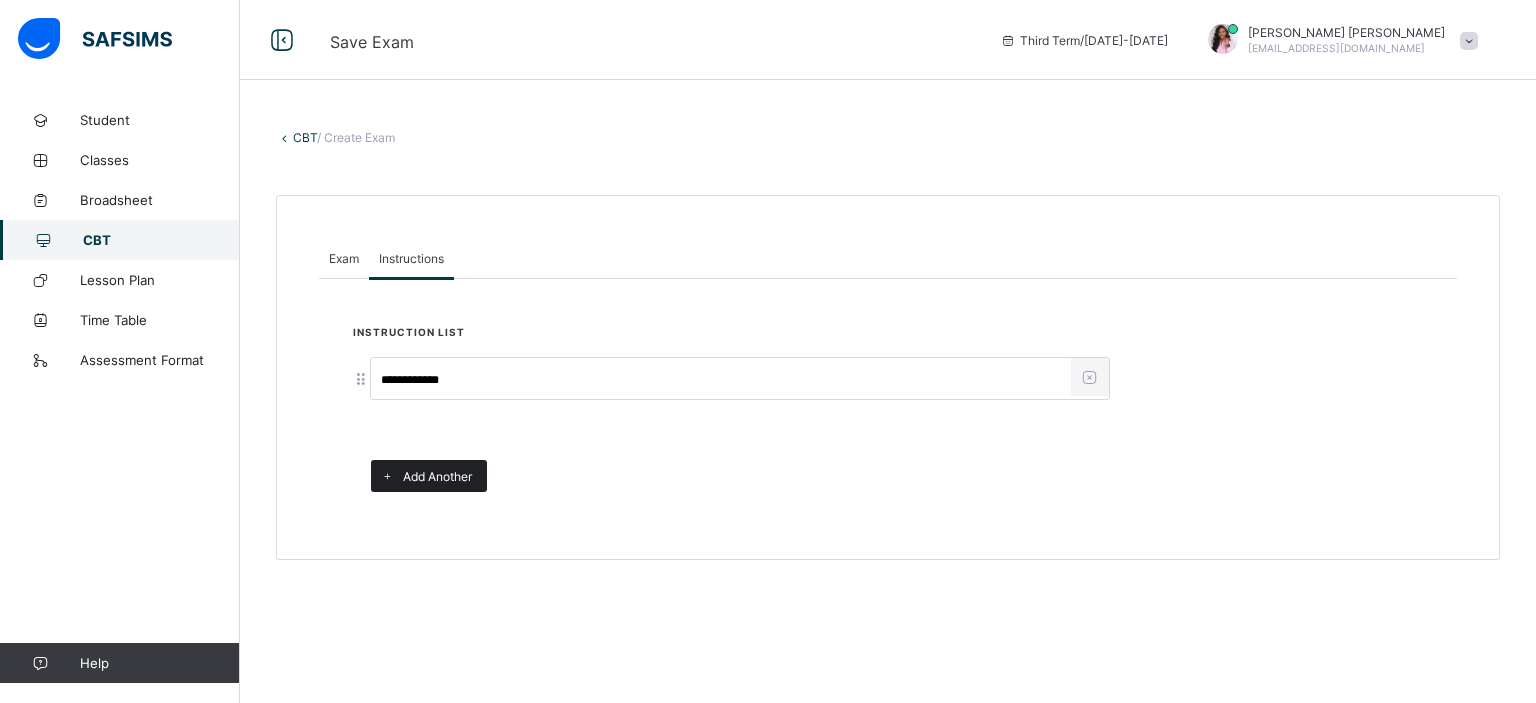 type on "**********" 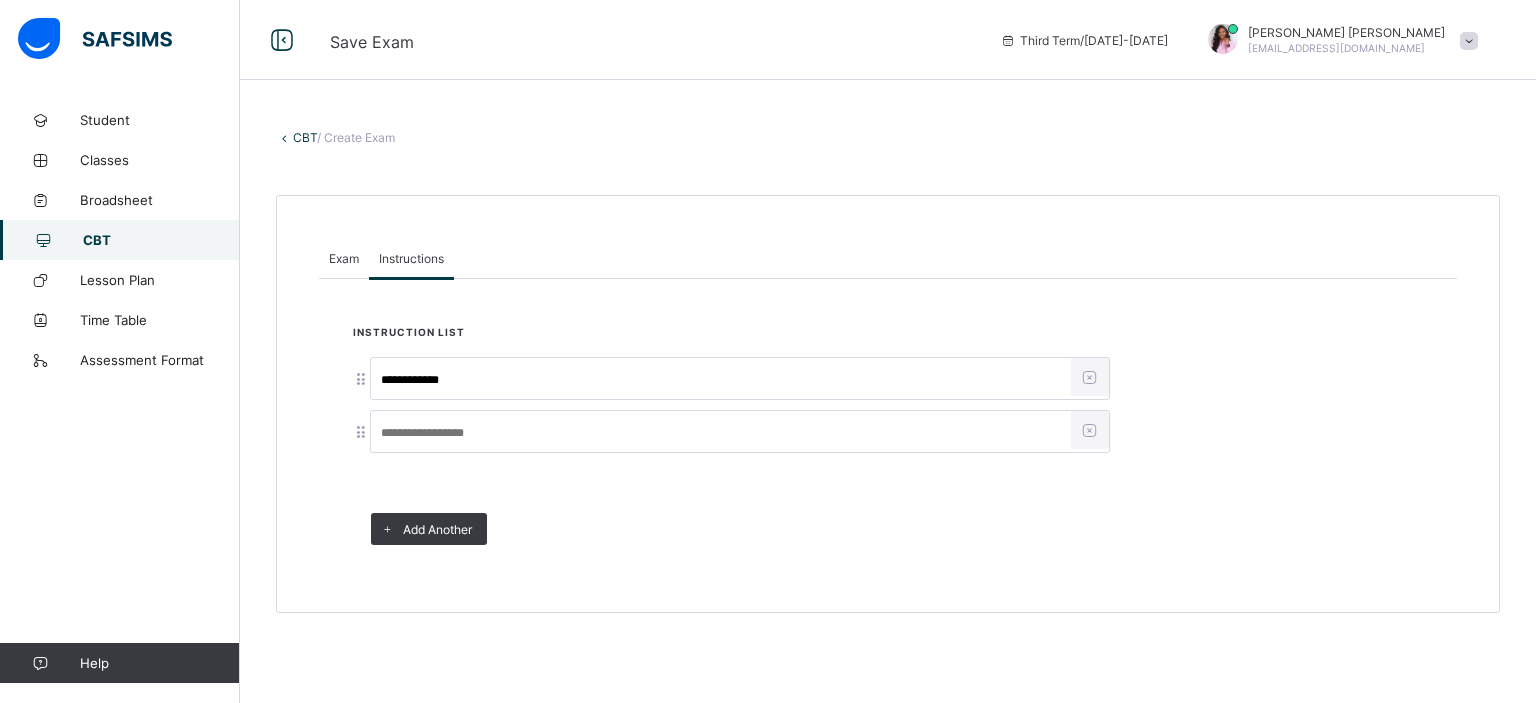 click at bounding box center [1089, 430] 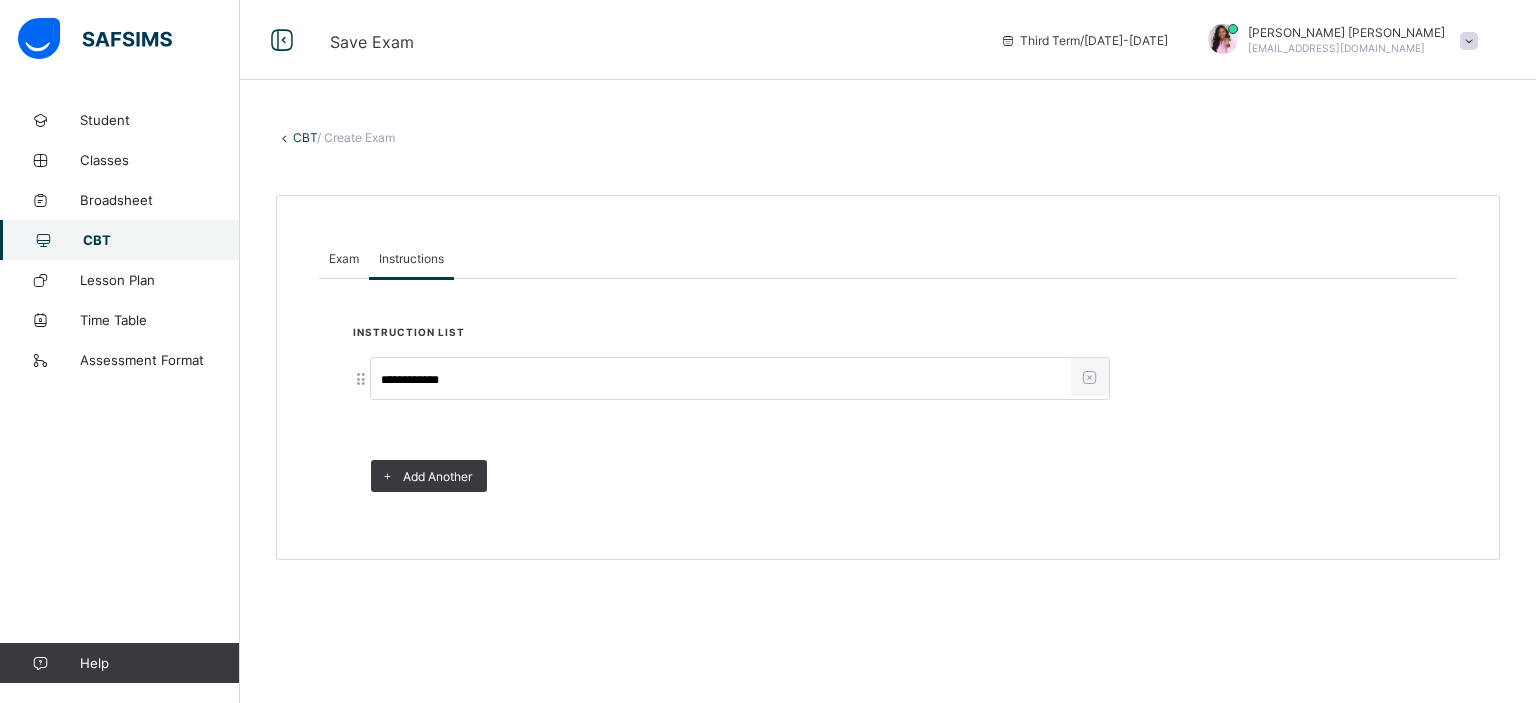 click on "Exam" at bounding box center (344, 258) 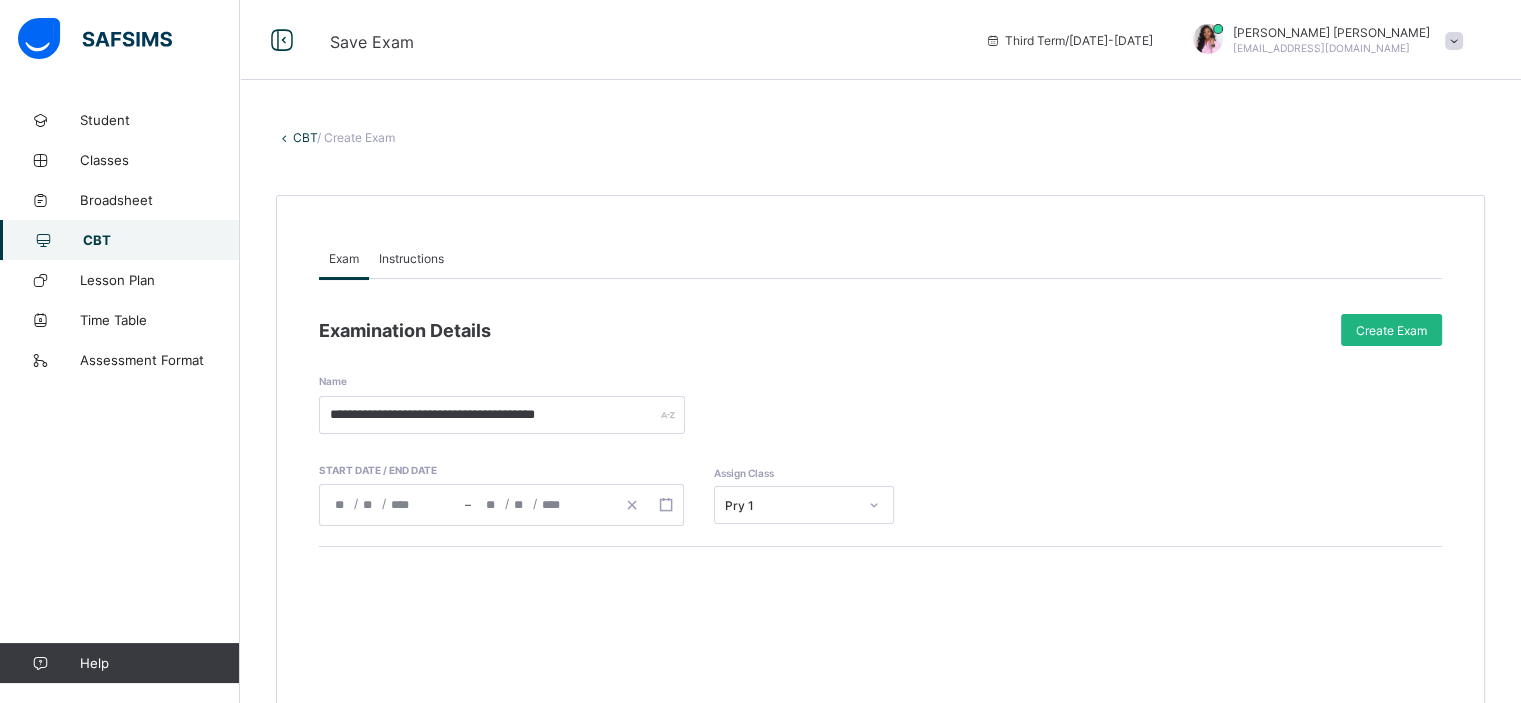 click on "Create Exam" at bounding box center [1391, 330] 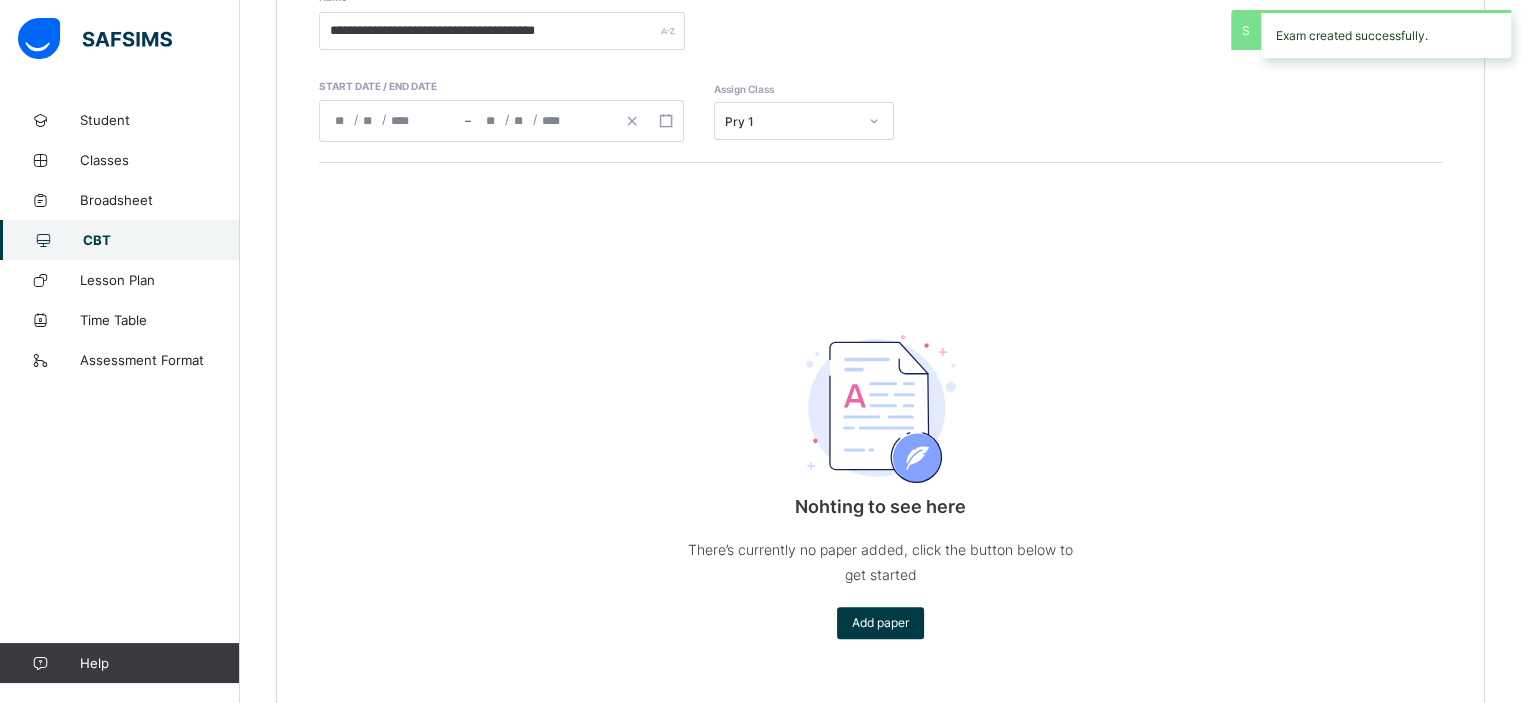 scroll, scrollTop: 400, scrollLeft: 0, axis: vertical 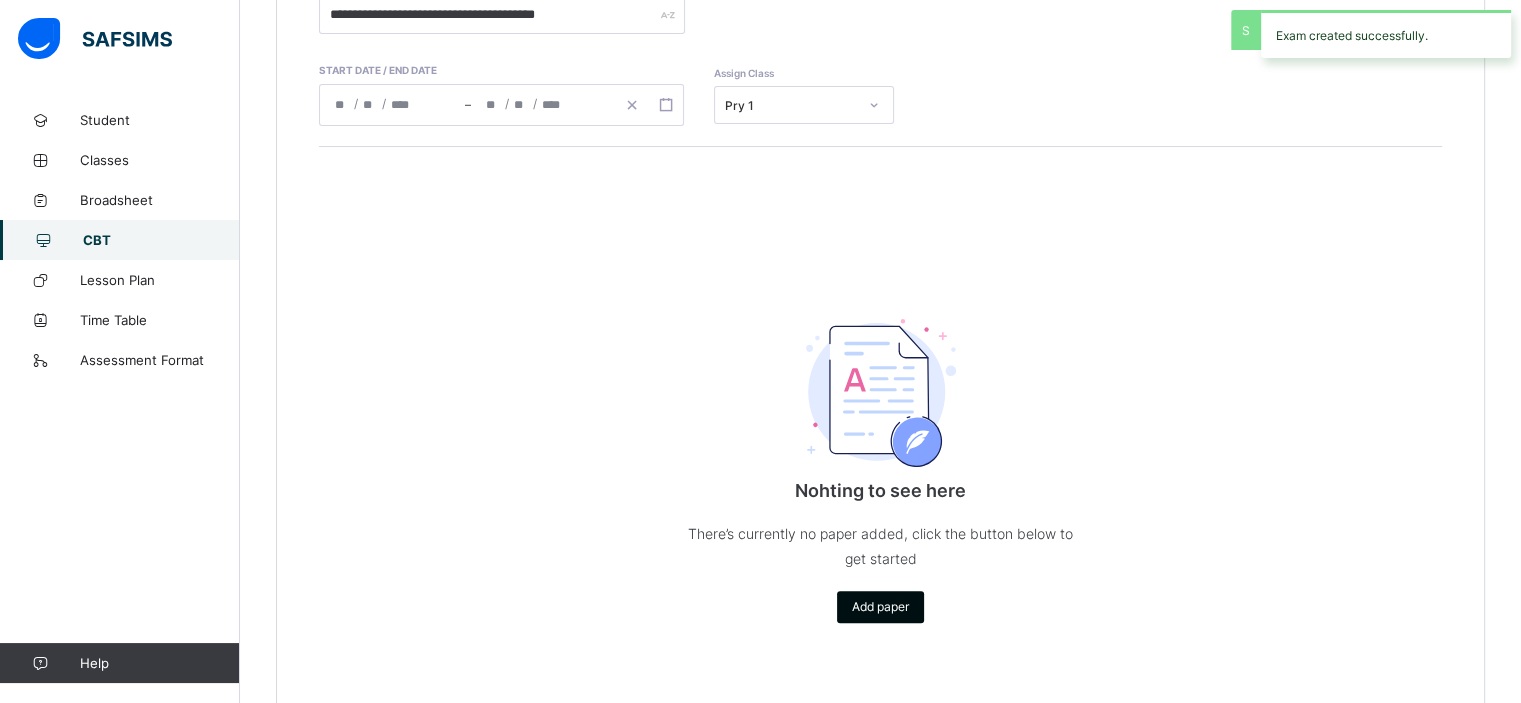 click on "Add paper" at bounding box center (880, 607) 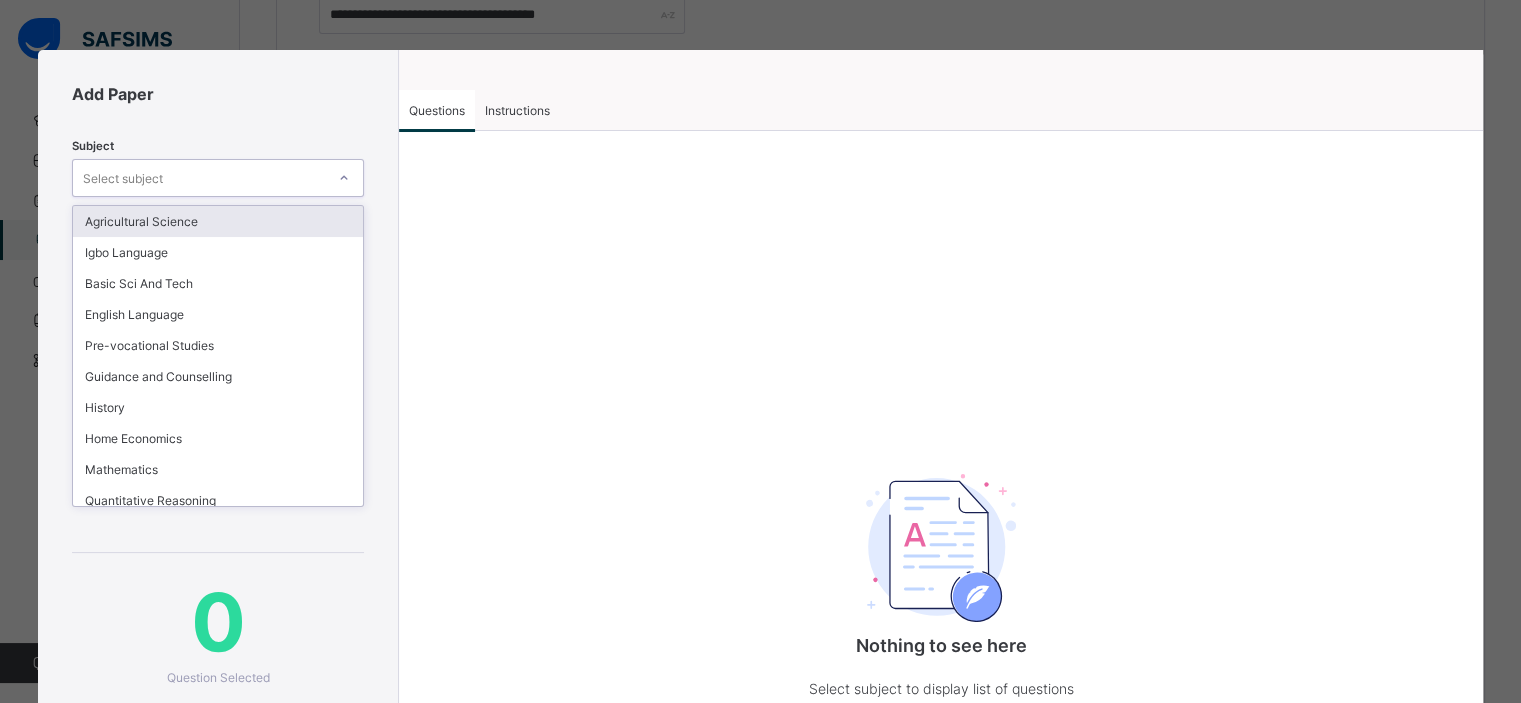 click on "Select subject" at bounding box center [199, 178] 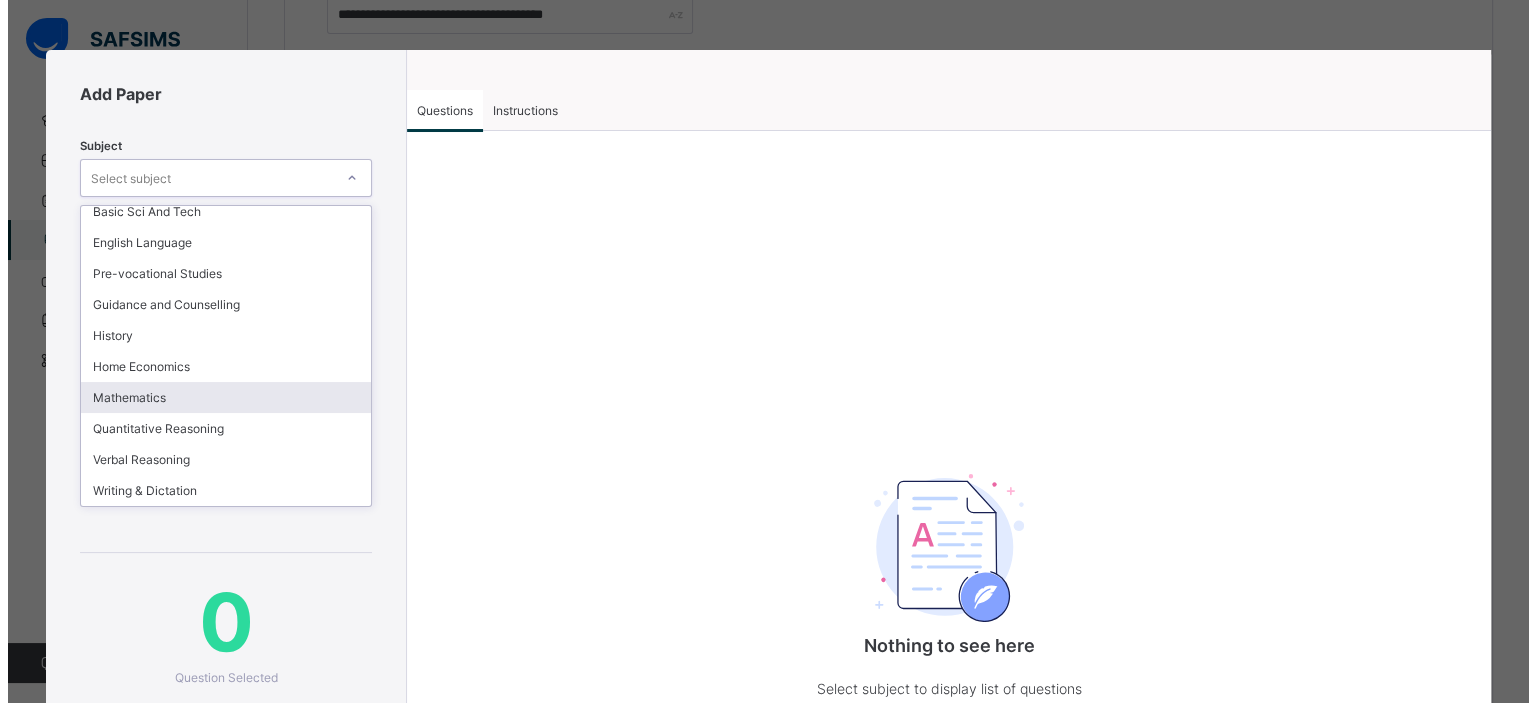 scroll, scrollTop: 100, scrollLeft: 0, axis: vertical 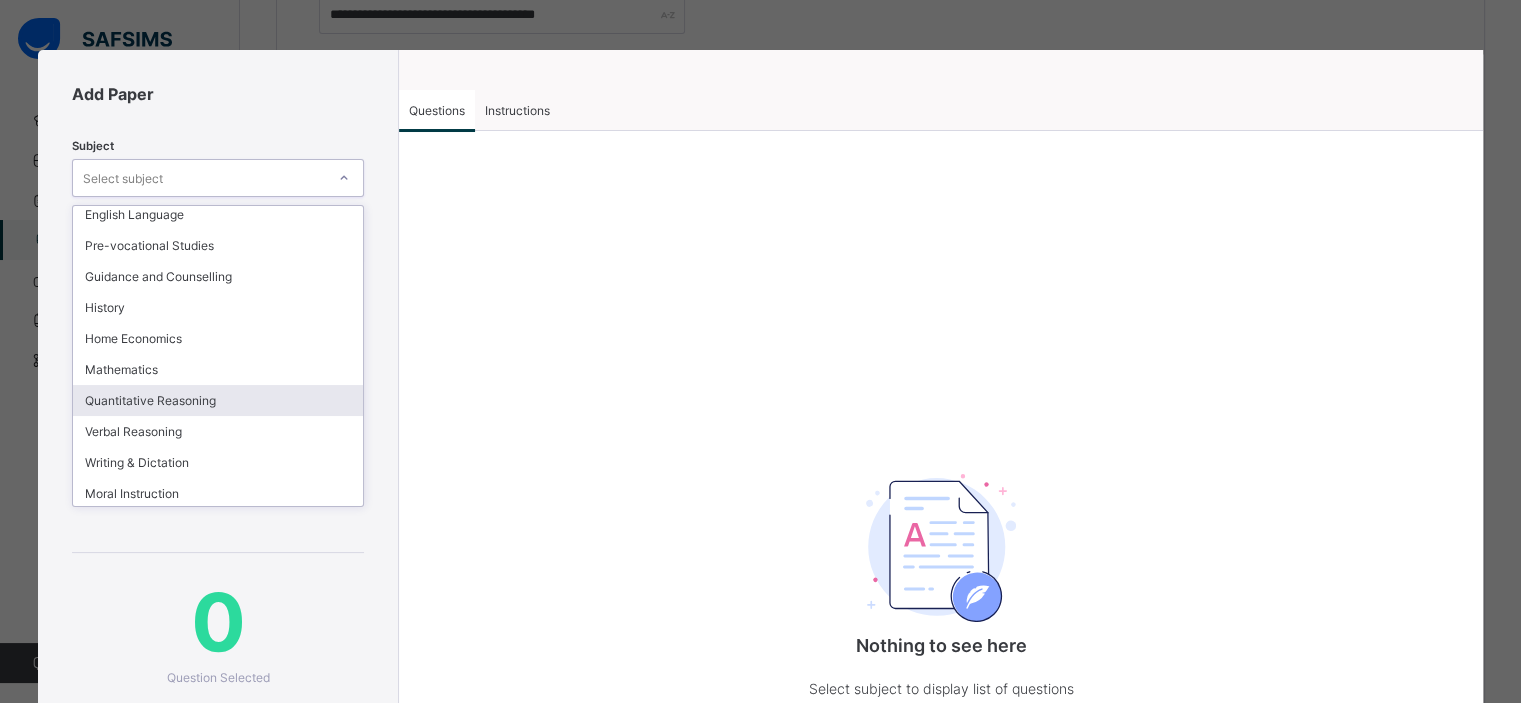 click on "Quantitative Reasoning" at bounding box center (218, 400) 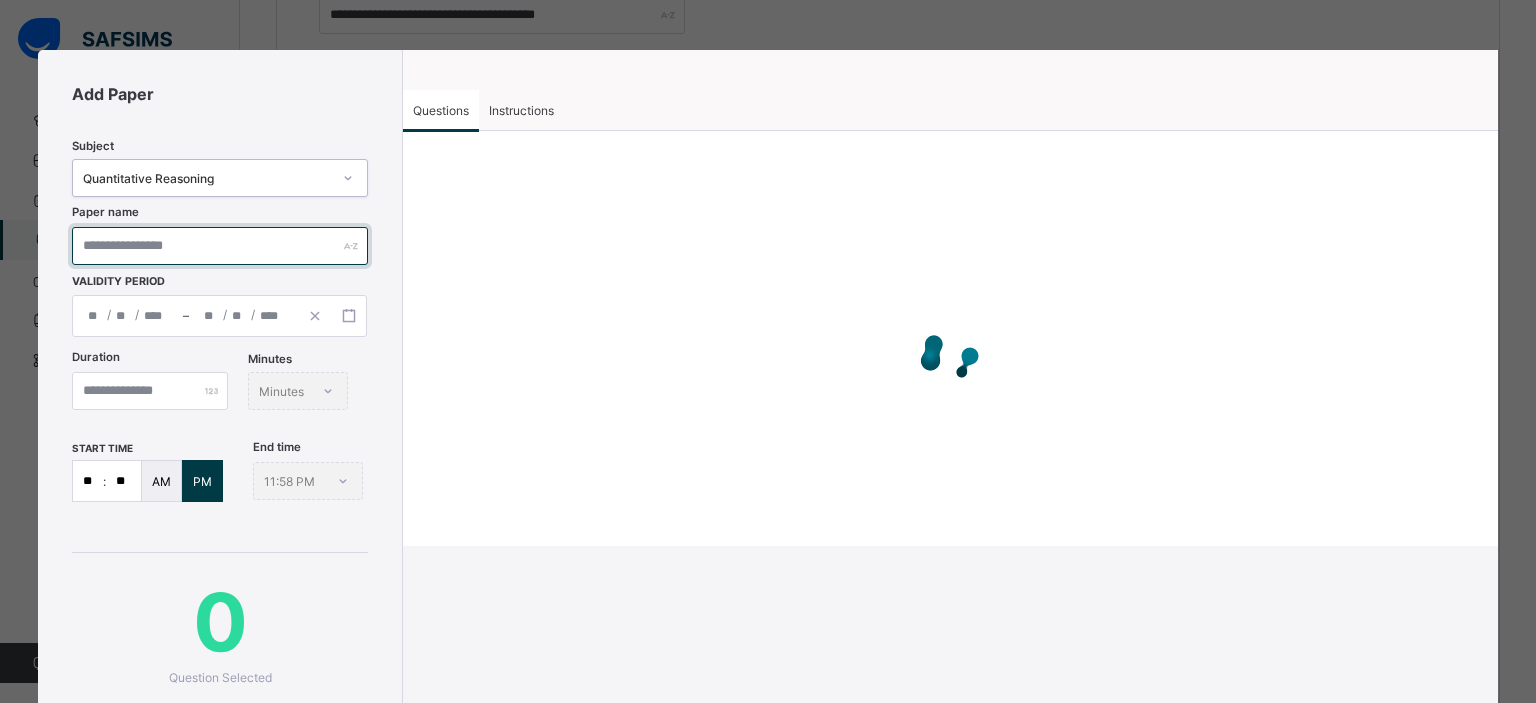 click at bounding box center [220, 246] 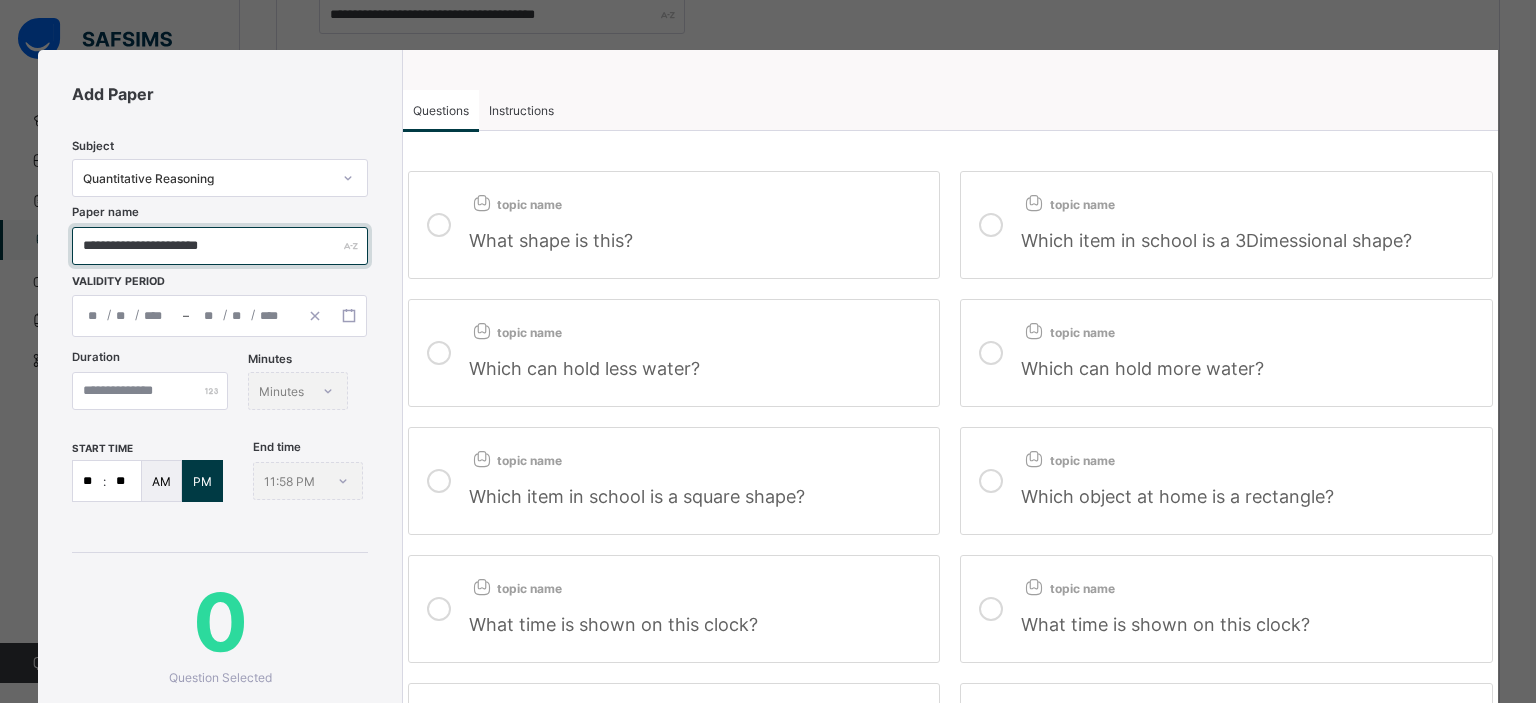 type on "**********" 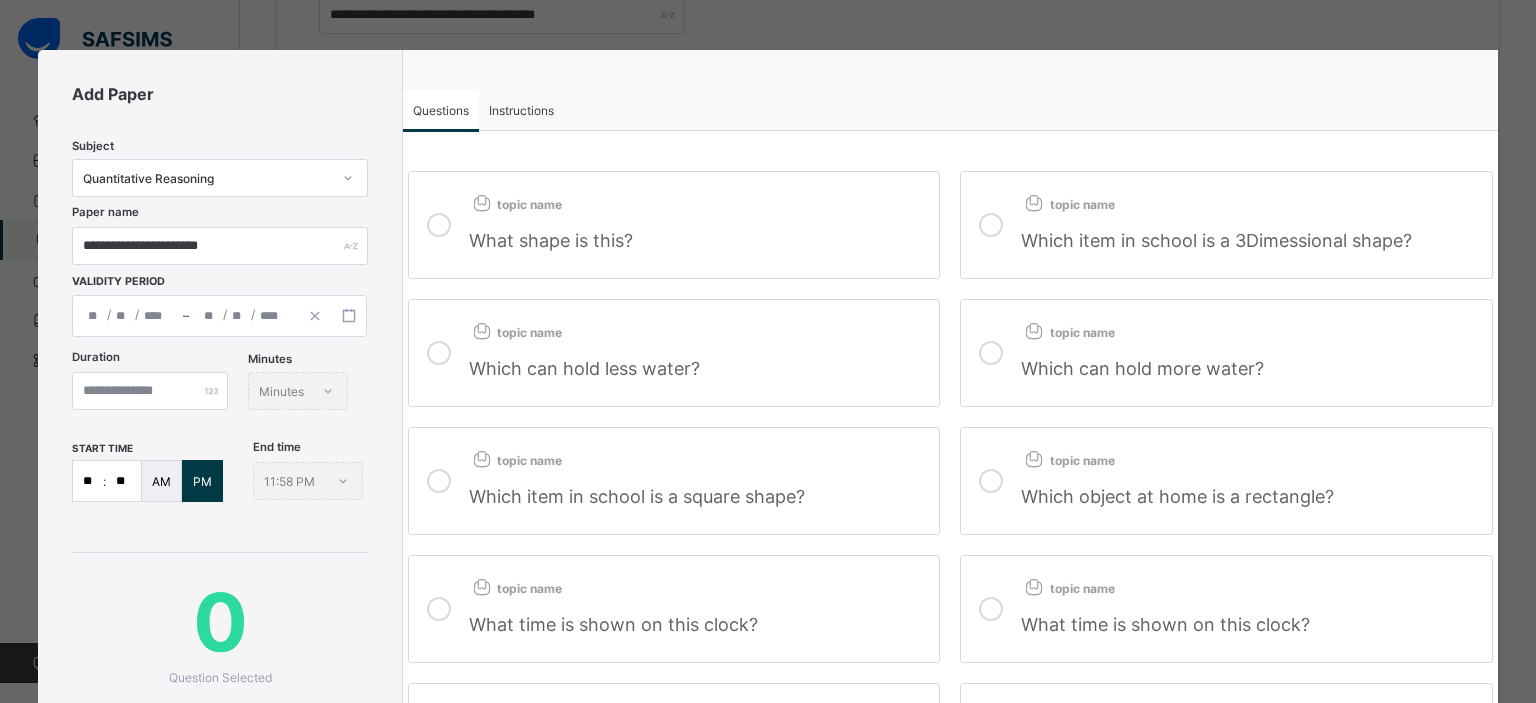 click on "/ / – / /" at bounding box center (219, 316) 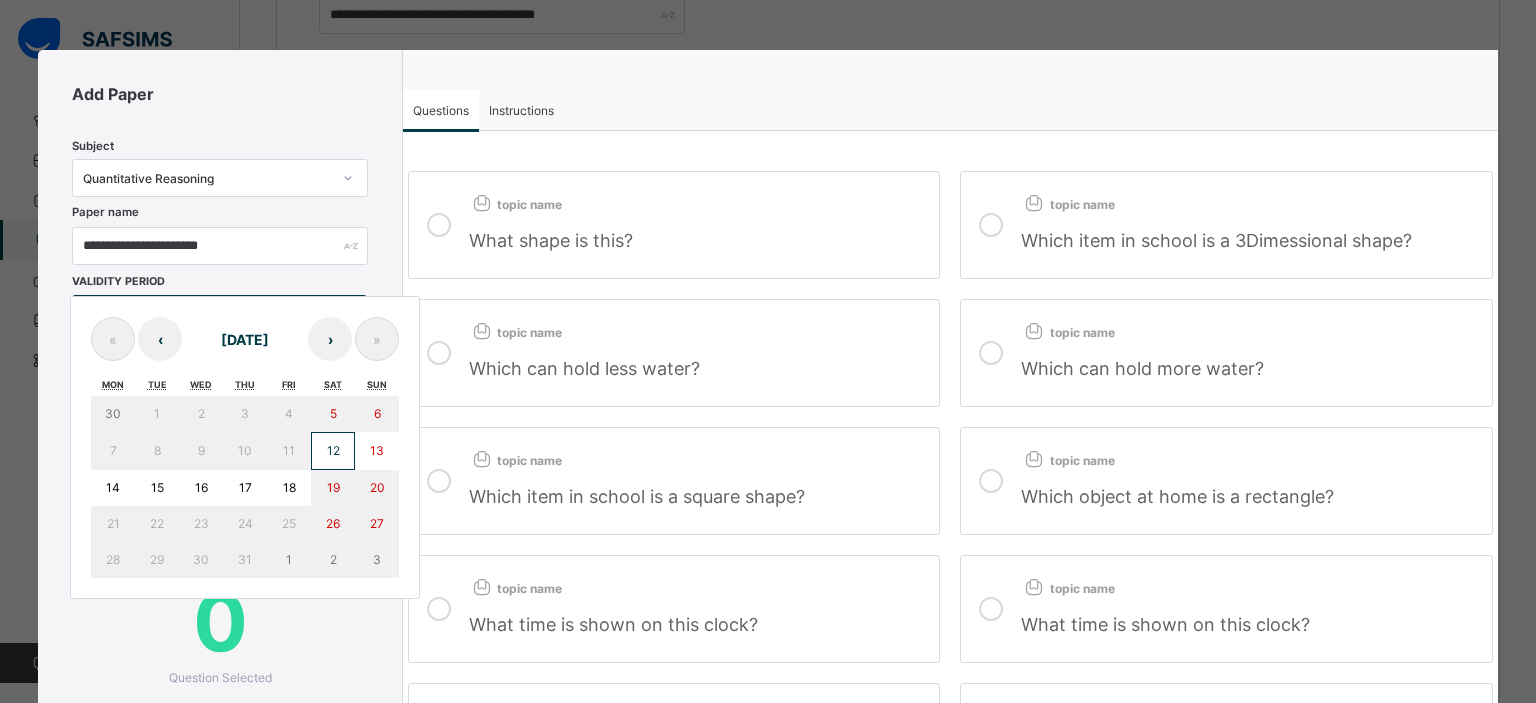 click on "17" at bounding box center (245, 488) 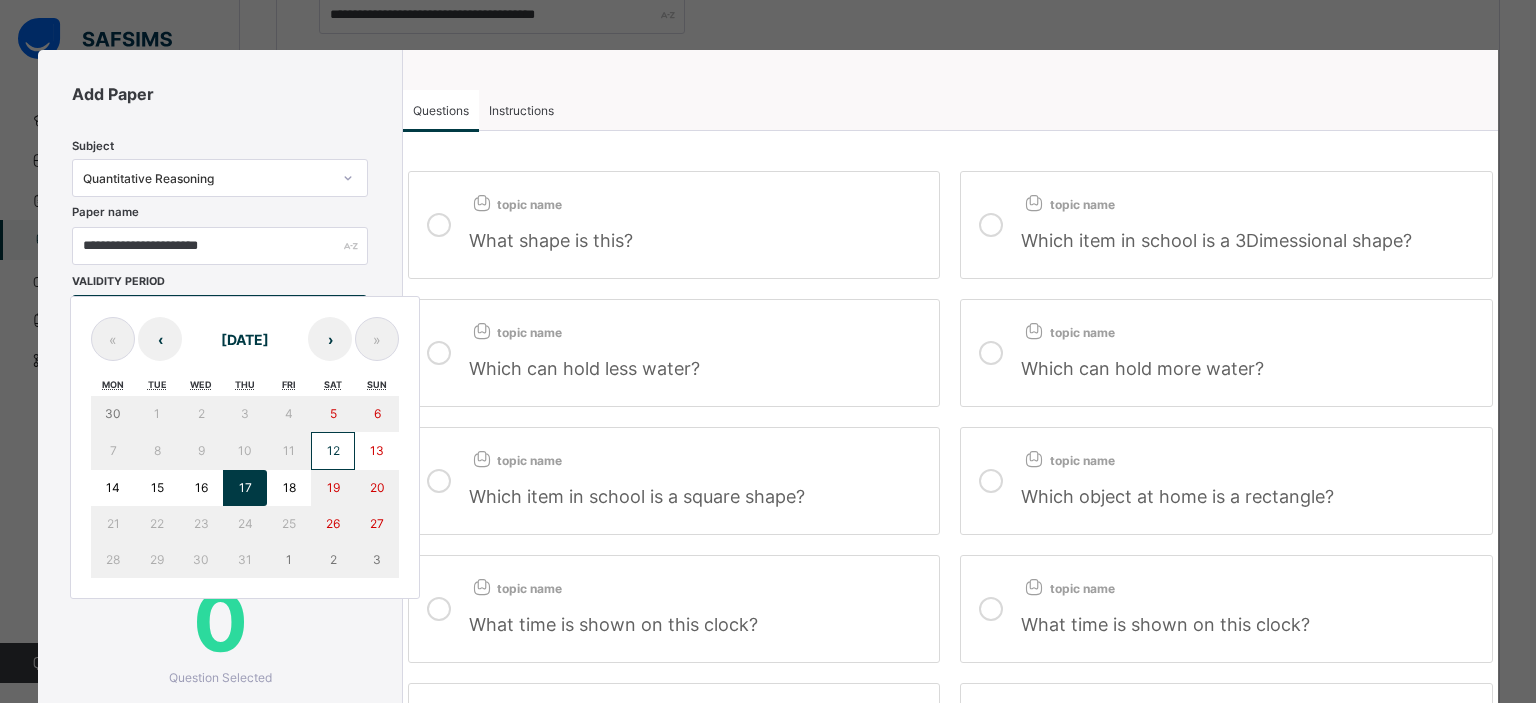click on "17" at bounding box center (245, 488) 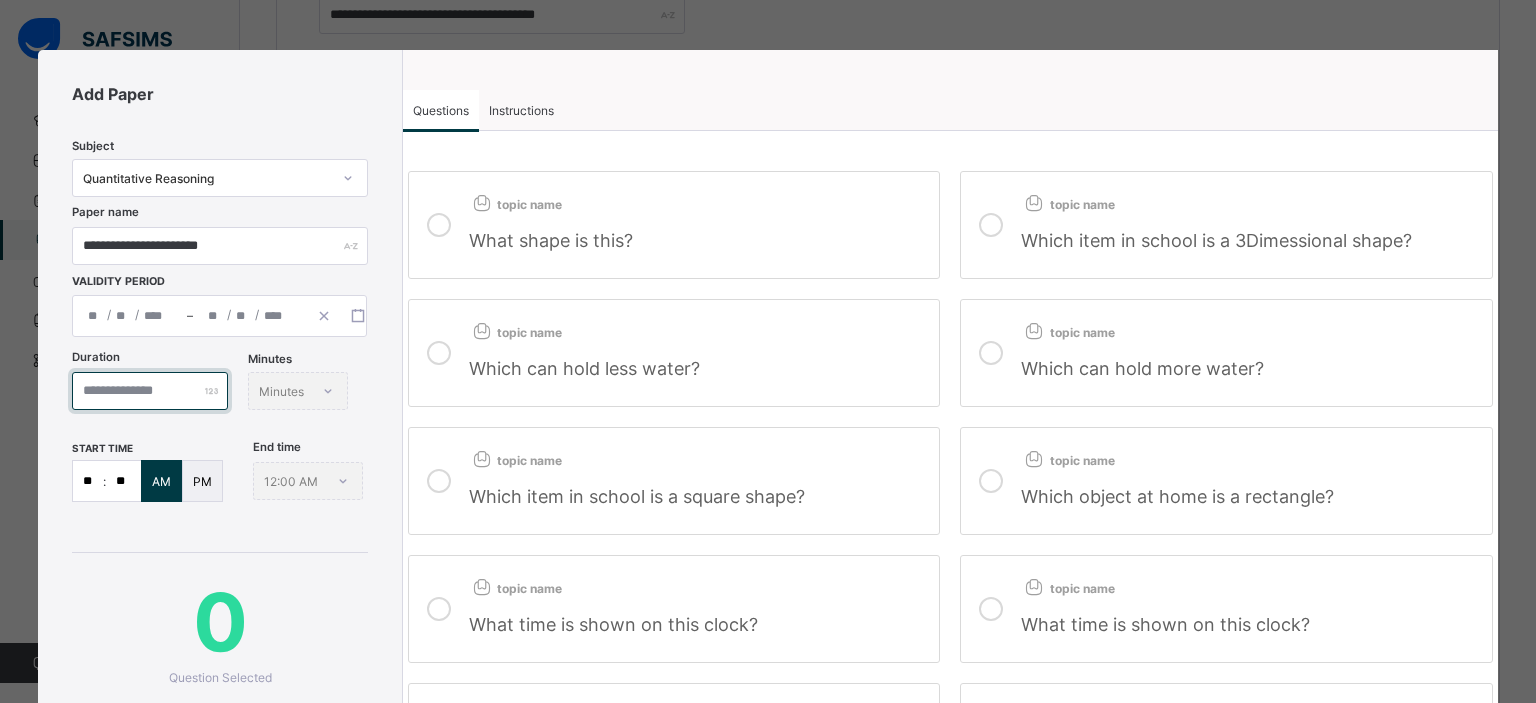 click at bounding box center [150, 391] 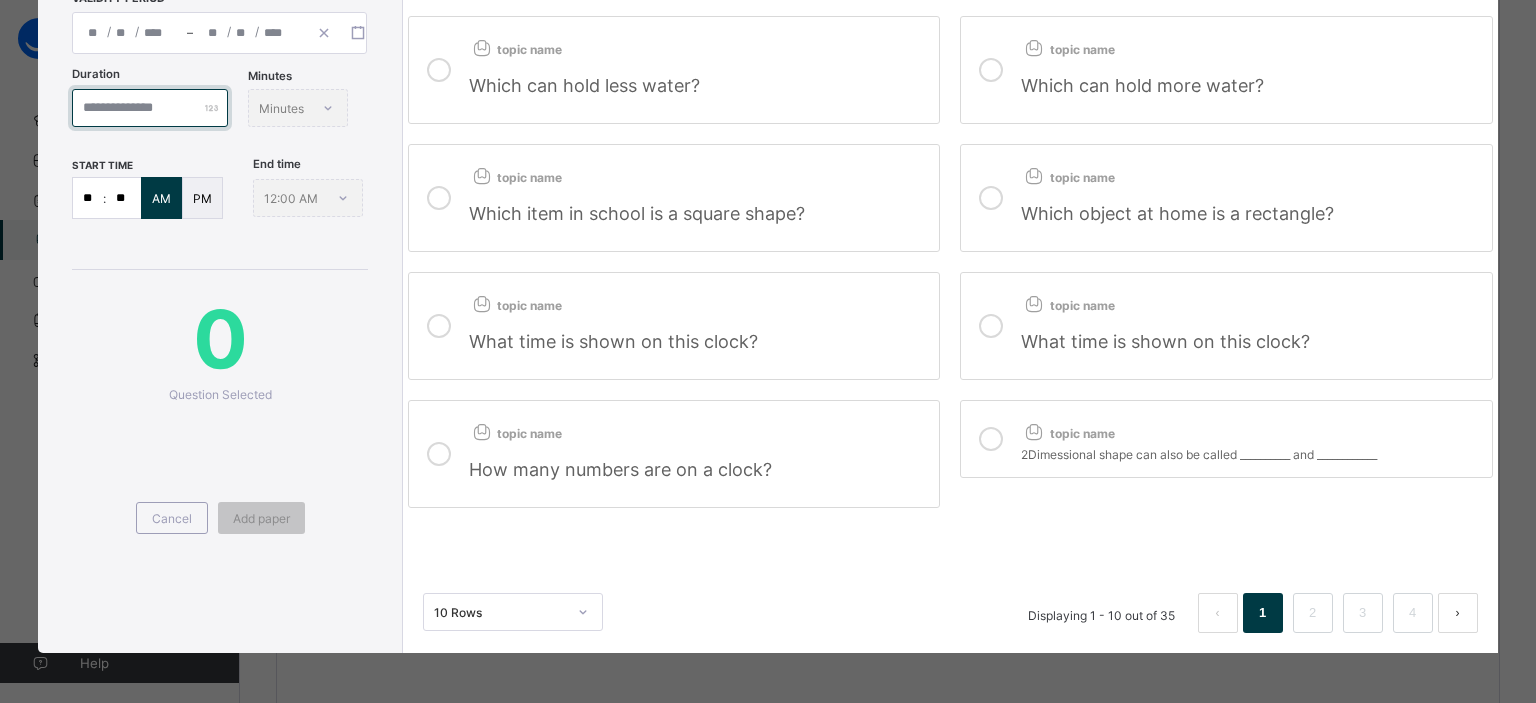 scroll, scrollTop: 335, scrollLeft: 0, axis: vertical 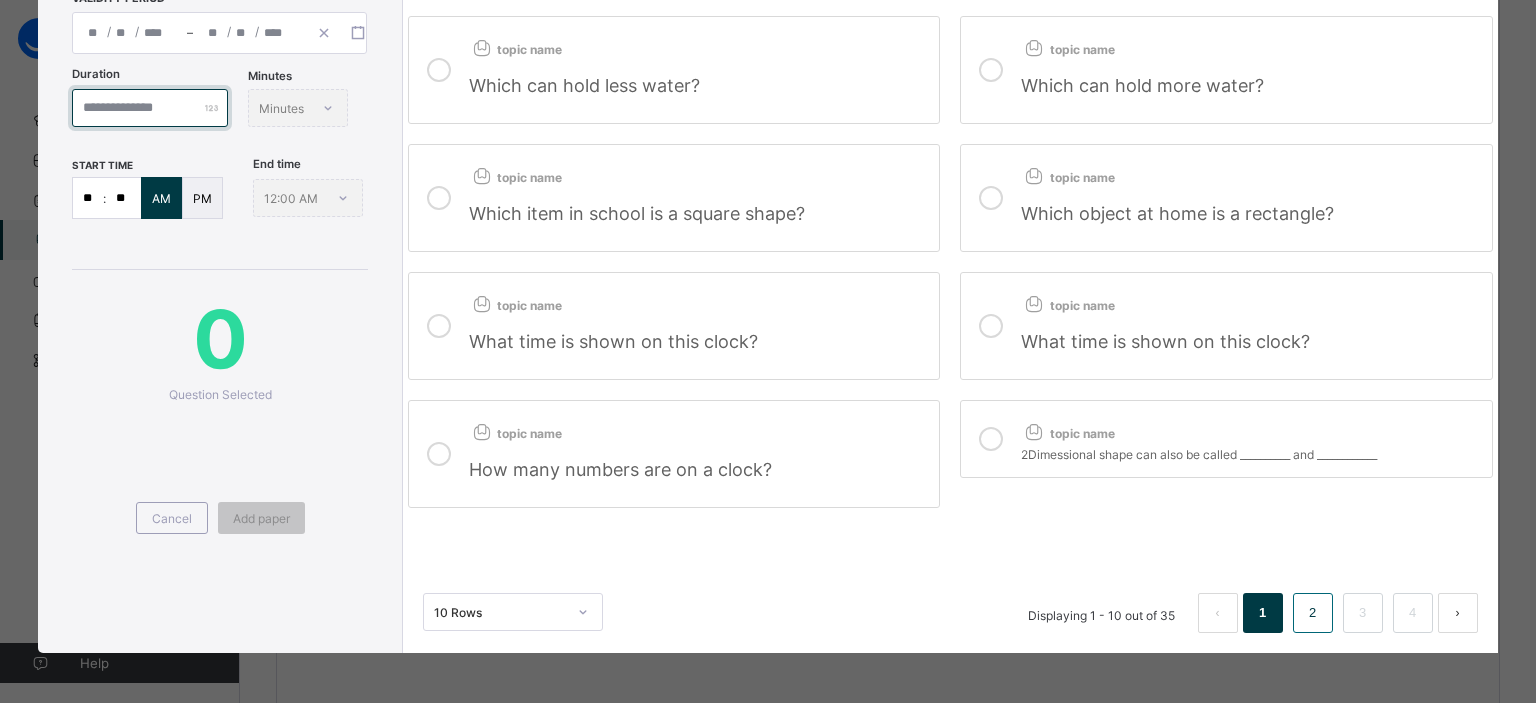 type on "***" 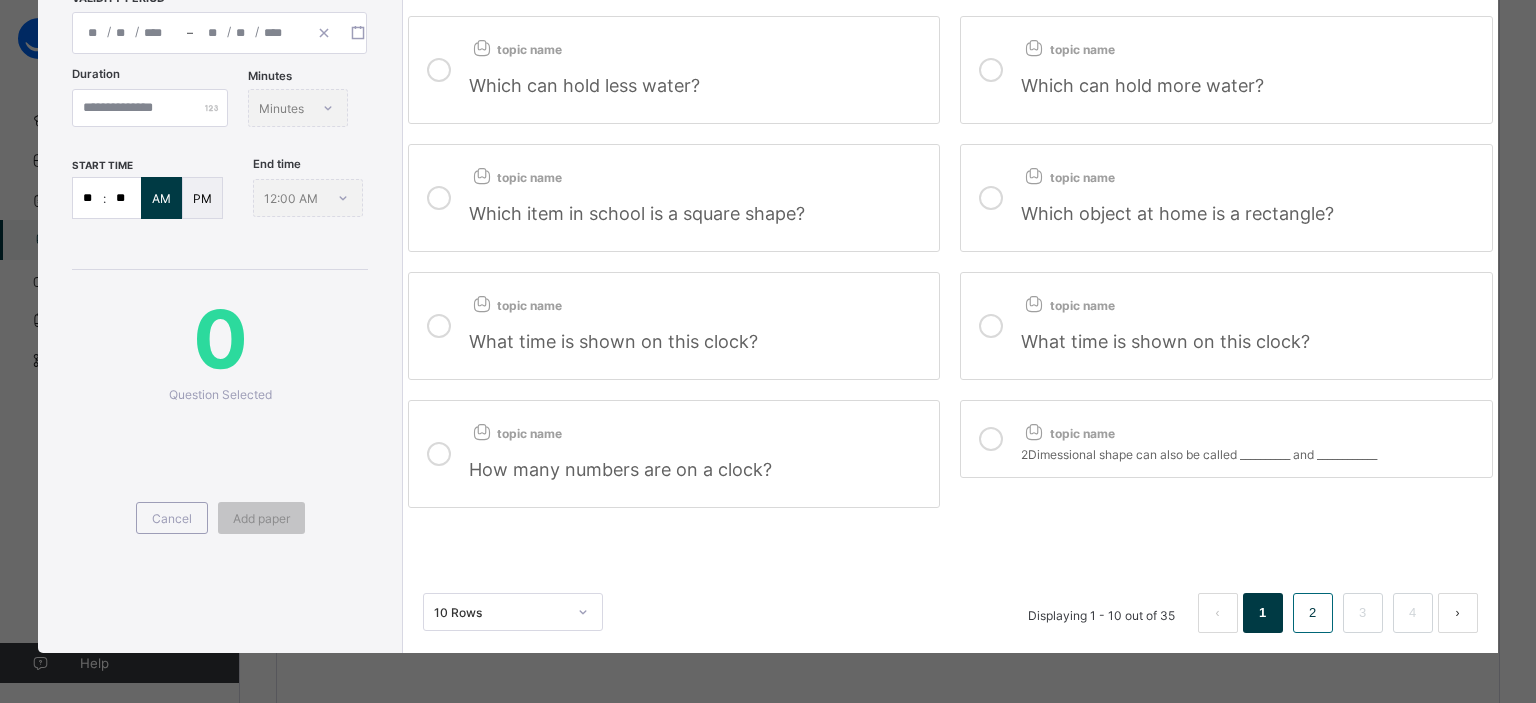 click on "2" at bounding box center (1313, 613) 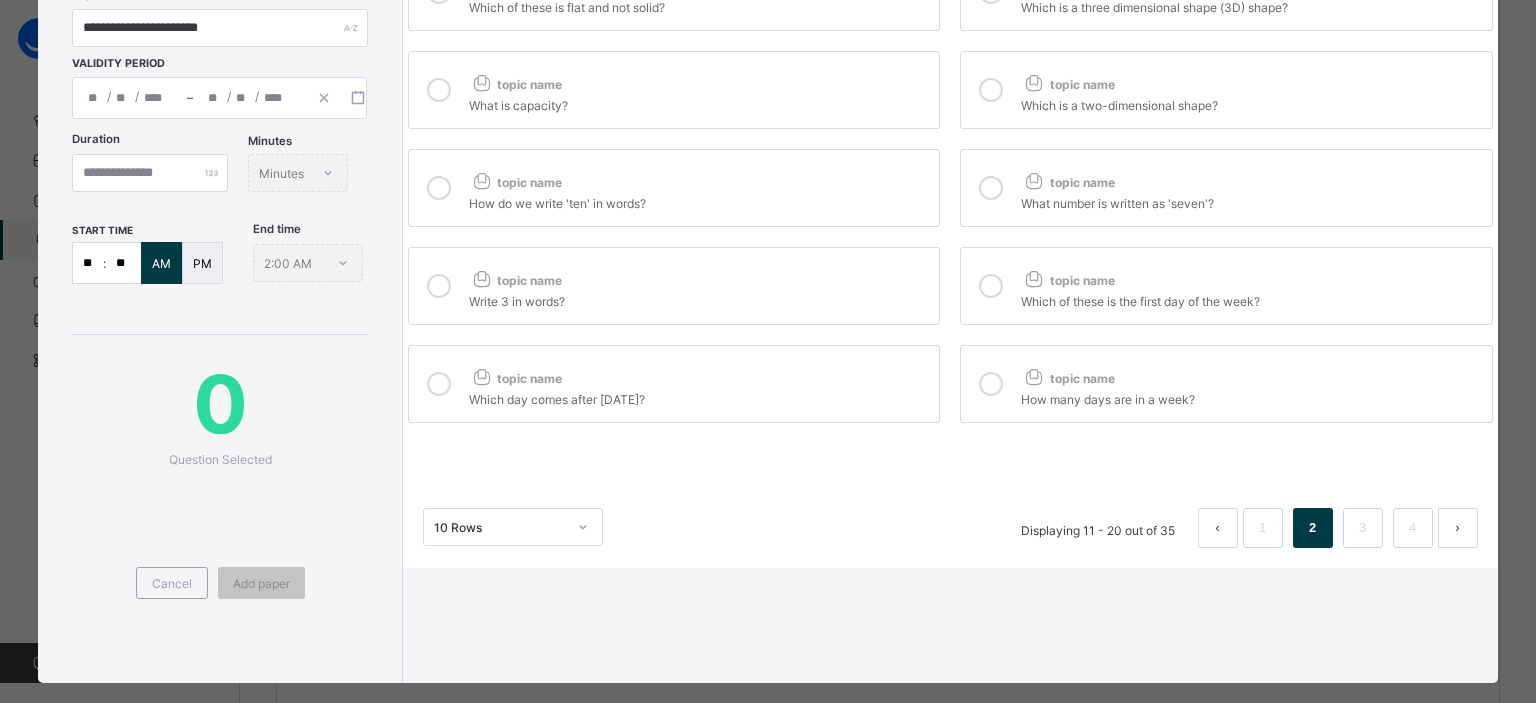 scroll, scrollTop: 35, scrollLeft: 0, axis: vertical 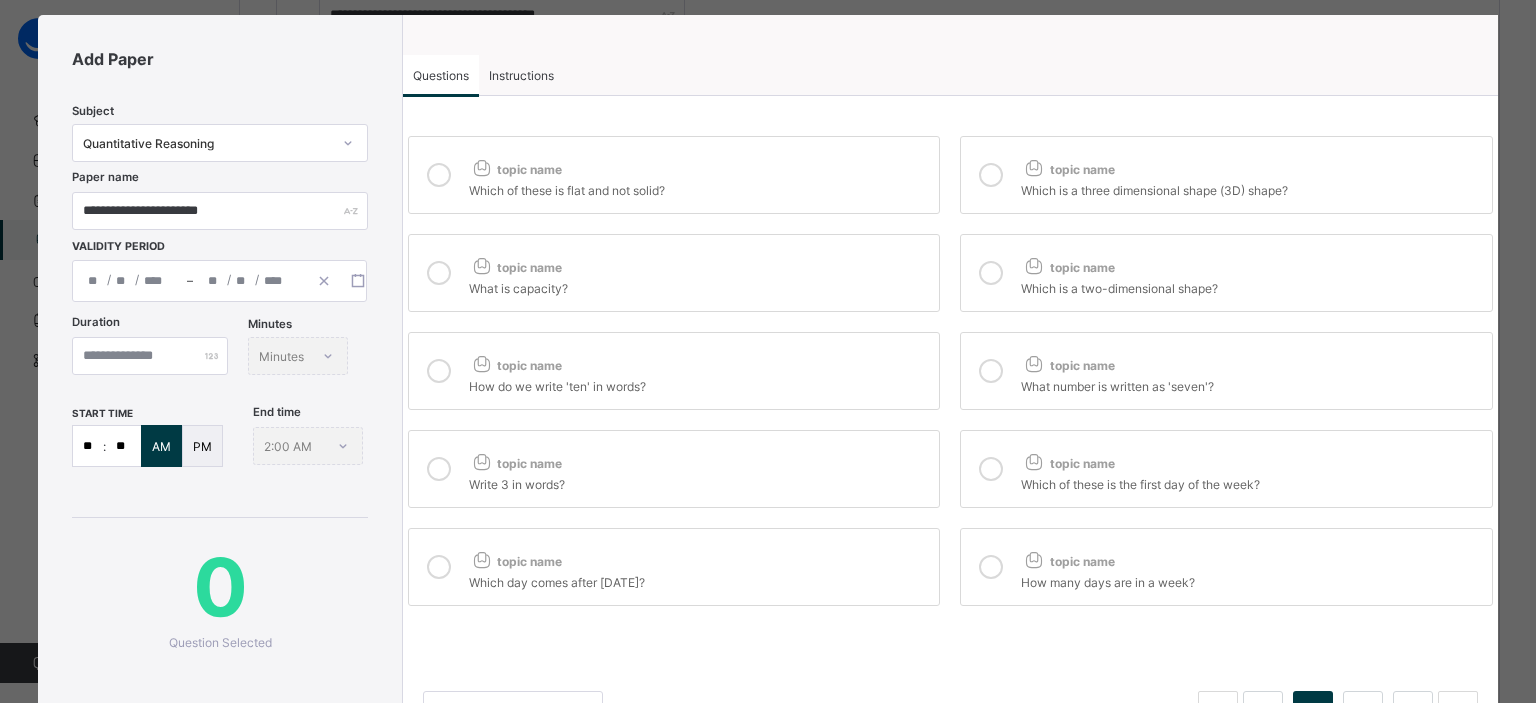 click at bounding box center (991, 371) 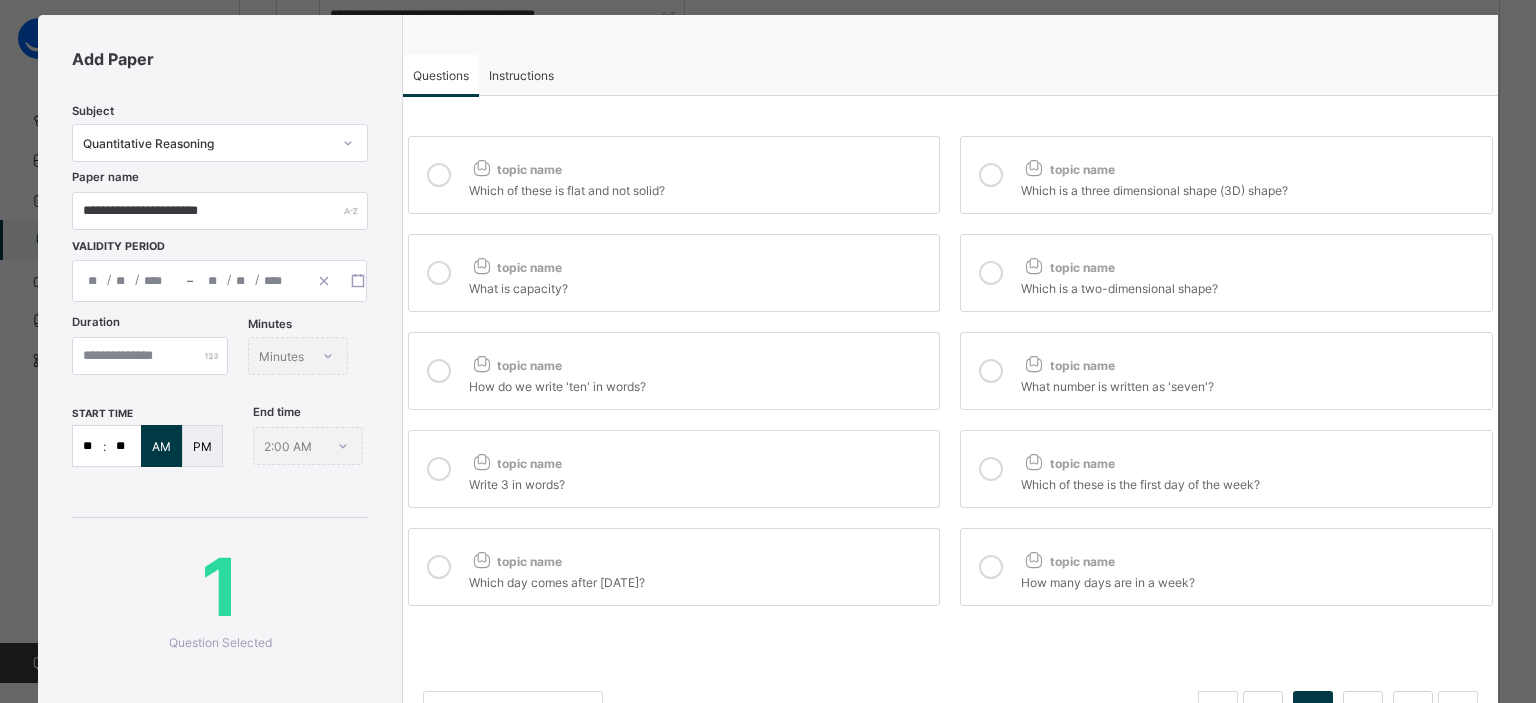 drag, startPoint x: 437, startPoint y: 171, endPoint x: 528, endPoint y: 171, distance: 91 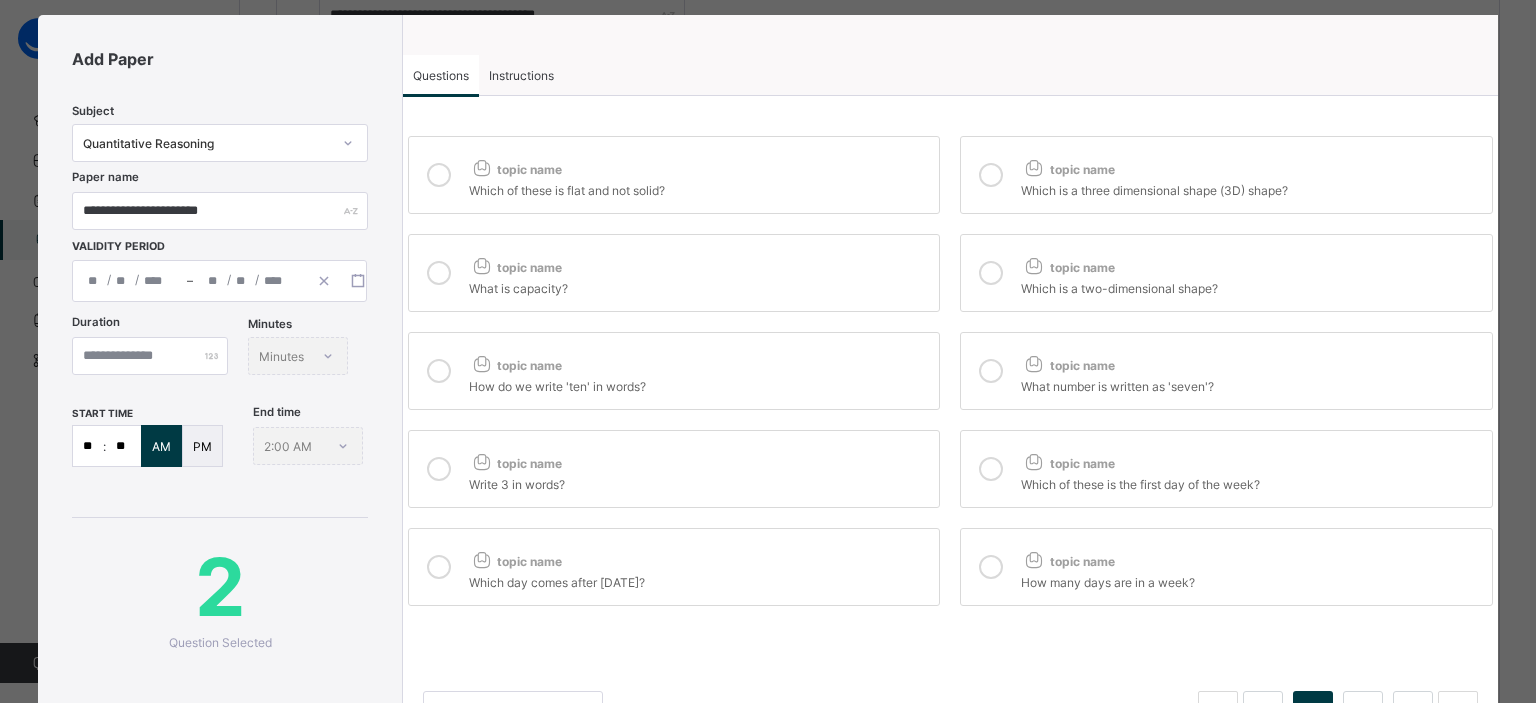 click at bounding box center (991, 175) 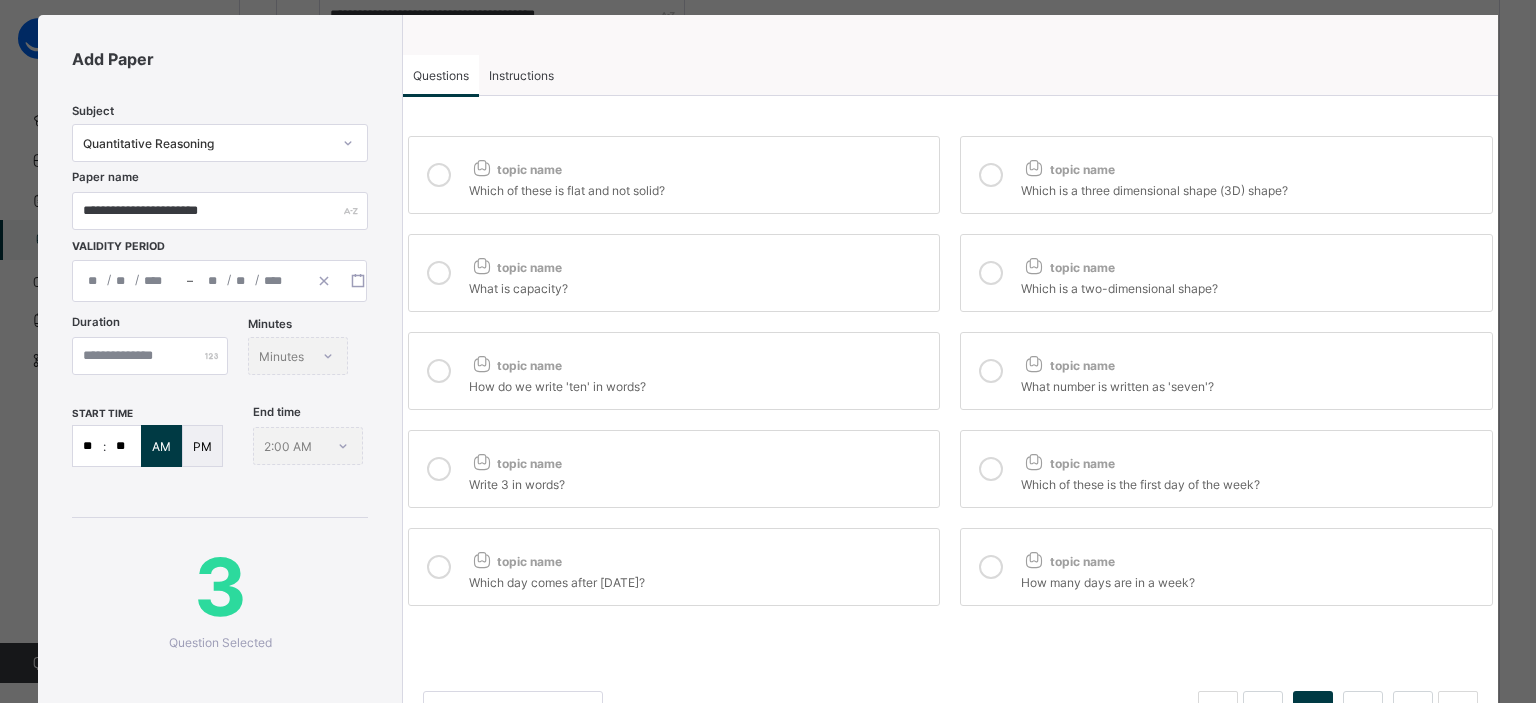 click at bounding box center (439, 567) 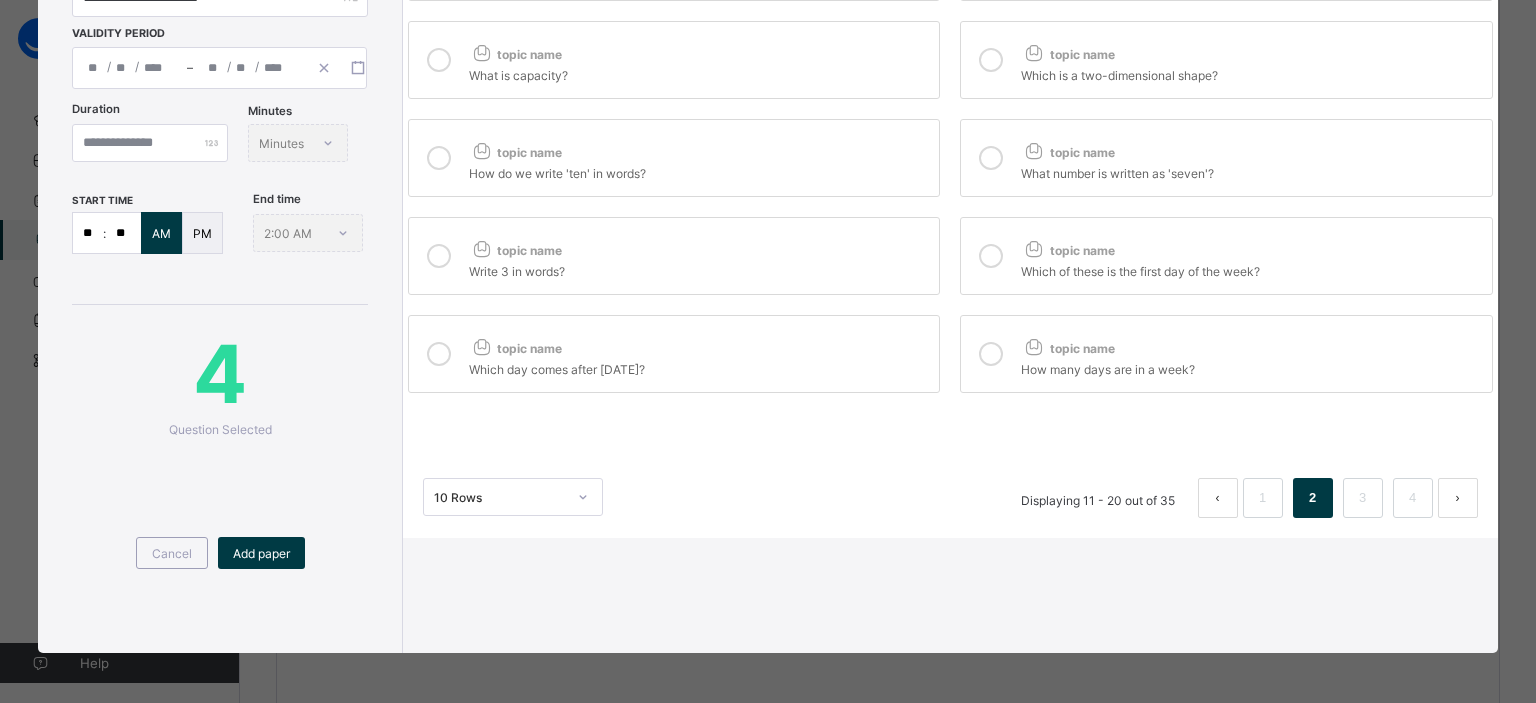 scroll, scrollTop: 335, scrollLeft: 0, axis: vertical 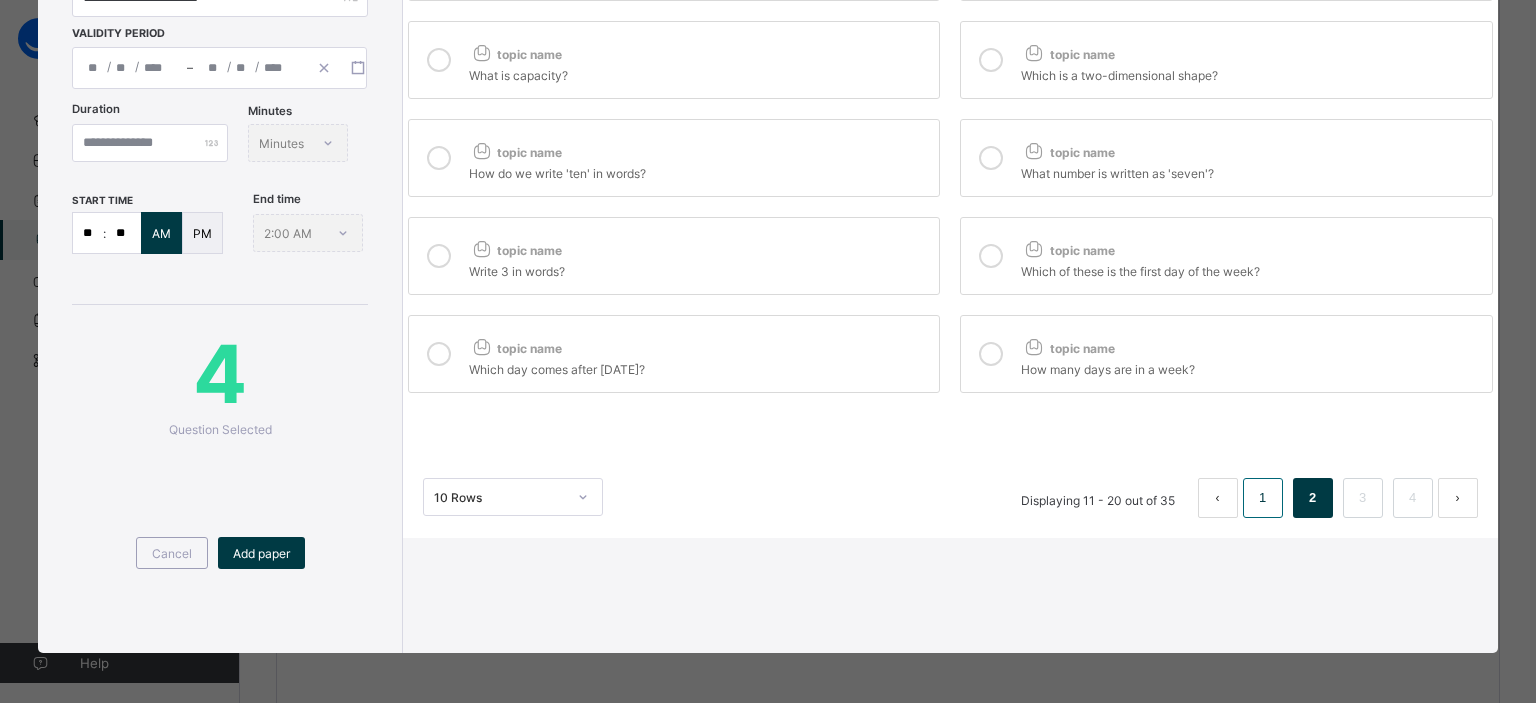 click on "1" at bounding box center (1262, 498) 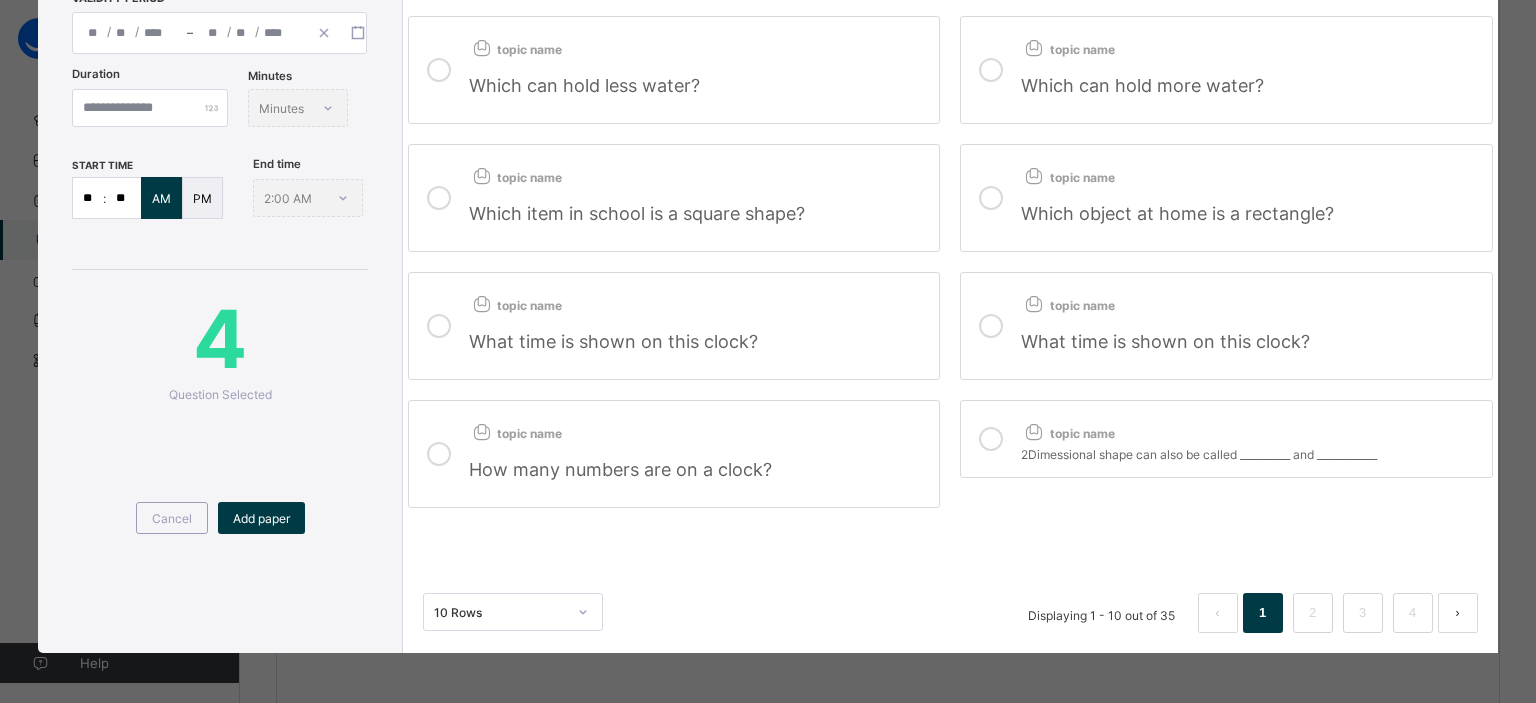 scroll, scrollTop: 0, scrollLeft: 0, axis: both 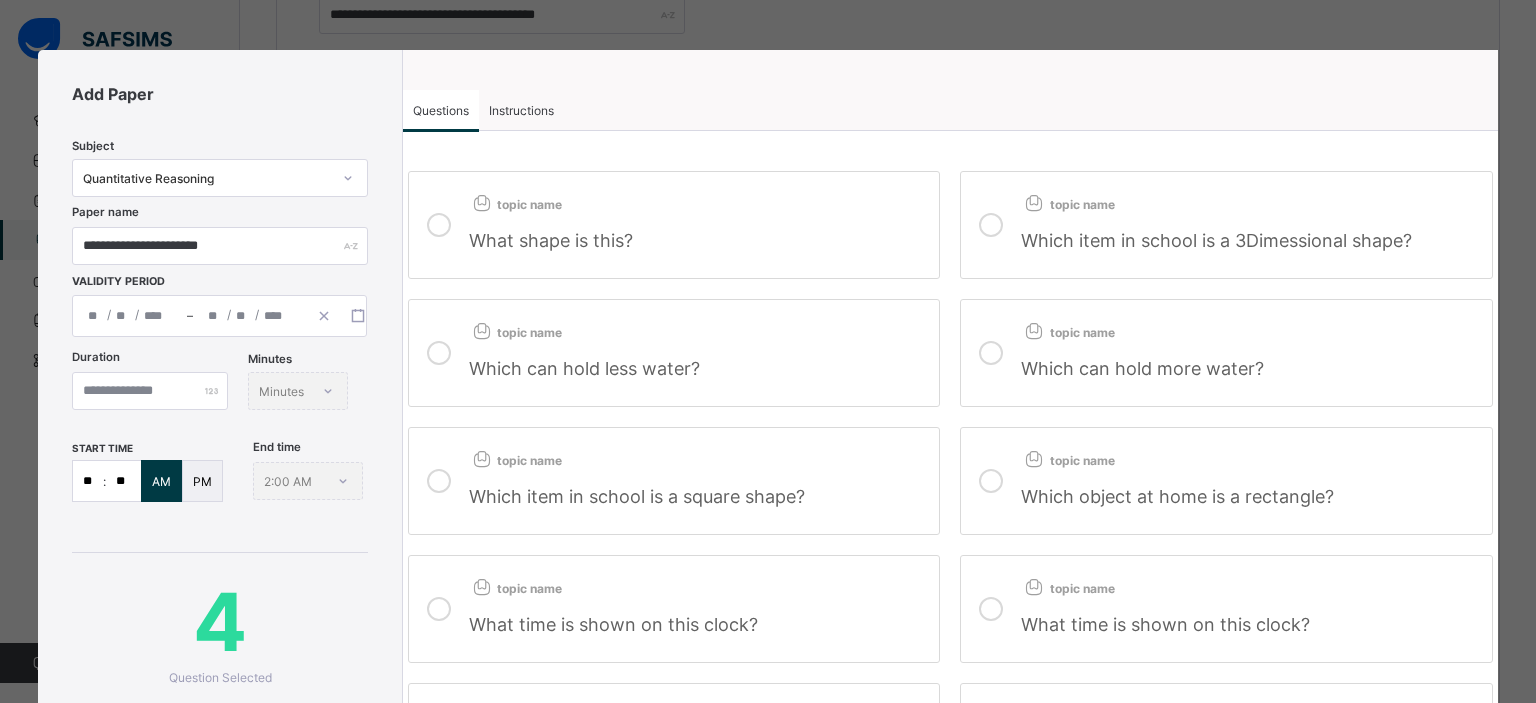 click at bounding box center (439, 353) 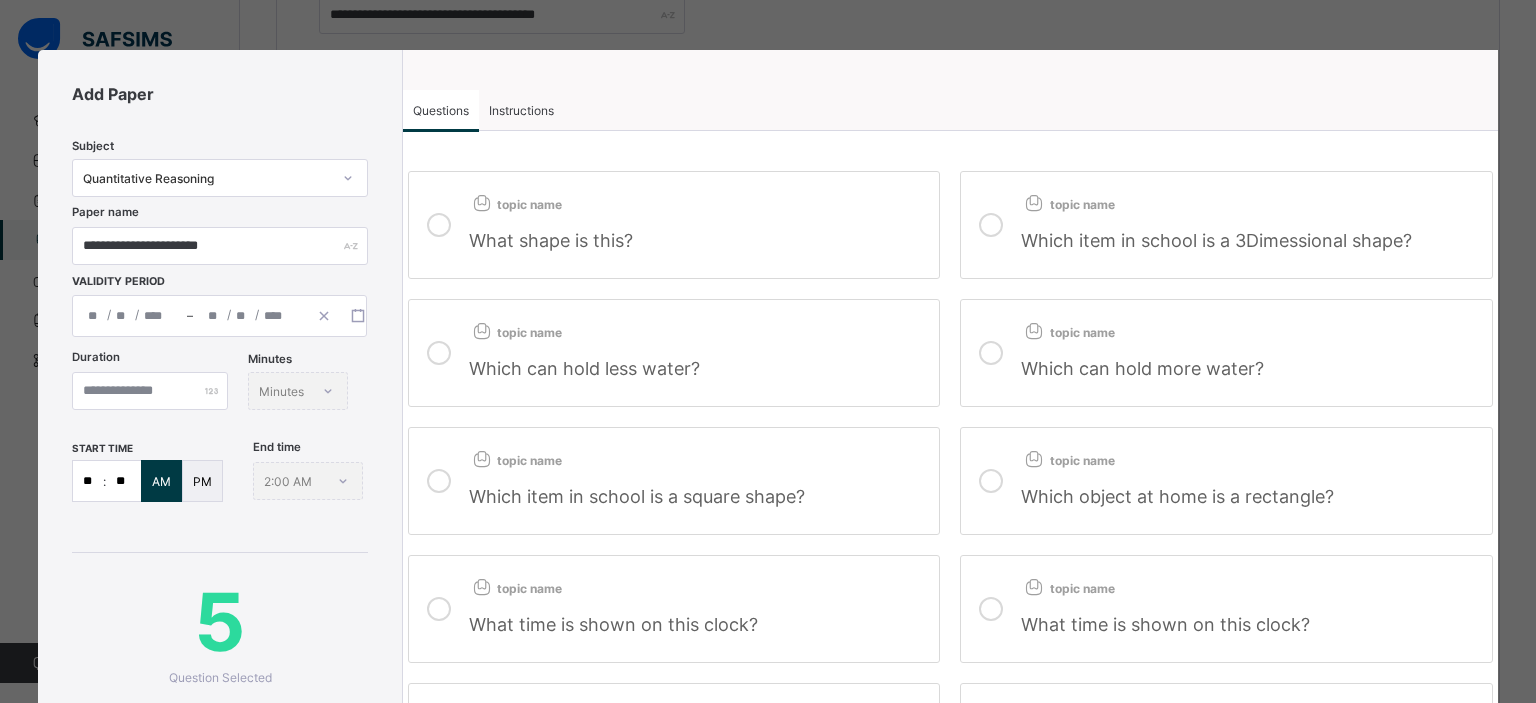 click at bounding box center (991, 225) 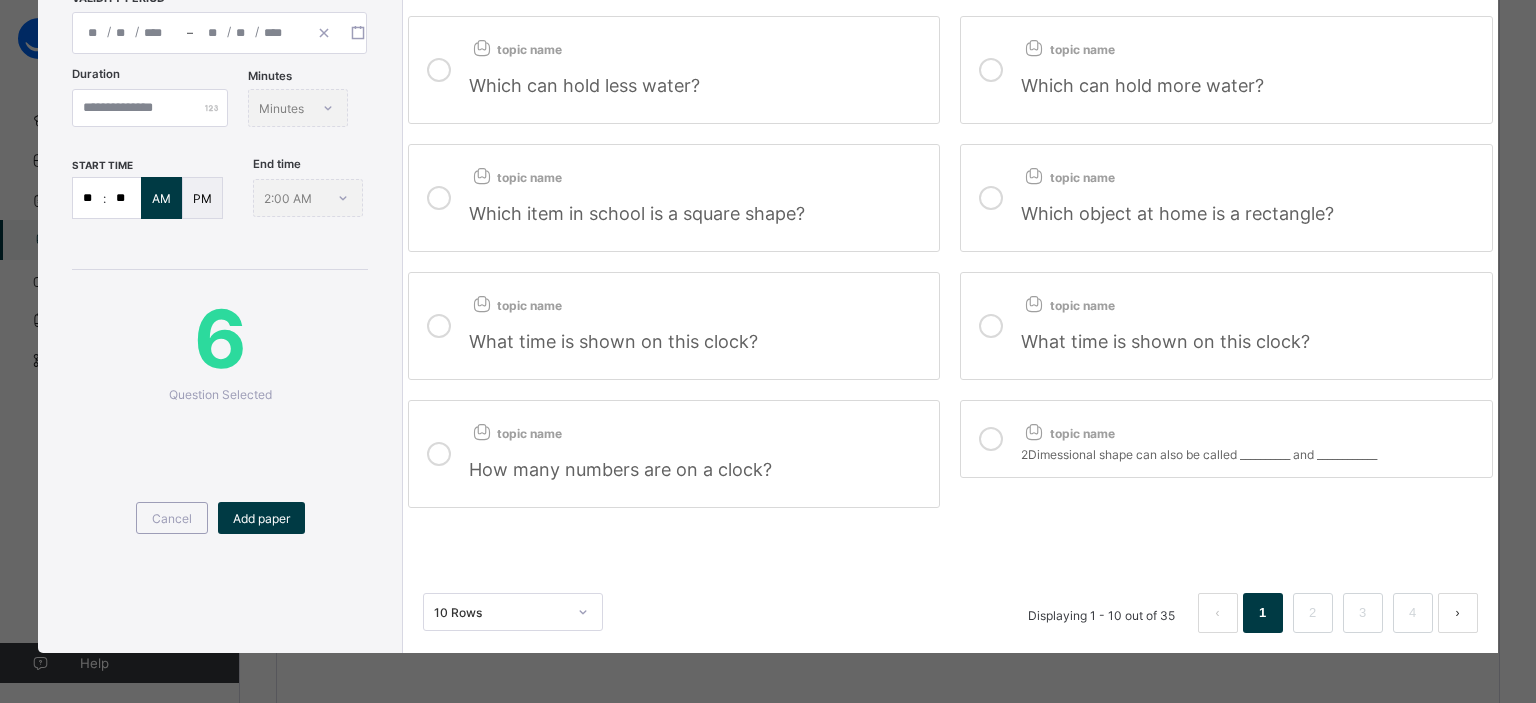 scroll, scrollTop: 335, scrollLeft: 0, axis: vertical 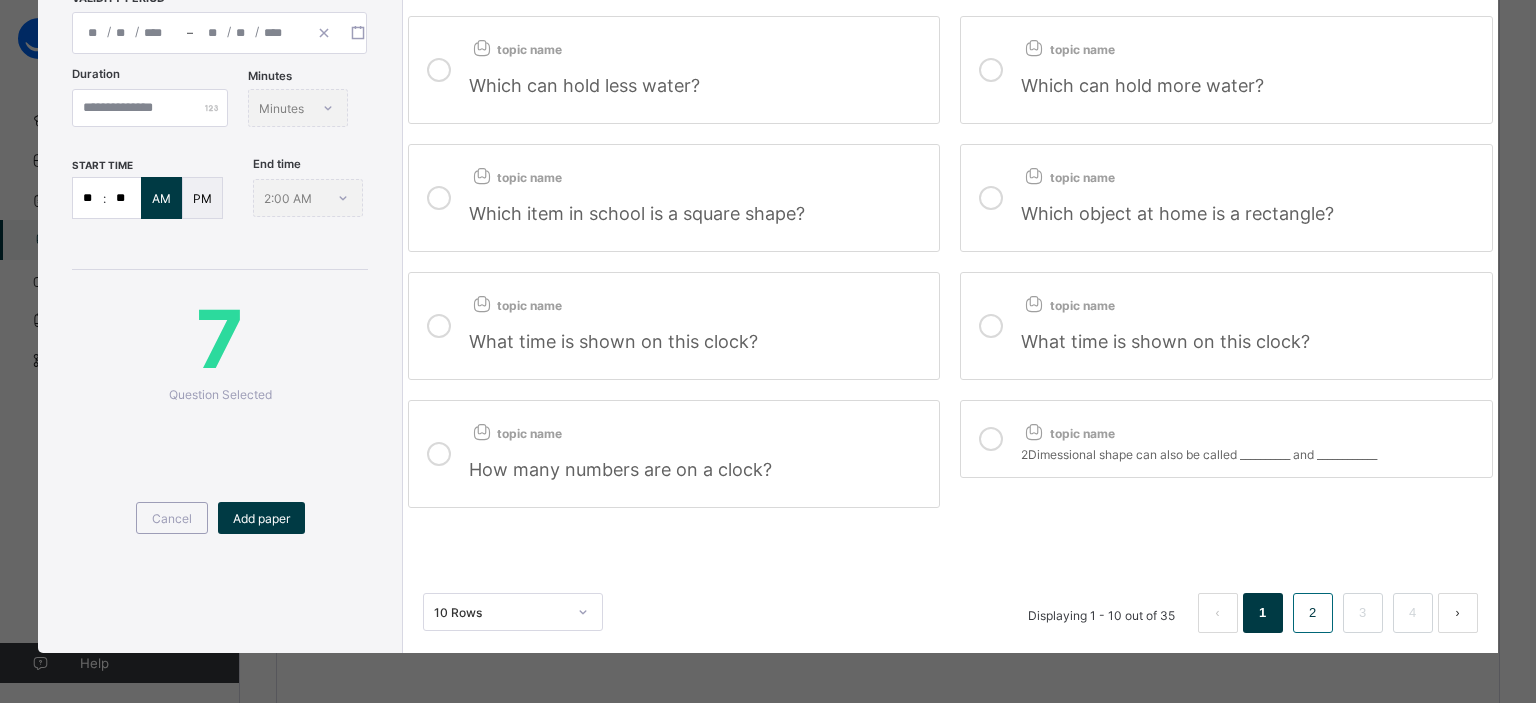 click on "2" at bounding box center [1313, 613] 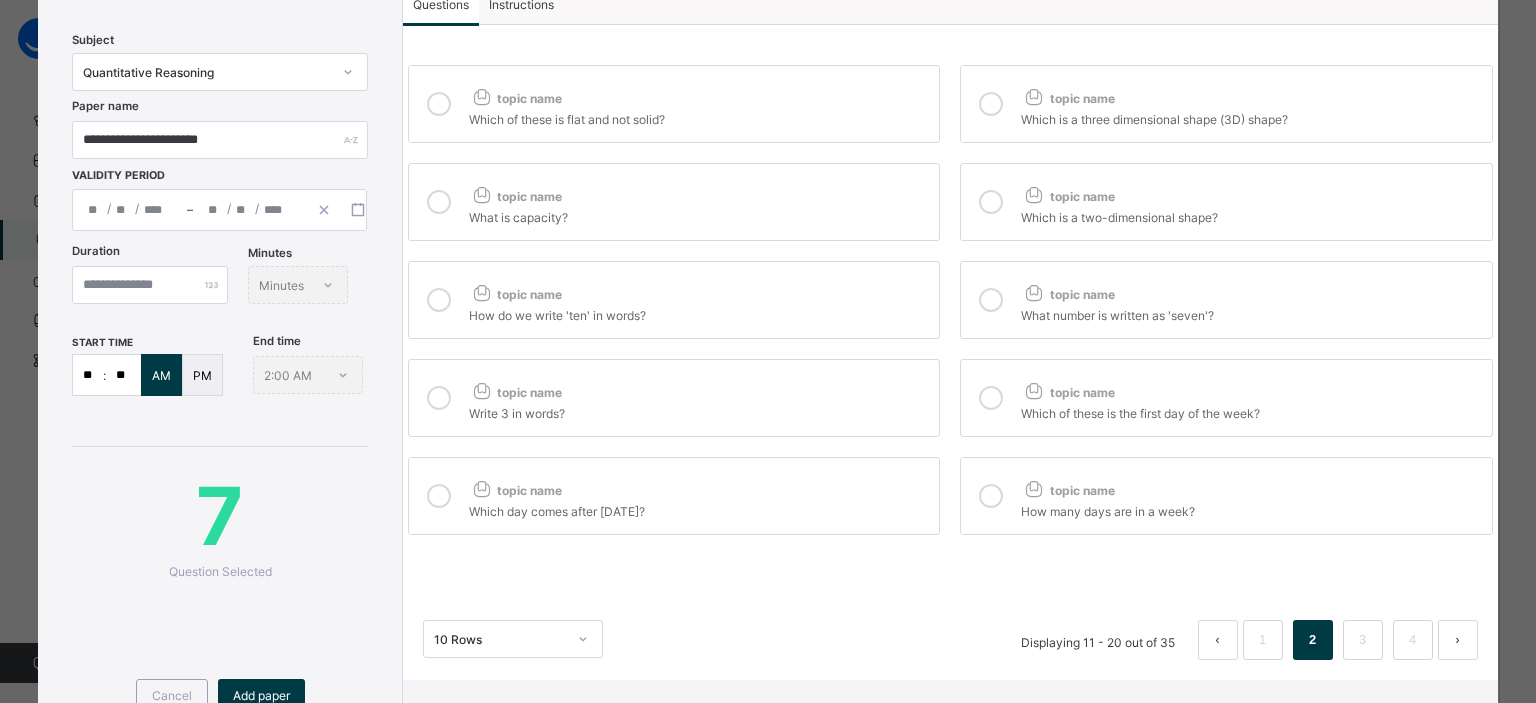 scroll, scrollTop: 35, scrollLeft: 0, axis: vertical 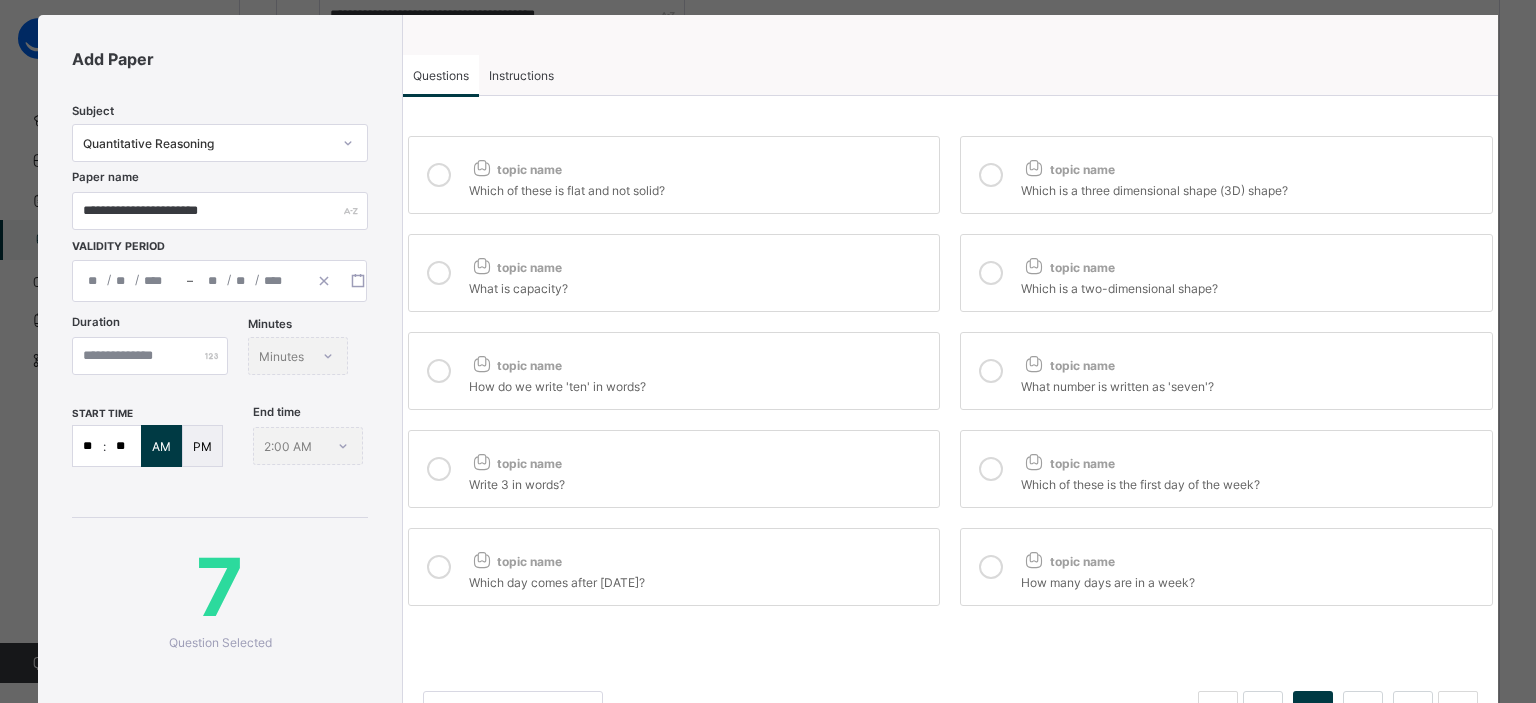 click at bounding box center [439, 273] 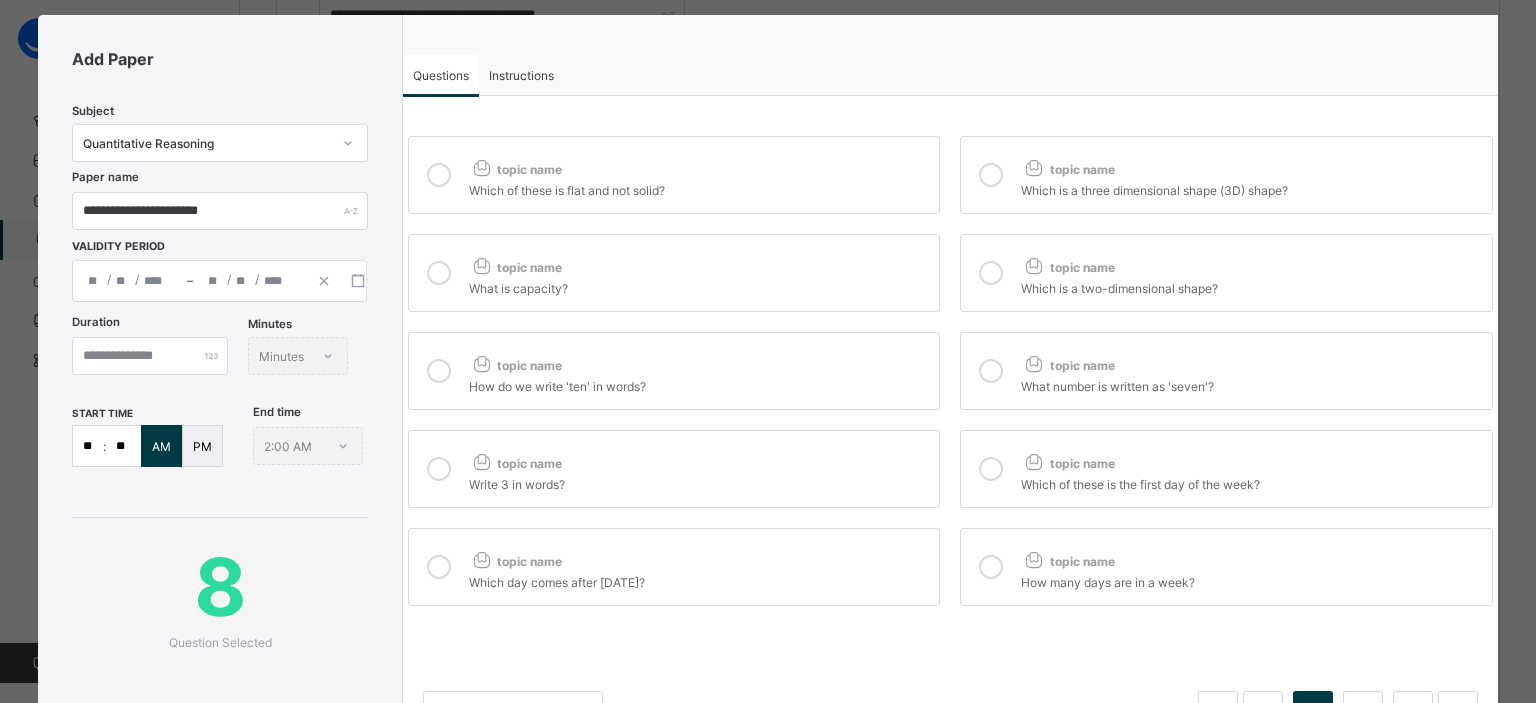 click at bounding box center [991, 469] 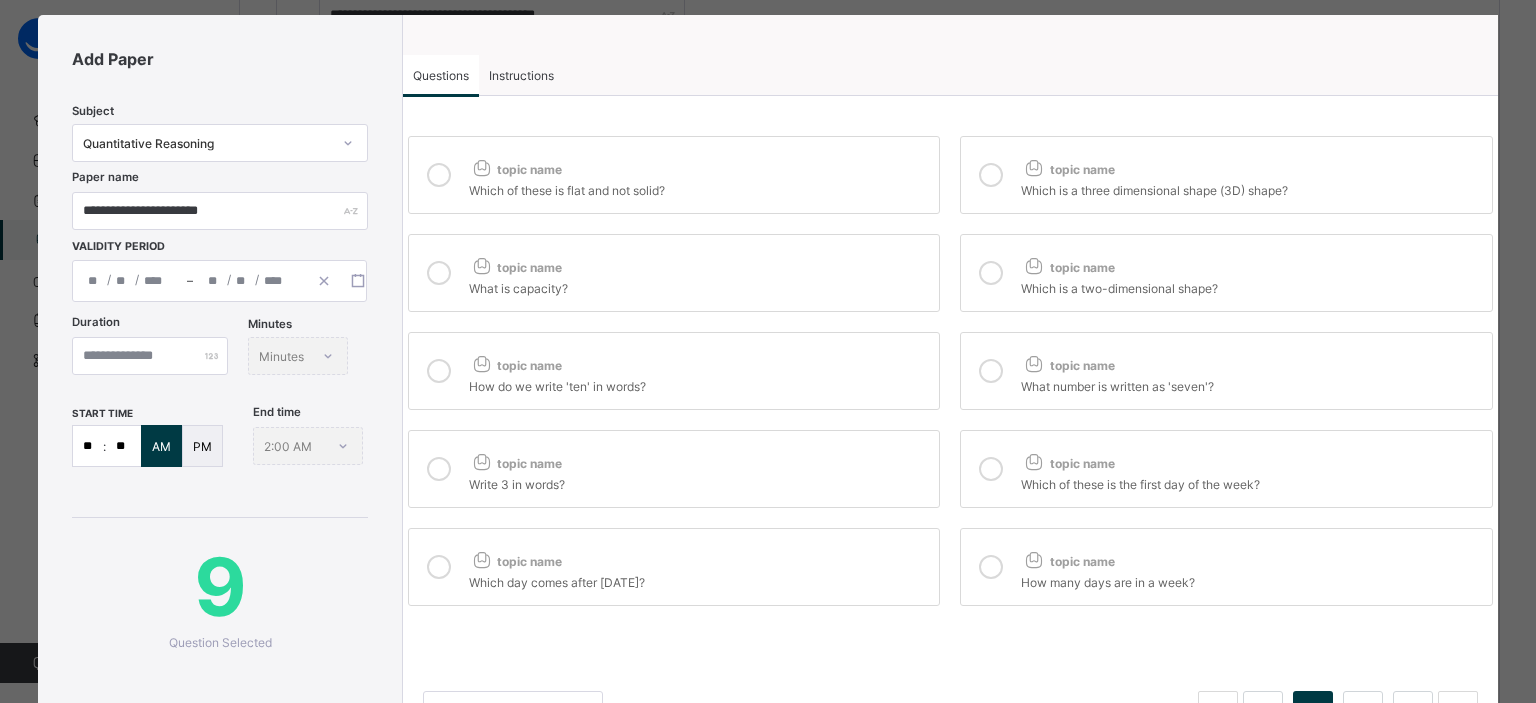 scroll, scrollTop: 335, scrollLeft: 0, axis: vertical 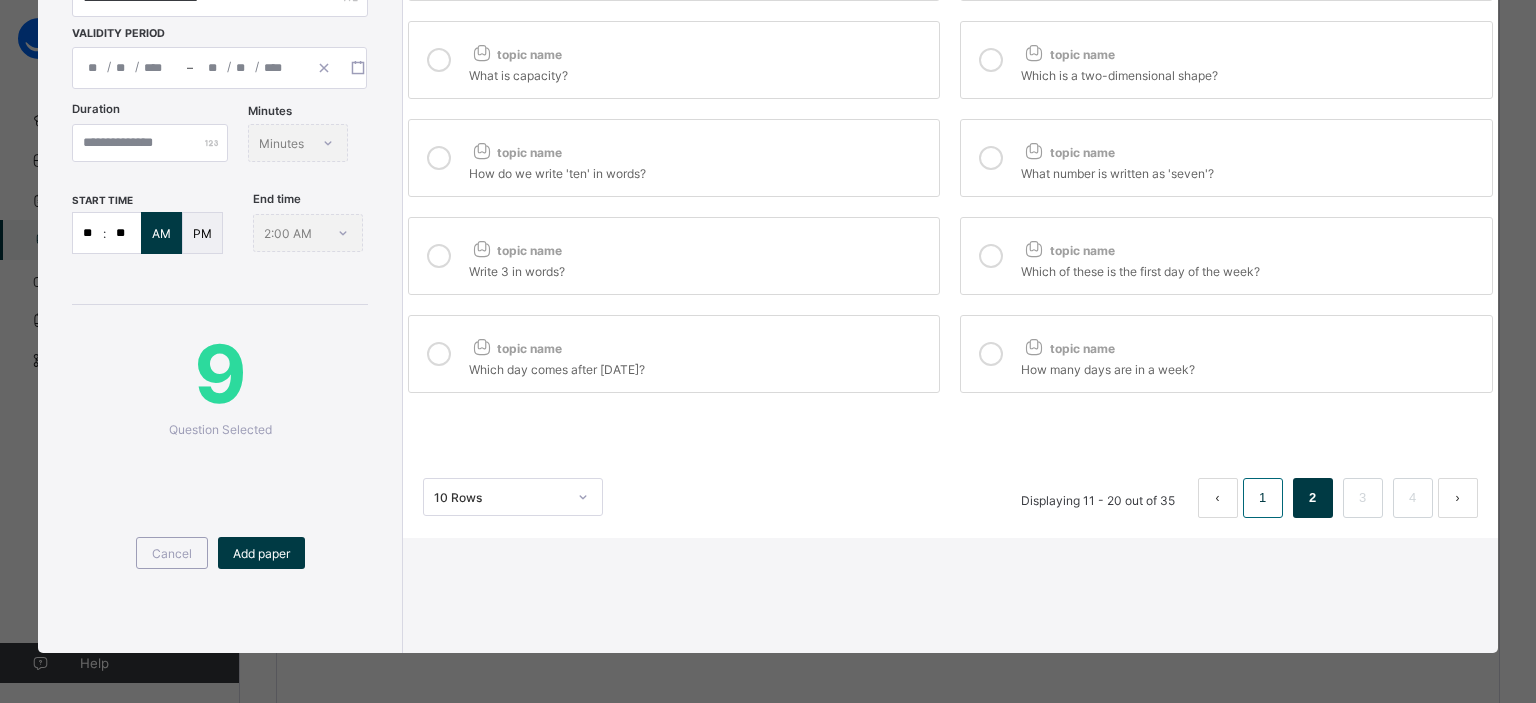 click on "1" at bounding box center [1262, 498] 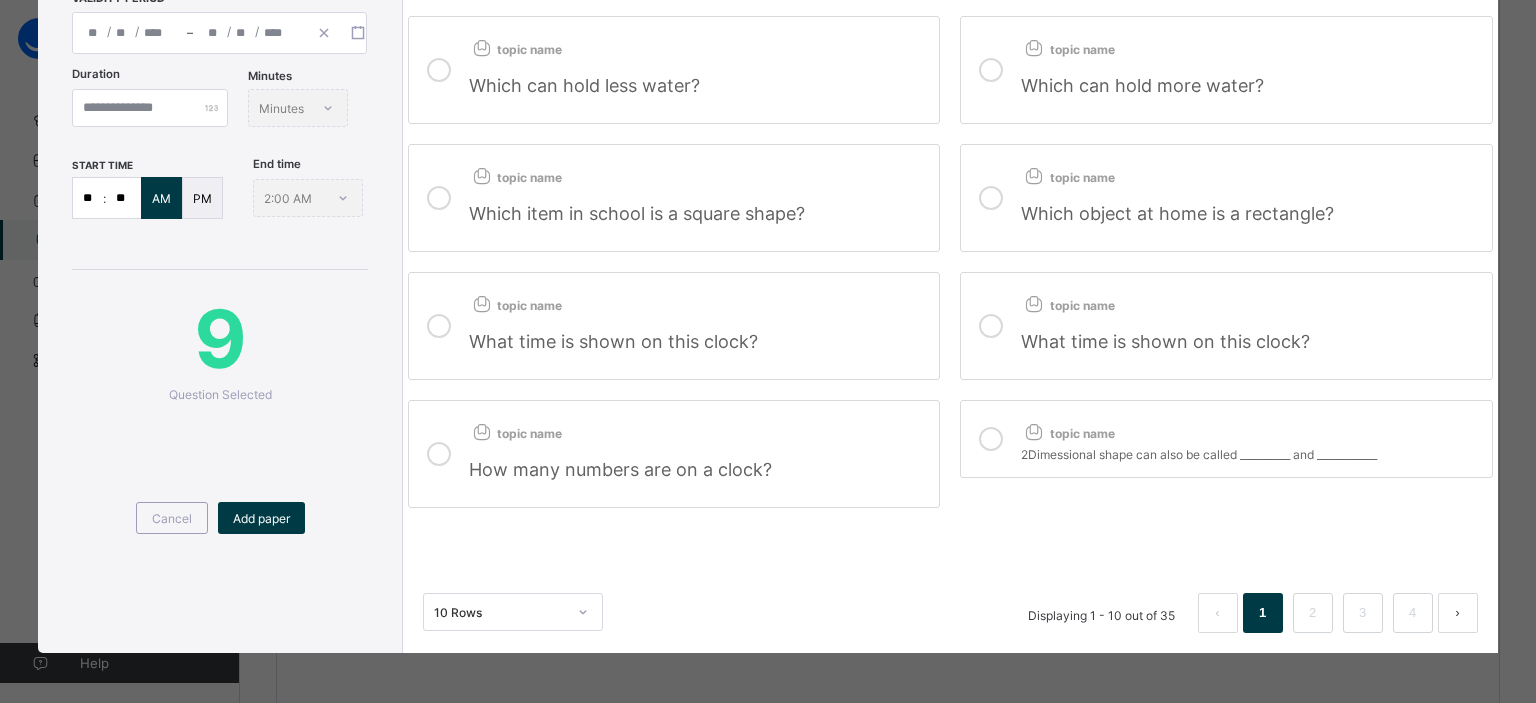 click at bounding box center [991, 326] 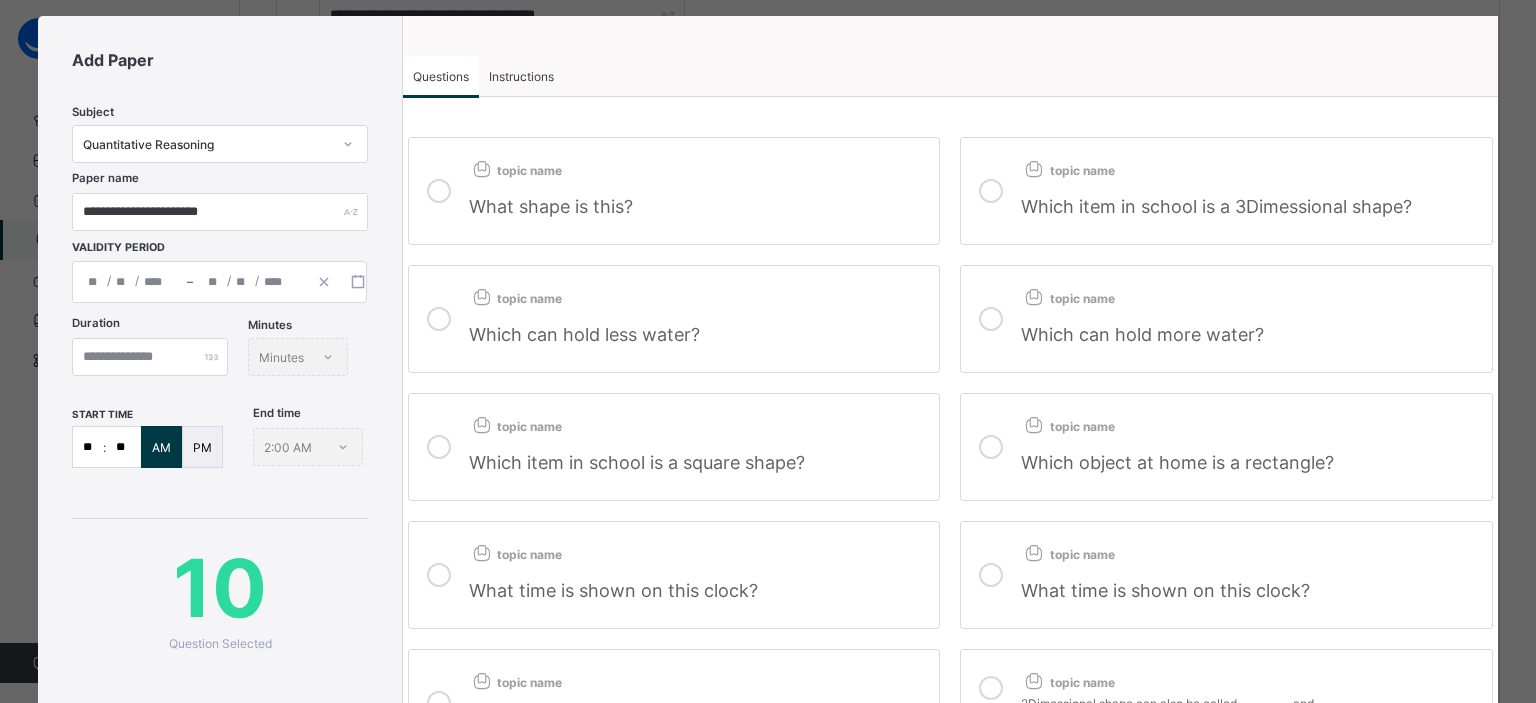 scroll, scrollTop: 0, scrollLeft: 0, axis: both 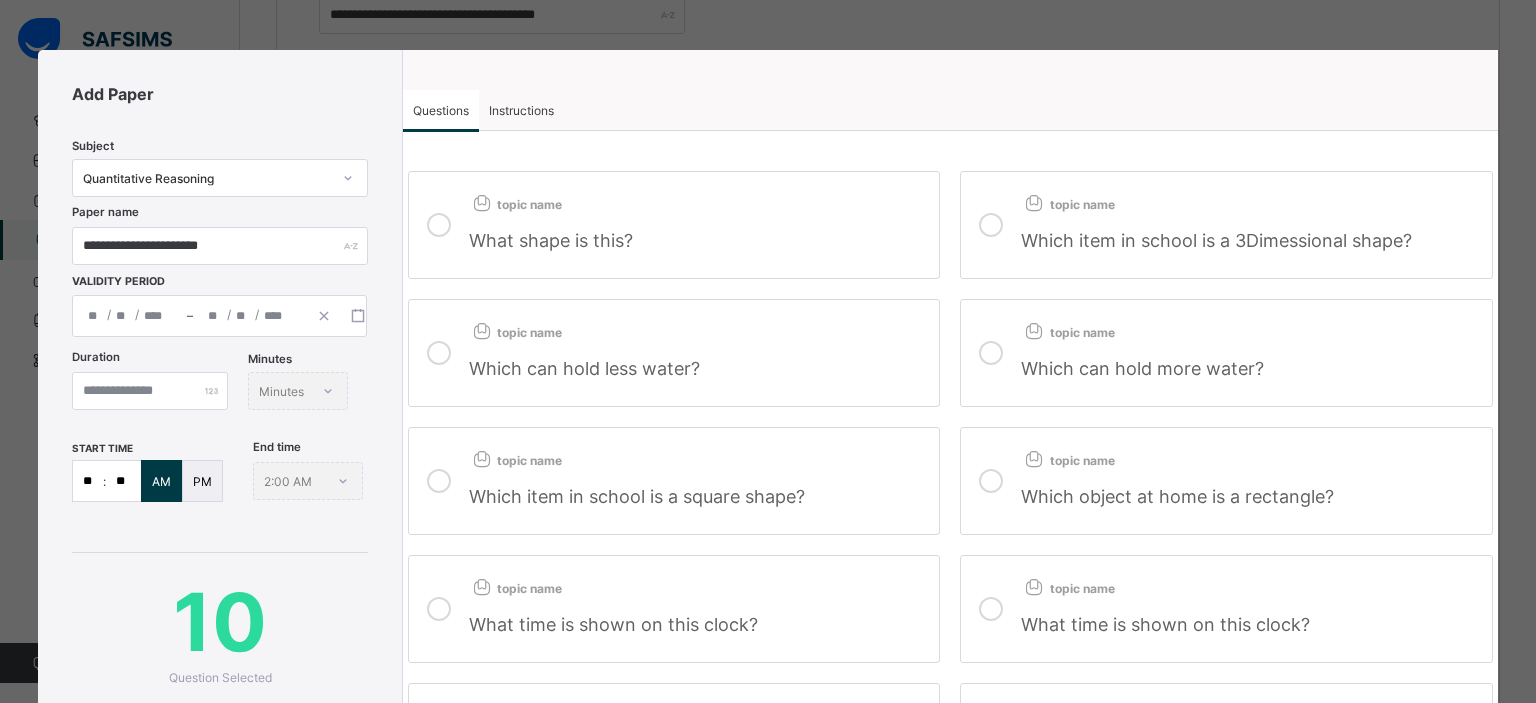 click at bounding box center (439, 225) 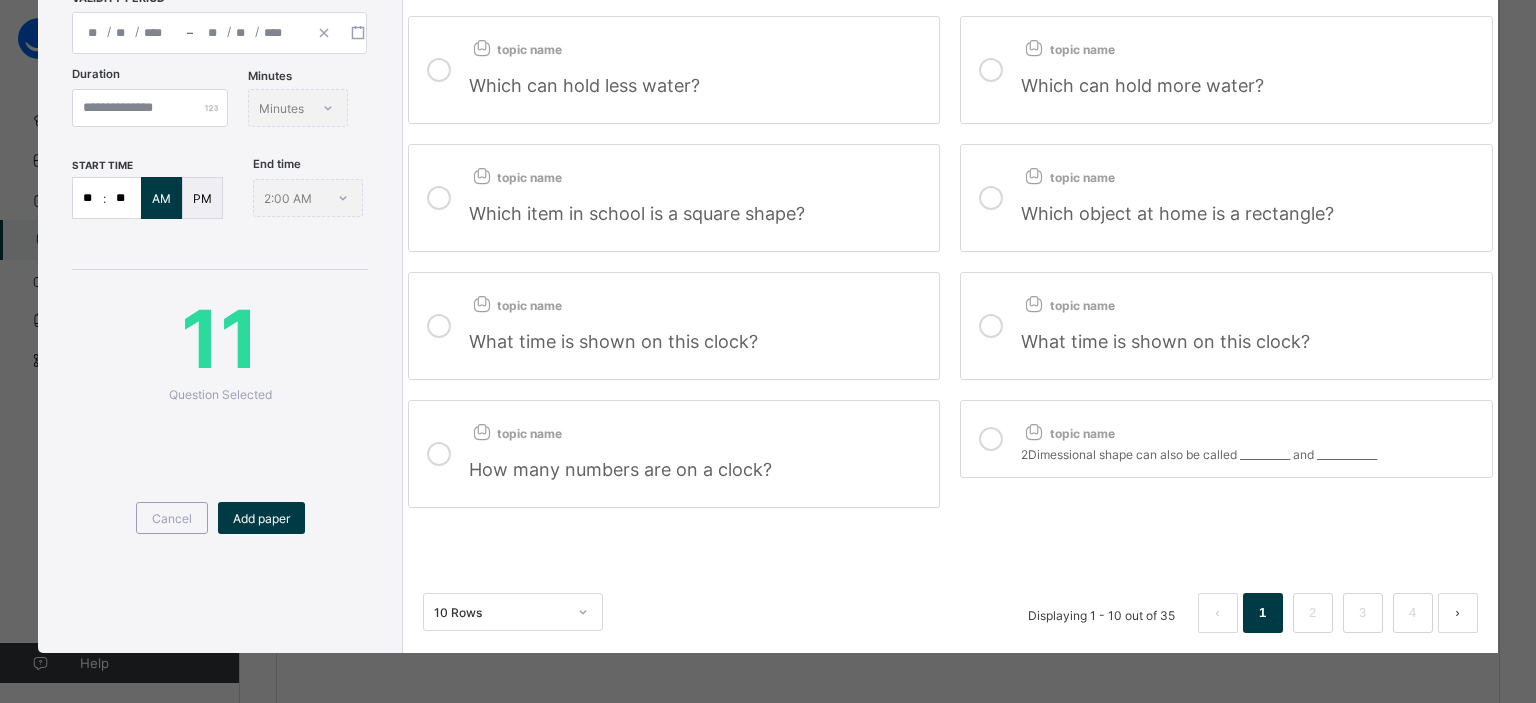 scroll, scrollTop: 335, scrollLeft: 0, axis: vertical 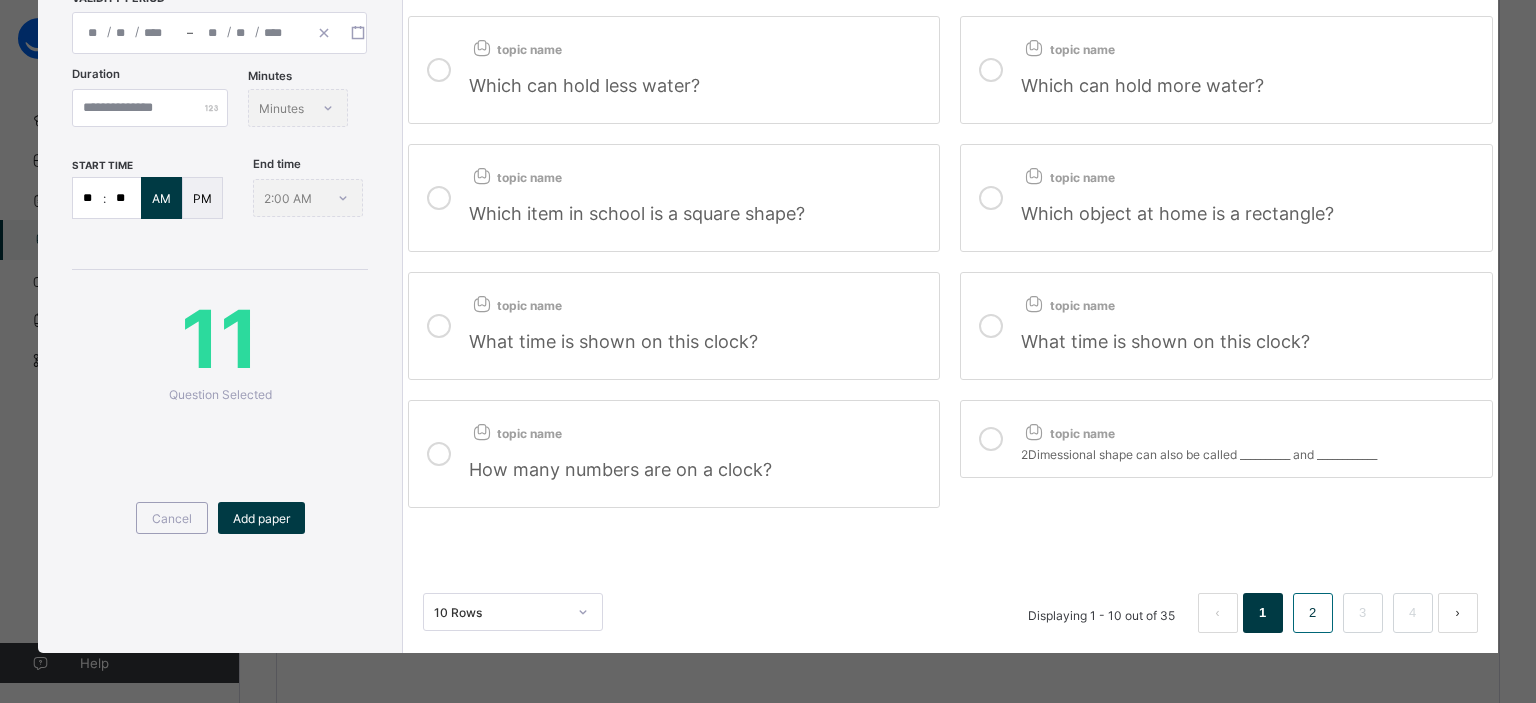 click on "2" at bounding box center (1312, 613) 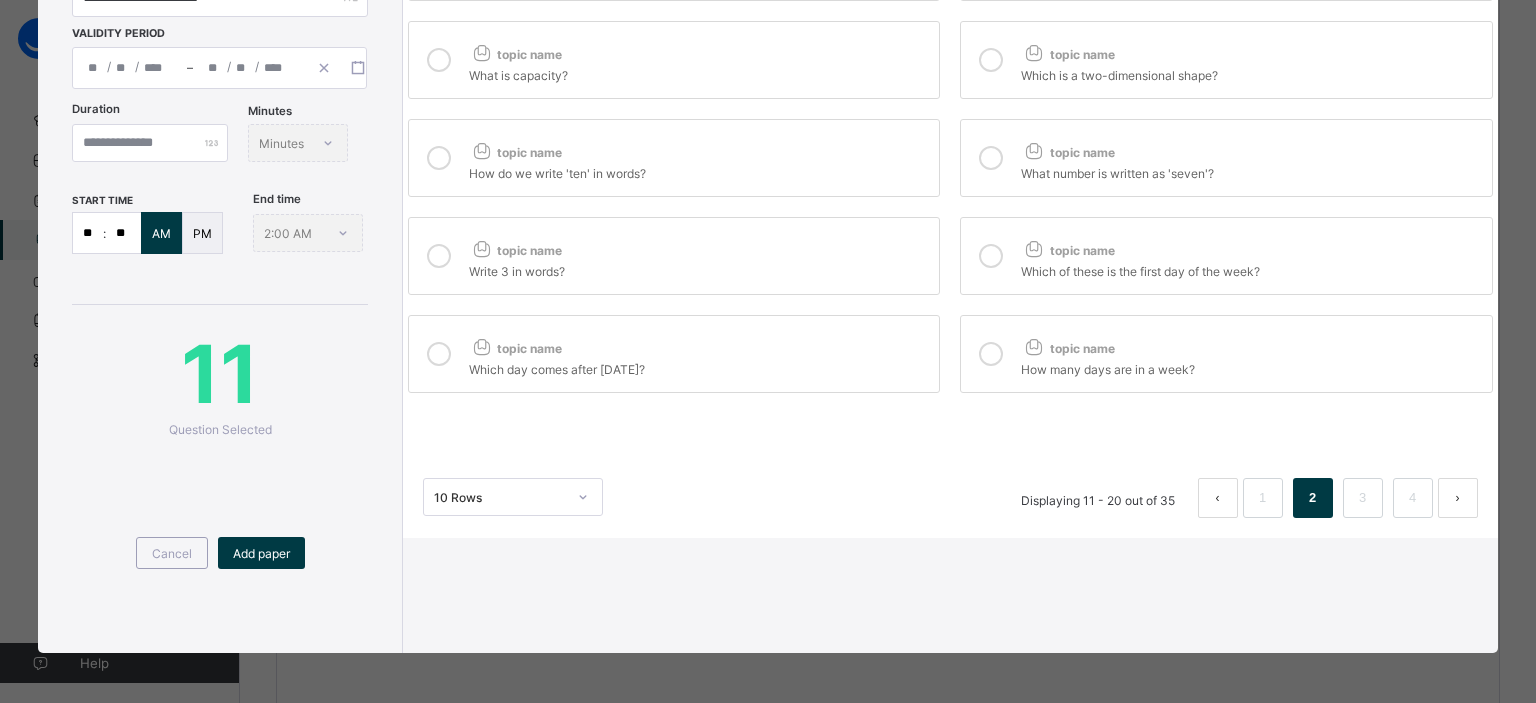 click at bounding box center (991, 354) 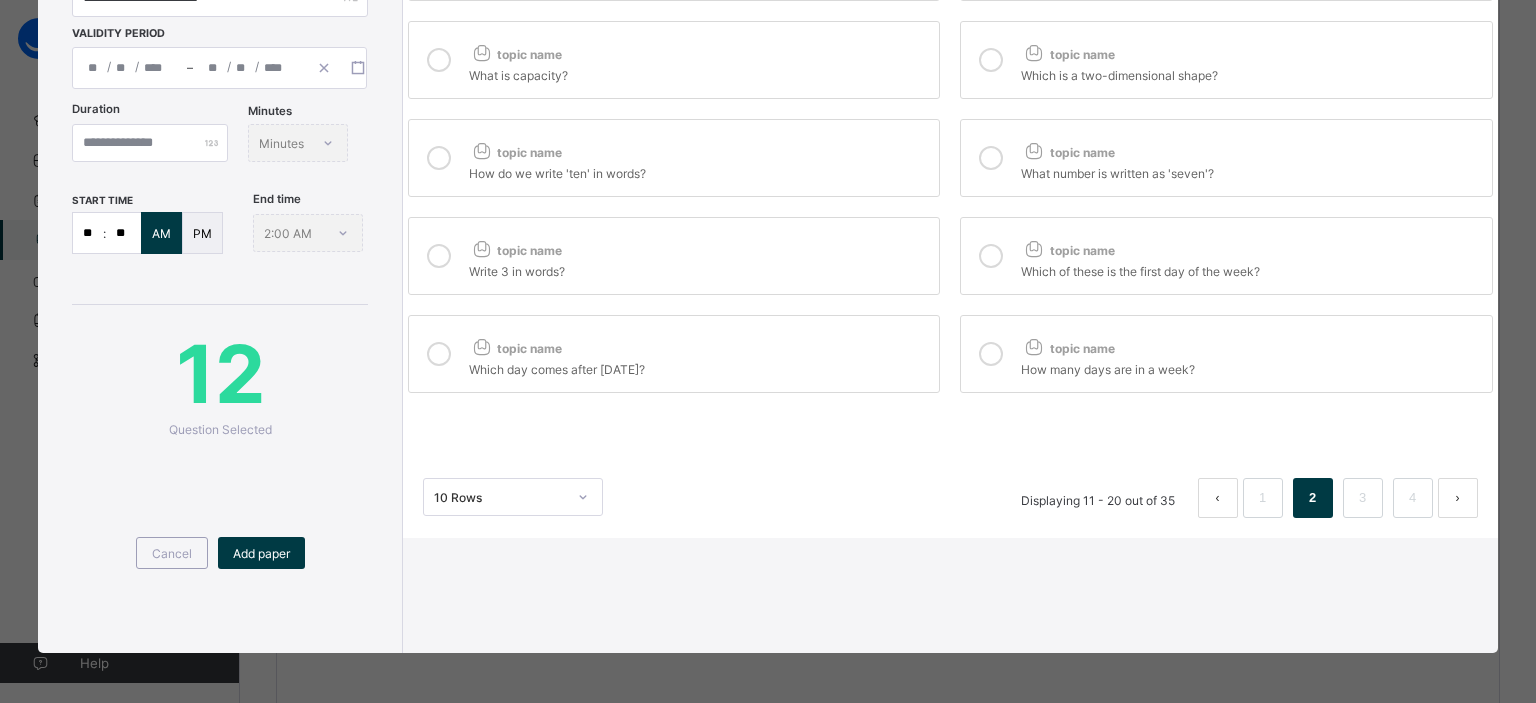 click at bounding box center [439, 256] 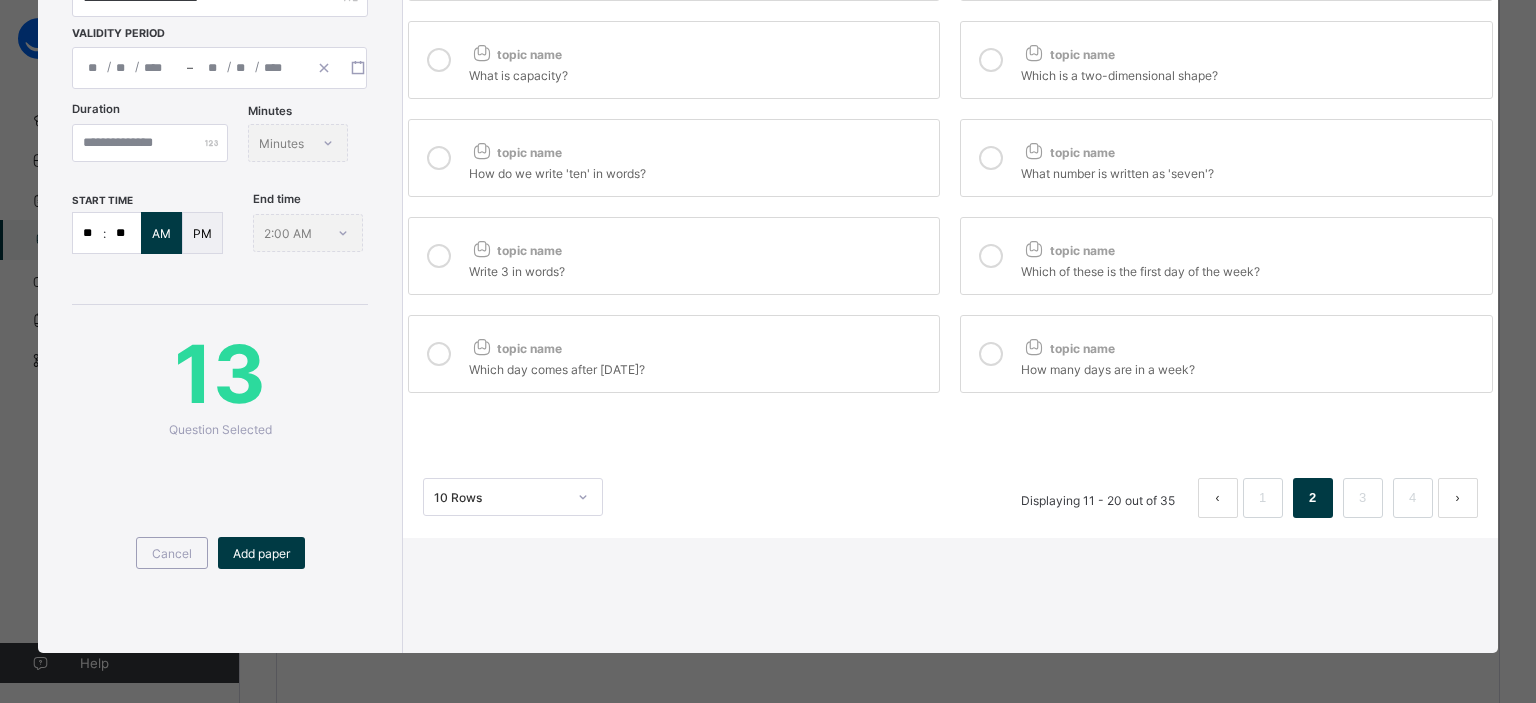 scroll, scrollTop: 0, scrollLeft: 0, axis: both 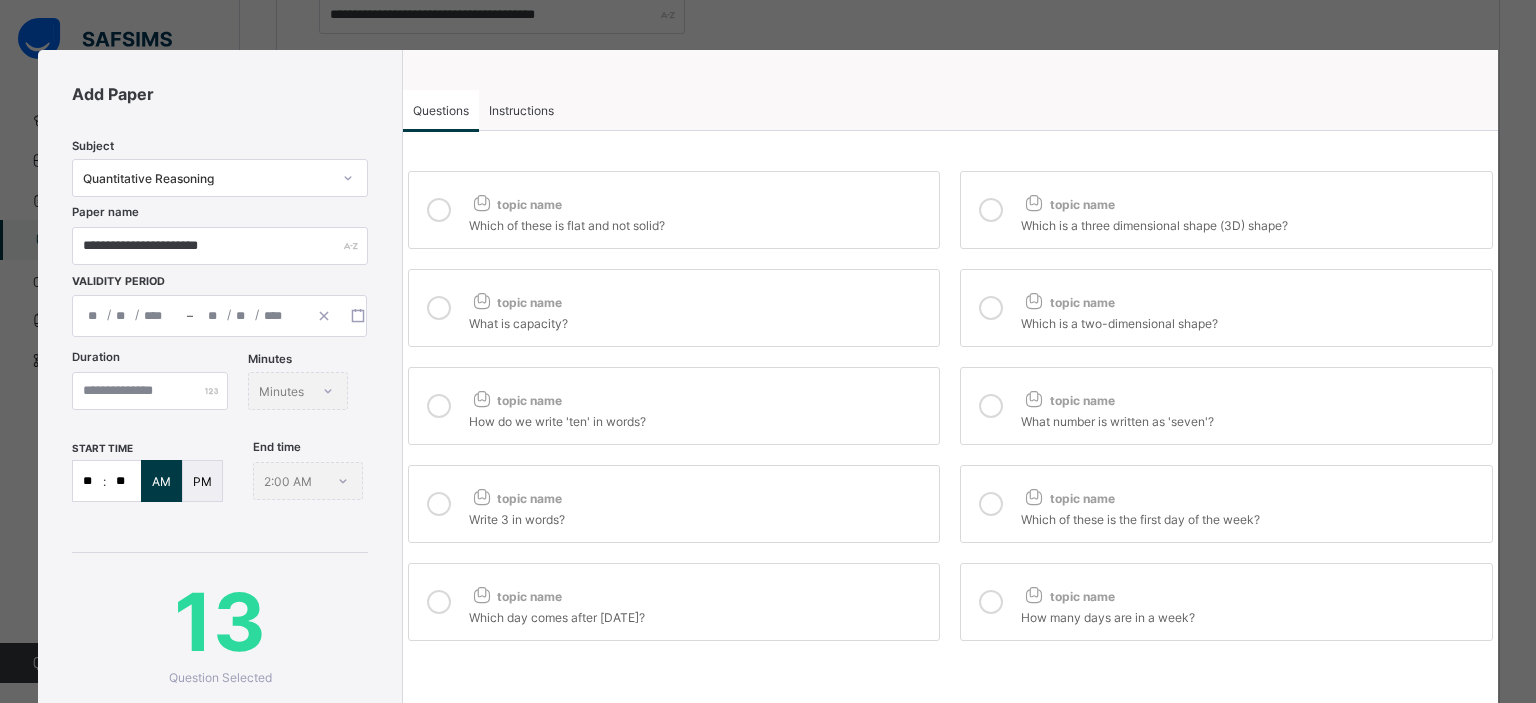 click at bounding box center (991, 308) 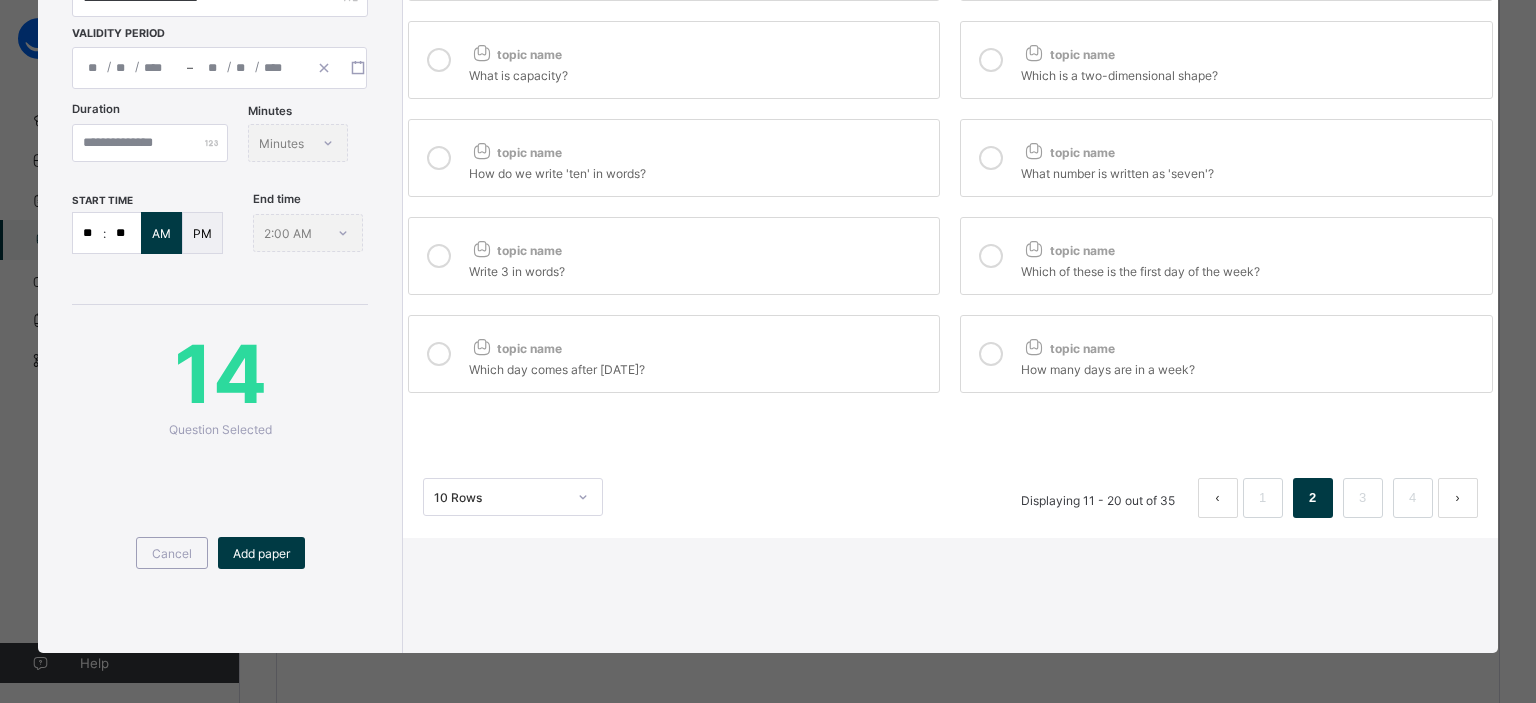 scroll, scrollTop: 335, scrollLeft: 0, axis: vertical 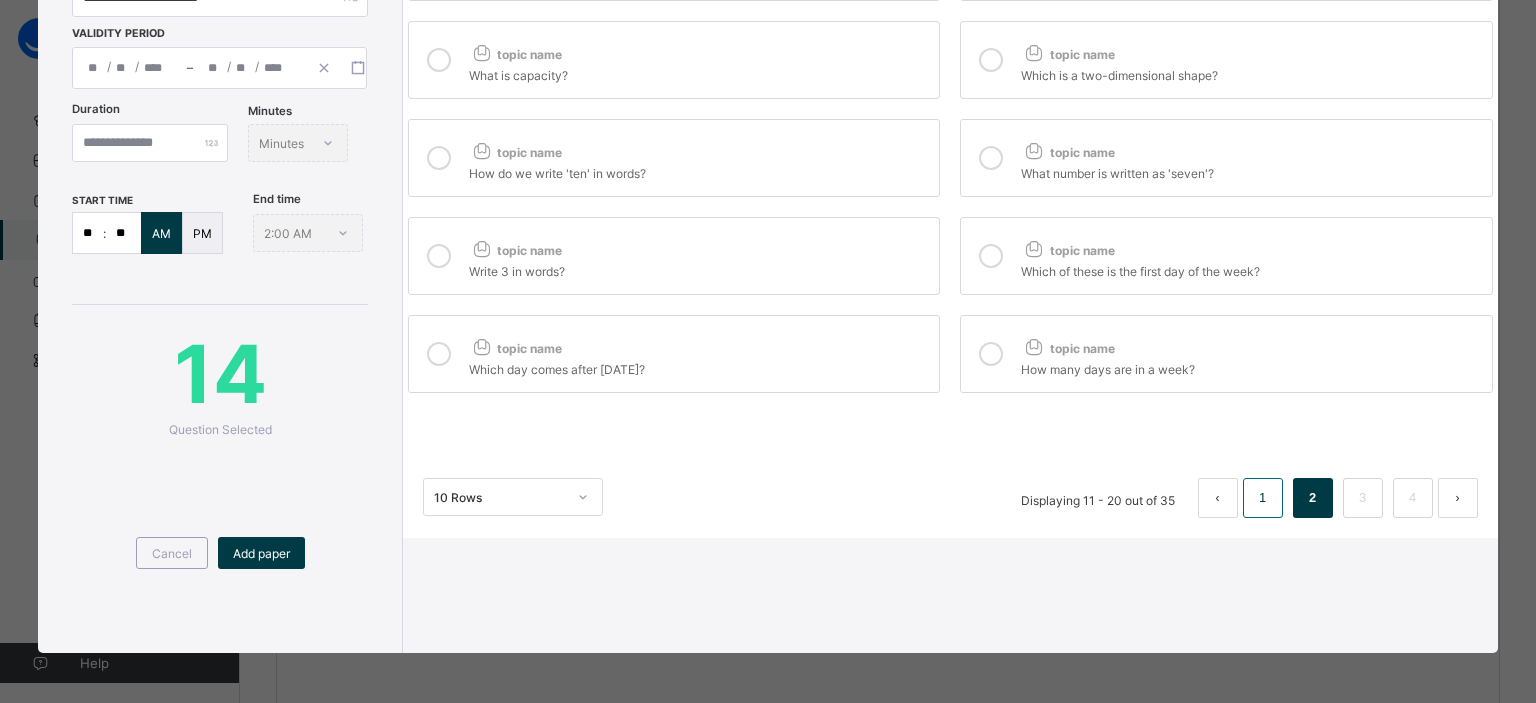 click on "1" at bounding box center [1262, 498] 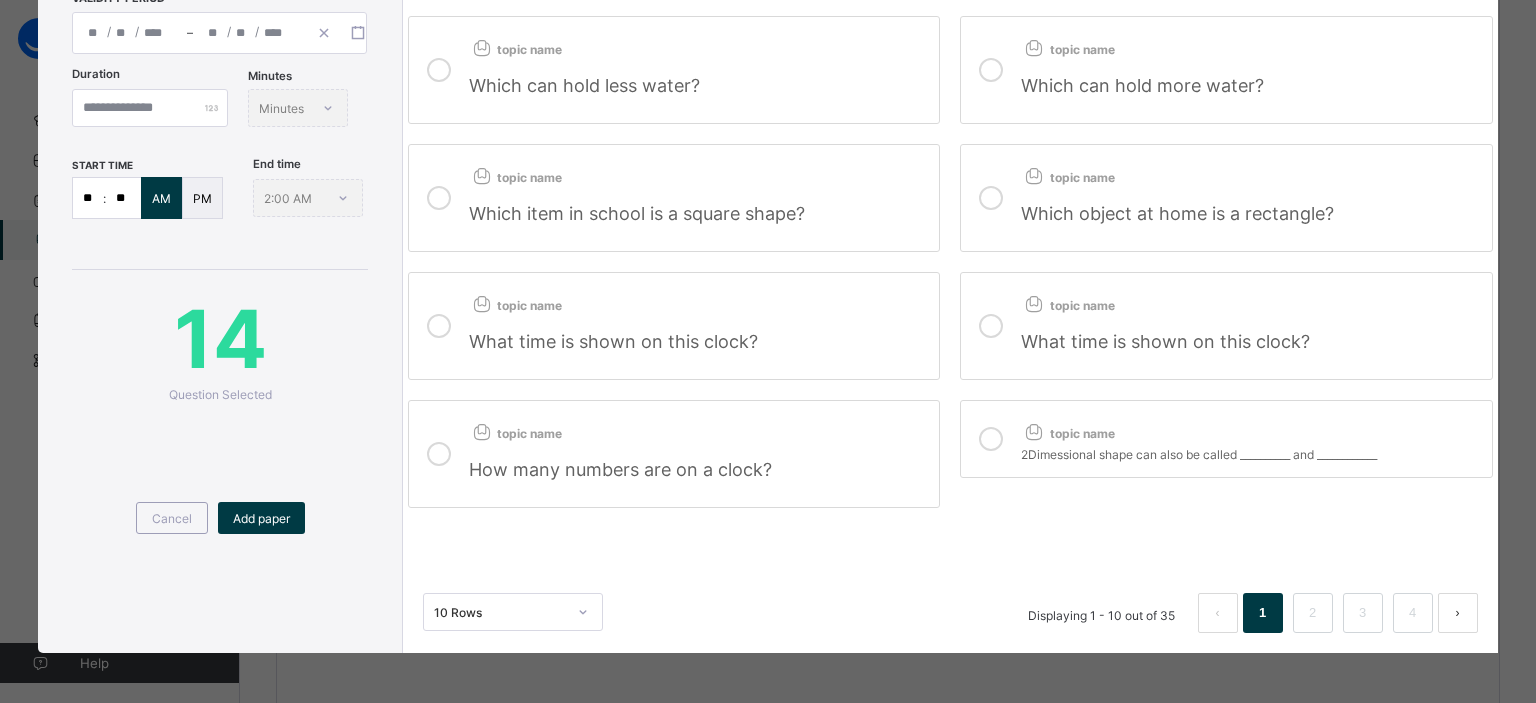 scroll, scrollTop: 35, scrollLeft: 0, axis: vertical 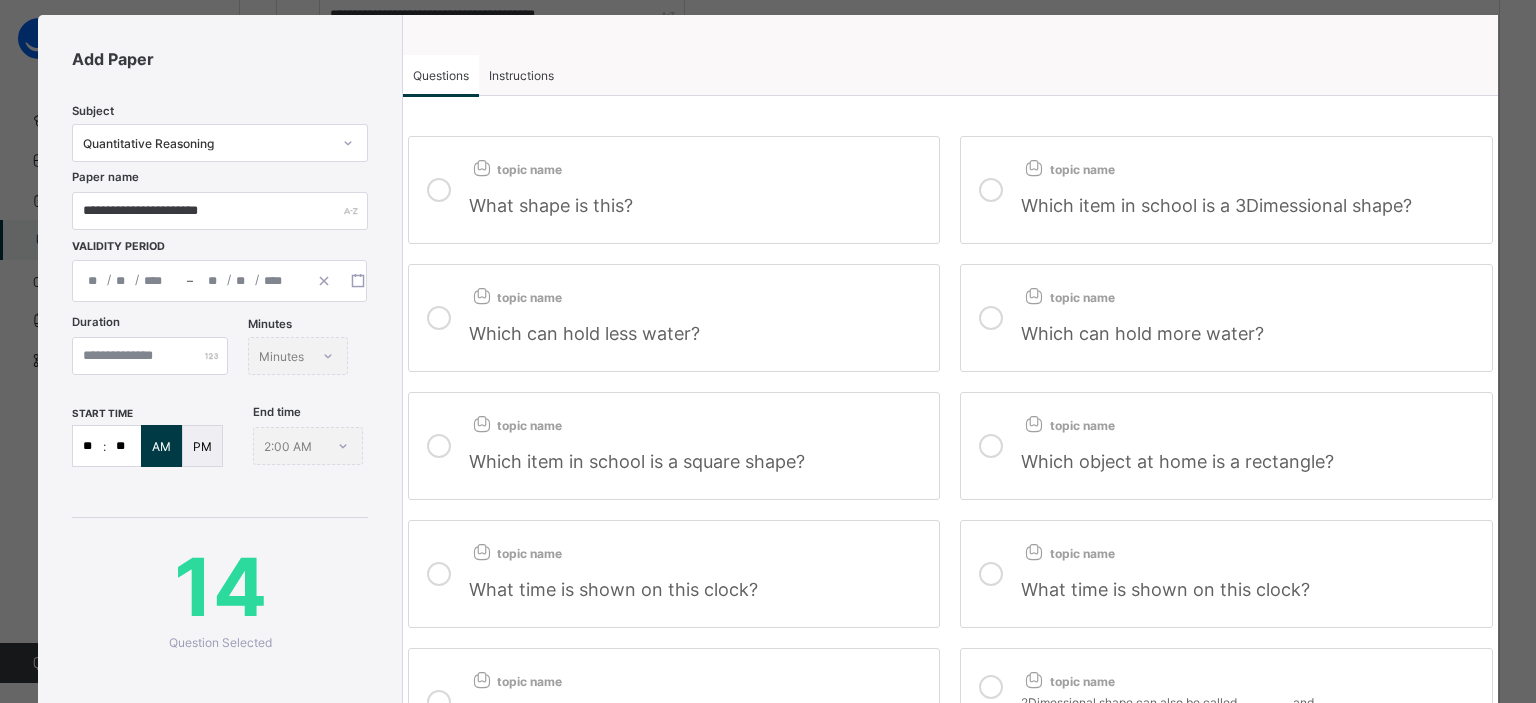 click at bounding box center (991, 318) 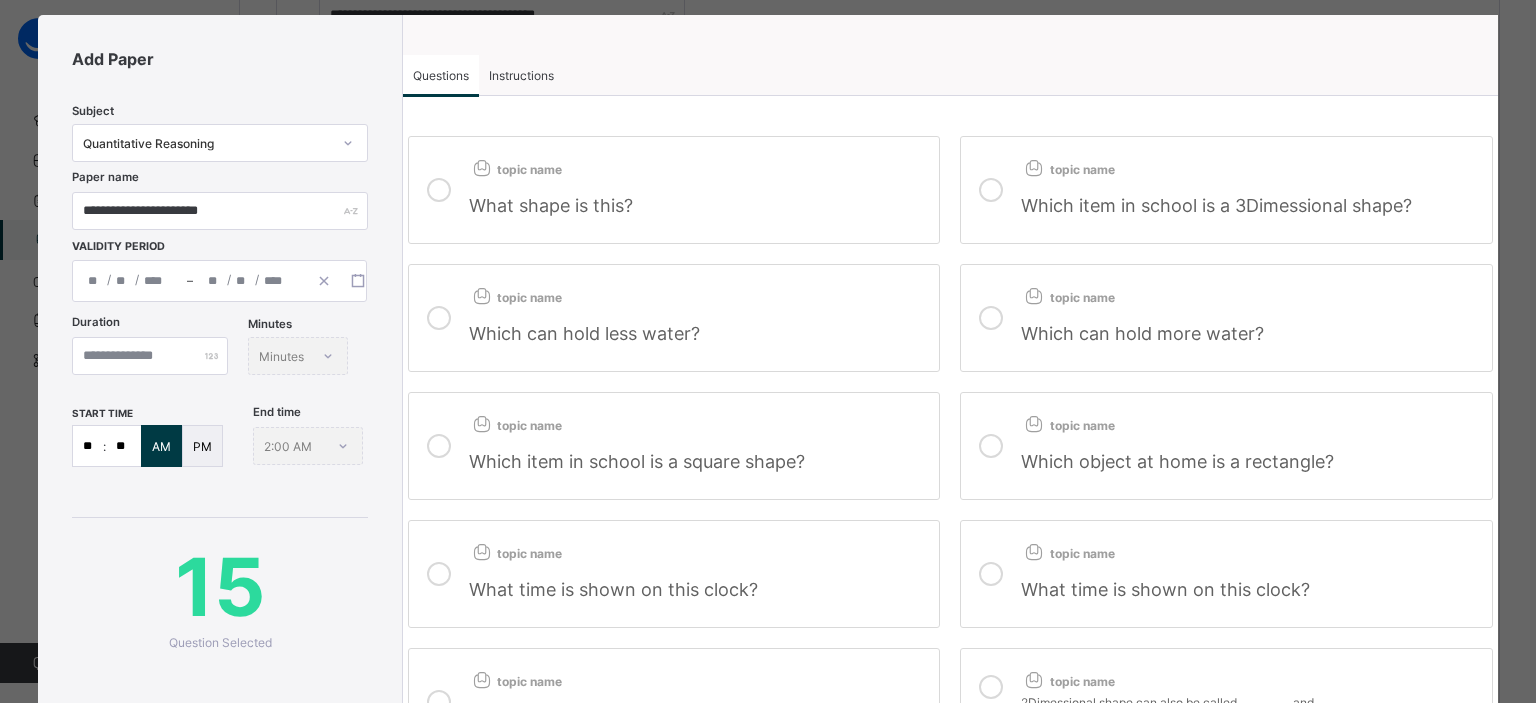 click at bounding box center [439, 574] 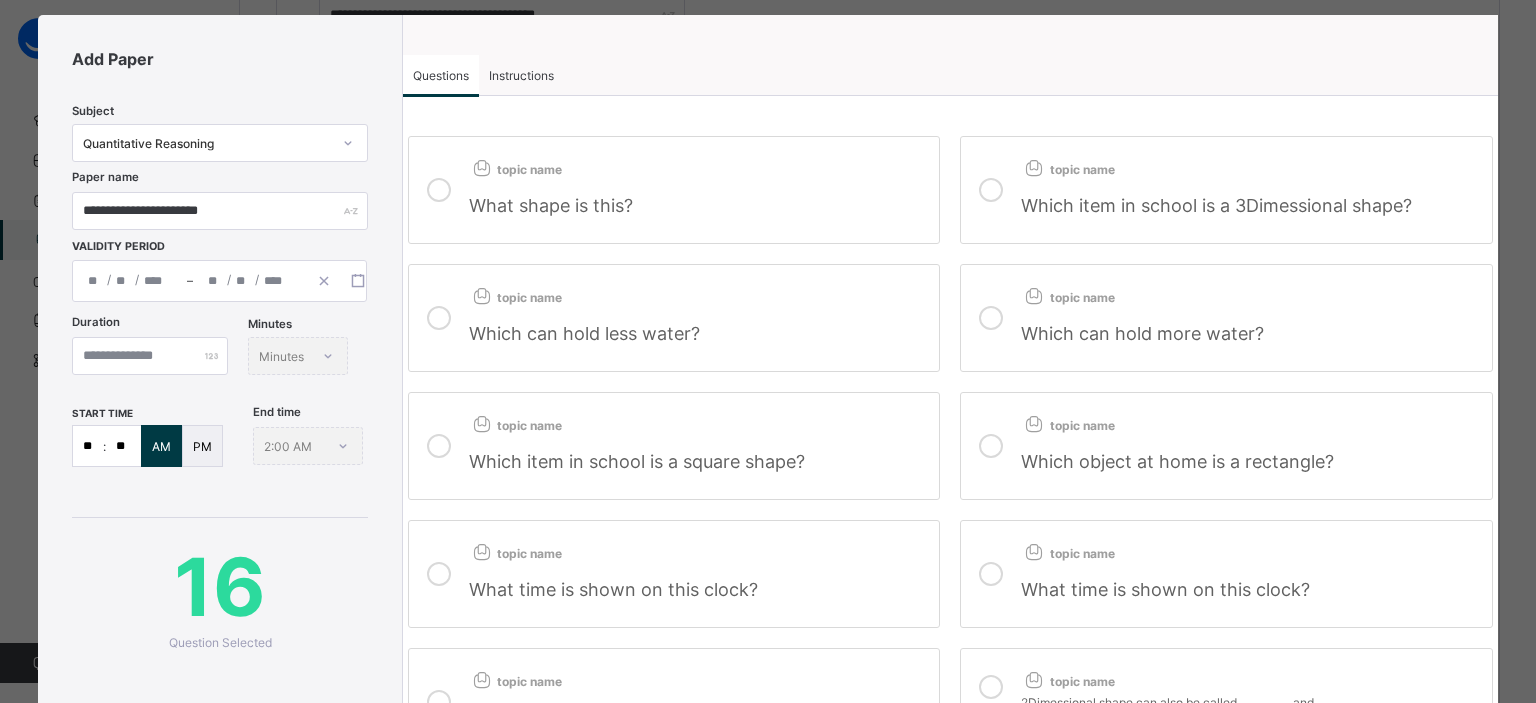 scroll, scrollTop: 335, scrollLeft: 0, axis: vertical 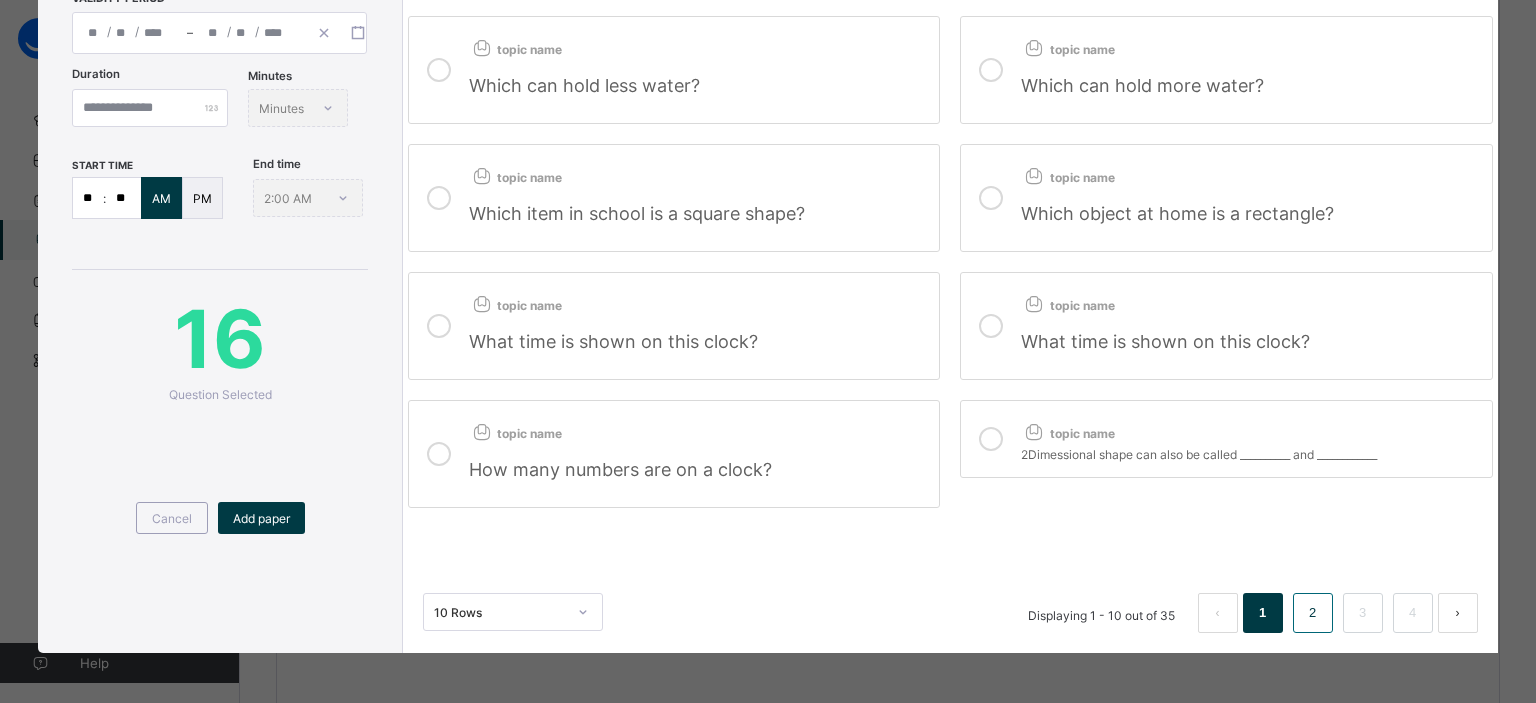 click on "2" at bounding box center (1312, 613) 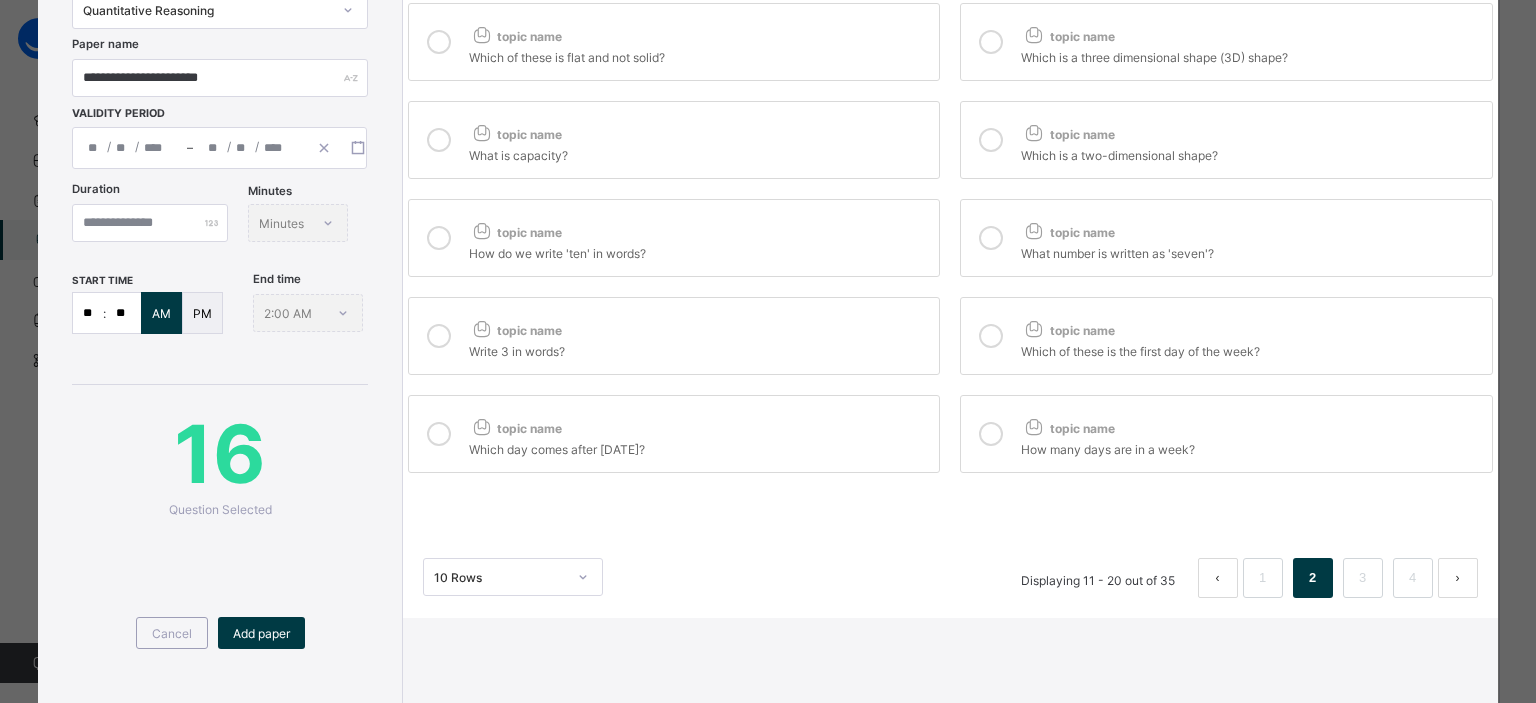scroll, scrollTop: 0, scrollLeft: 0, axis: both 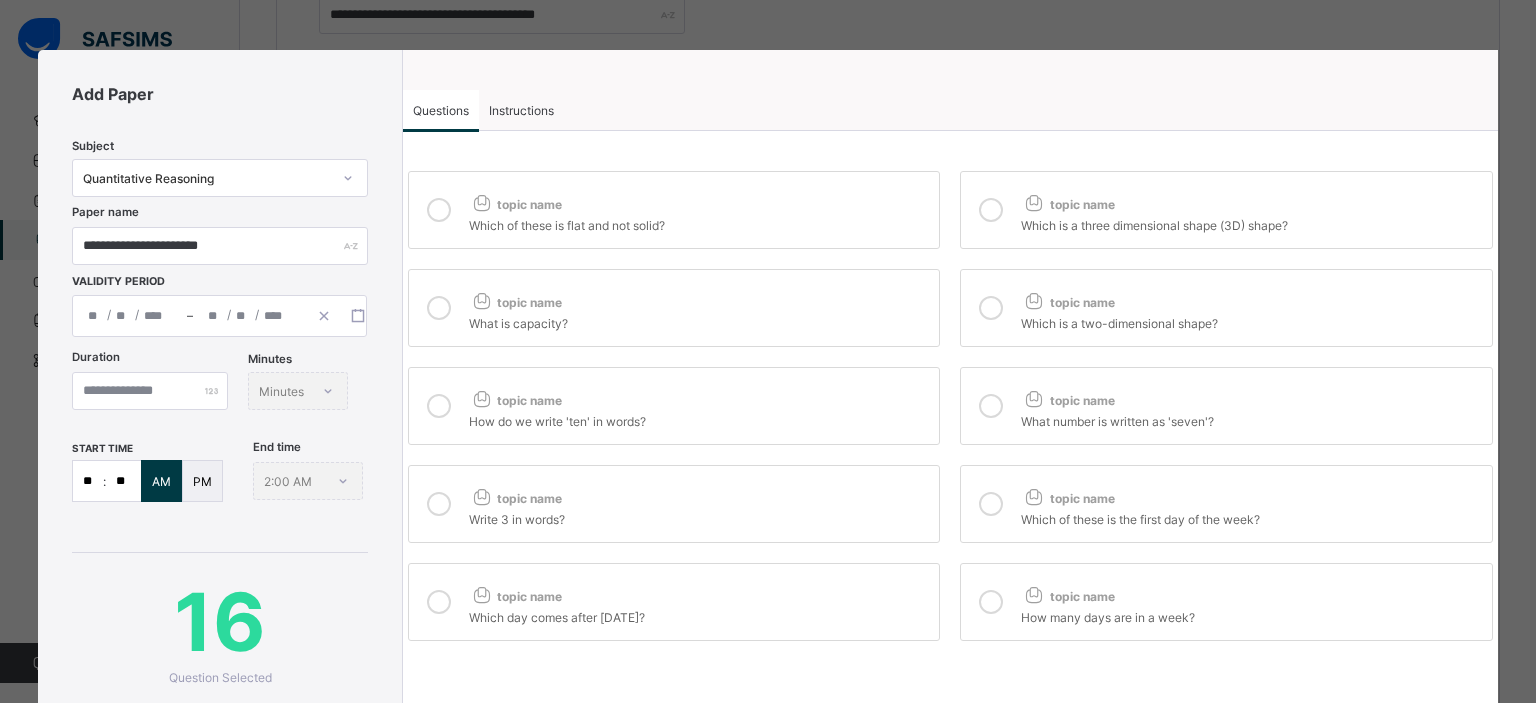 click at bounding box center [439, 406] 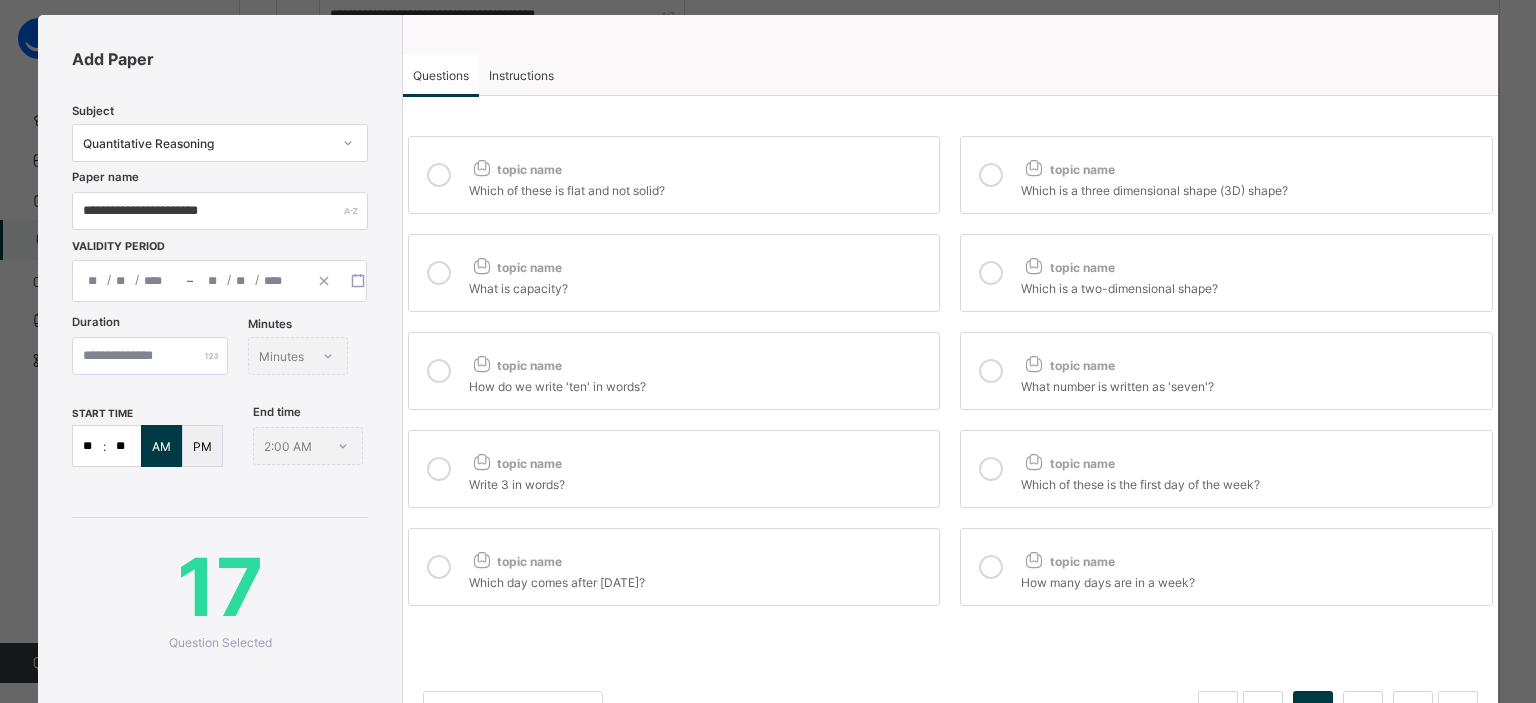 scroll, scrollTop: 335, scrollLeft: 0, axis: vertical 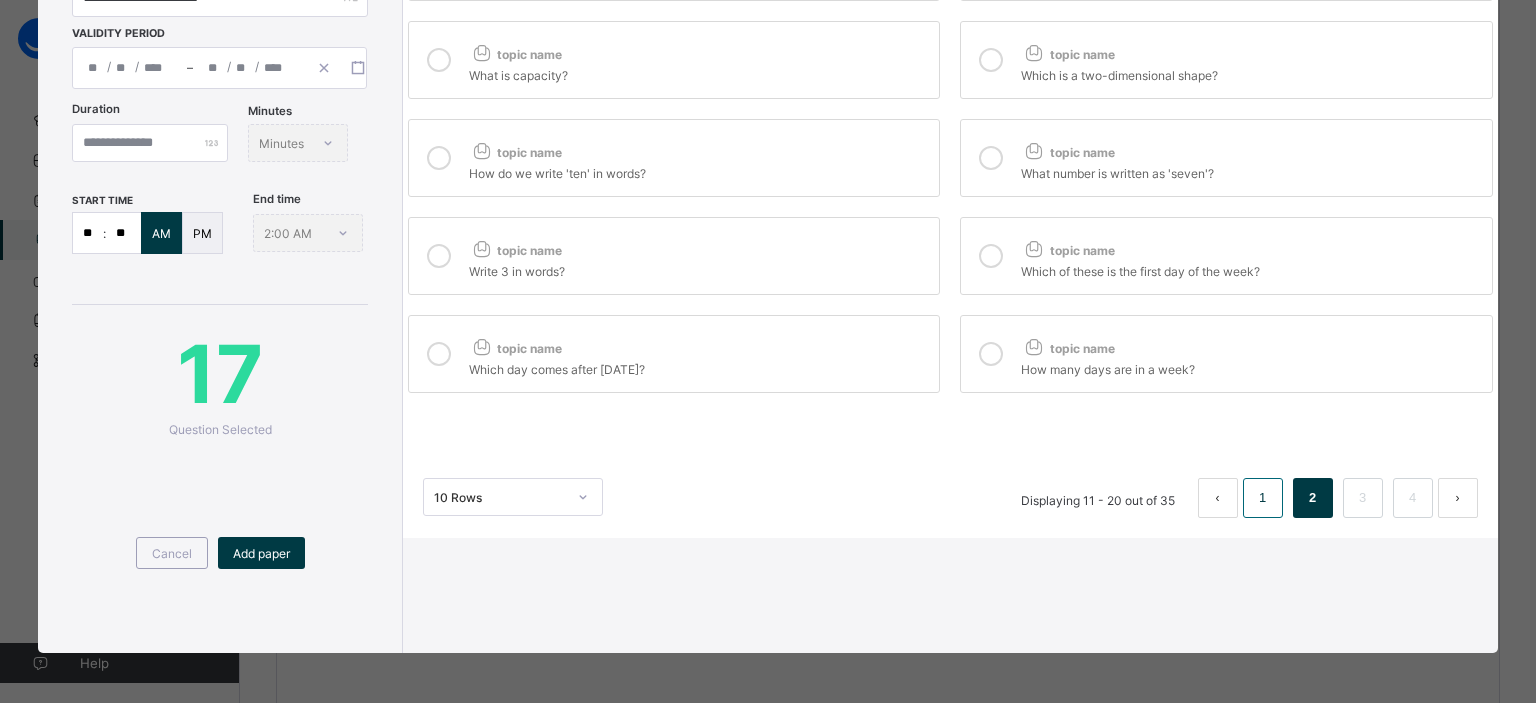 click on "1" at bounding box center (1262, 498) 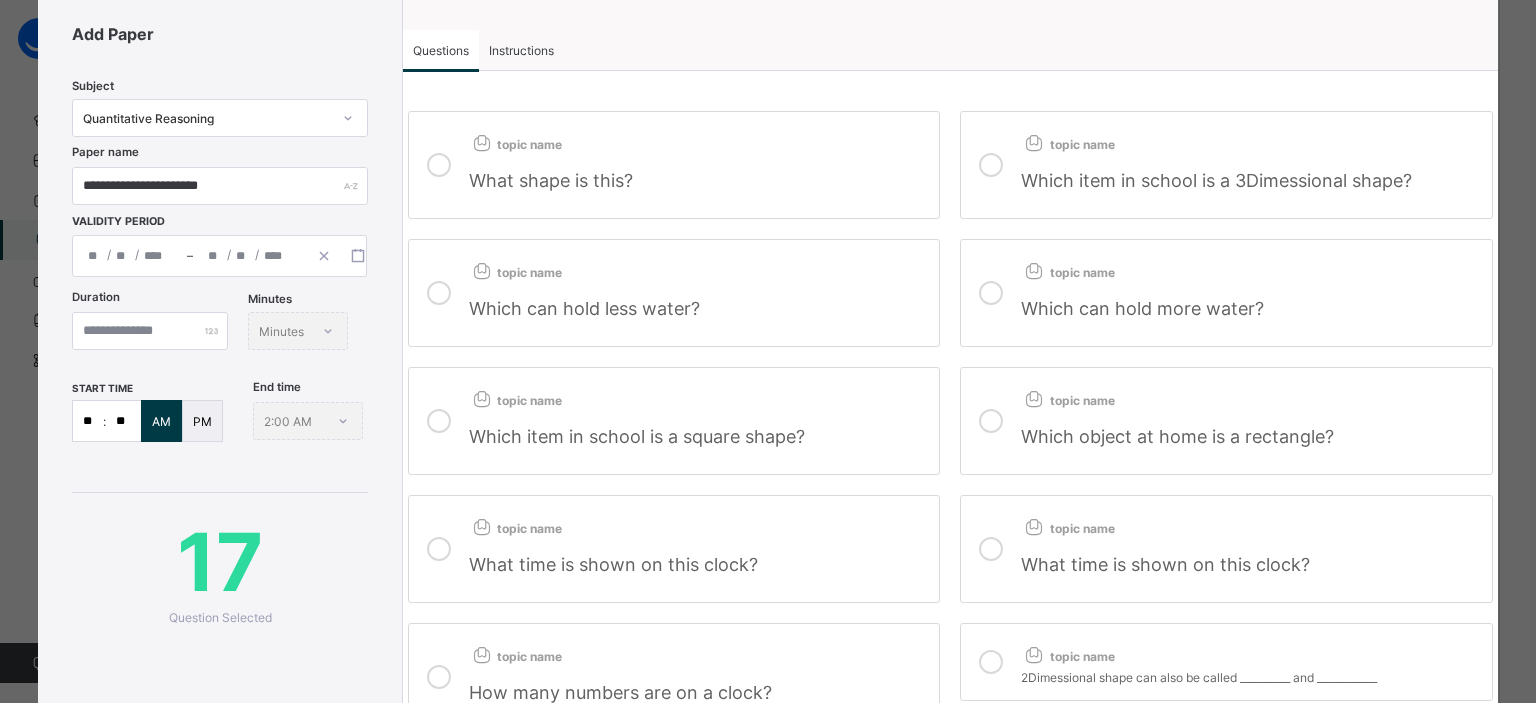 scroll, scrollTop: 35, scrollLeft: 0, axis: vertical 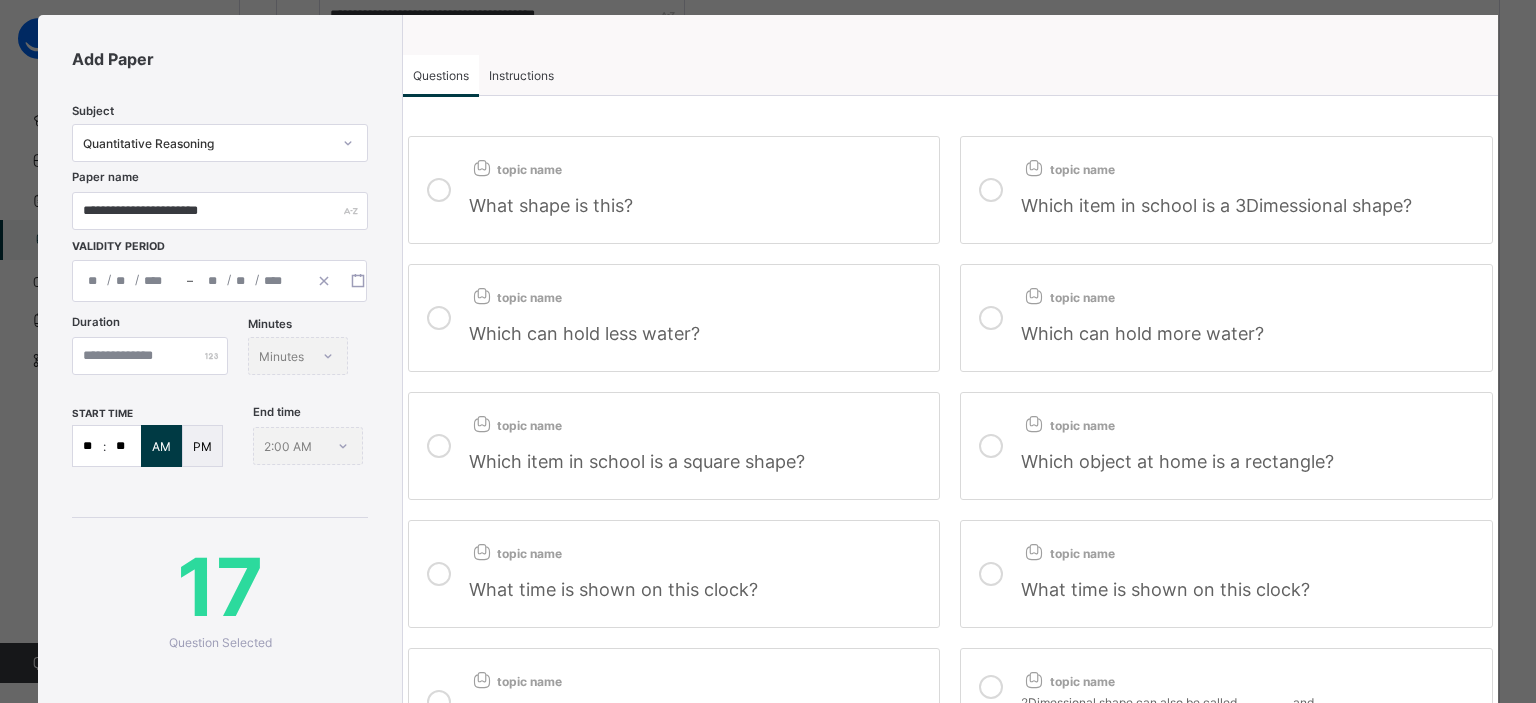 click at bounding box center [439, 446] 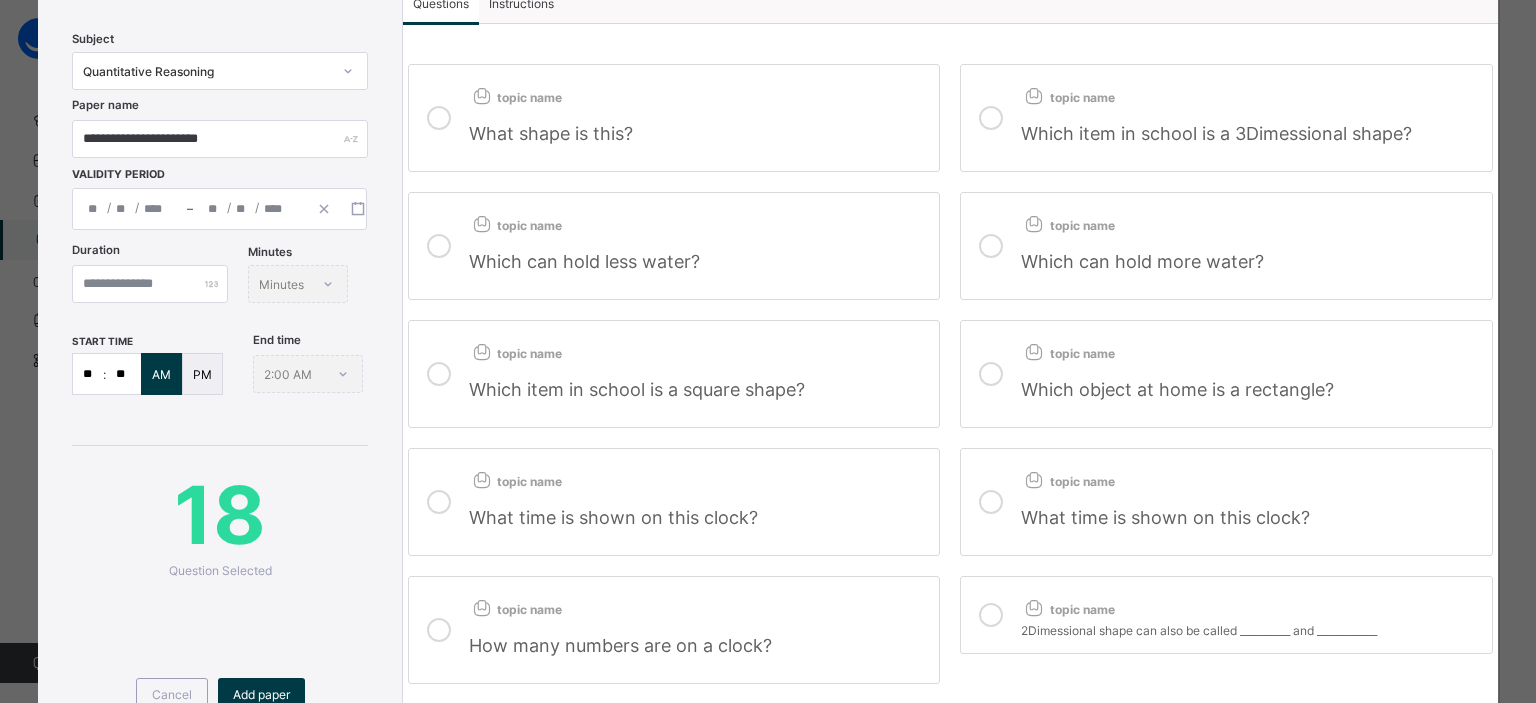 scroll, scrollTop: 335, scrollLeft: 0, axis: vertical 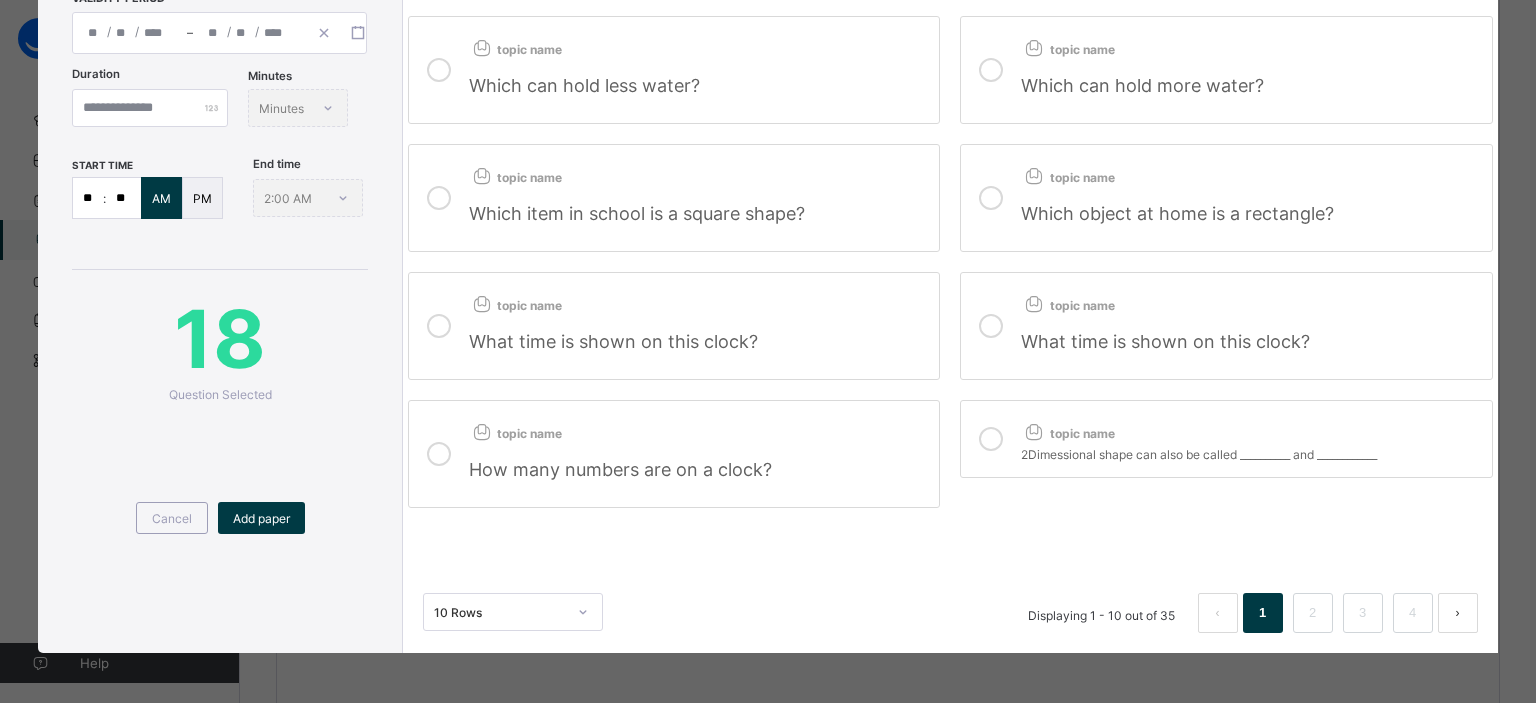 click at bounding box center [991, 439] 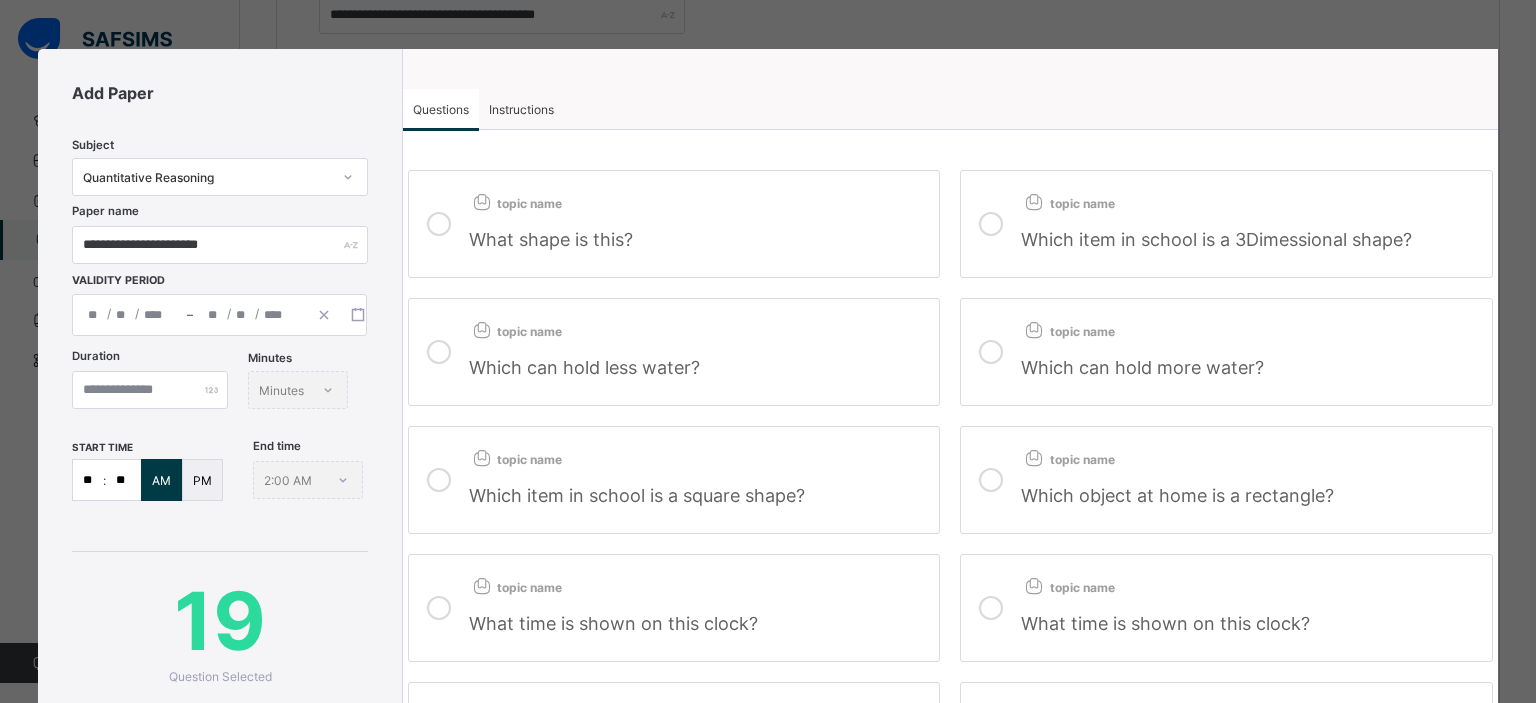 scroll, scrollTop: 0, scrollLeft: 0, axis: both 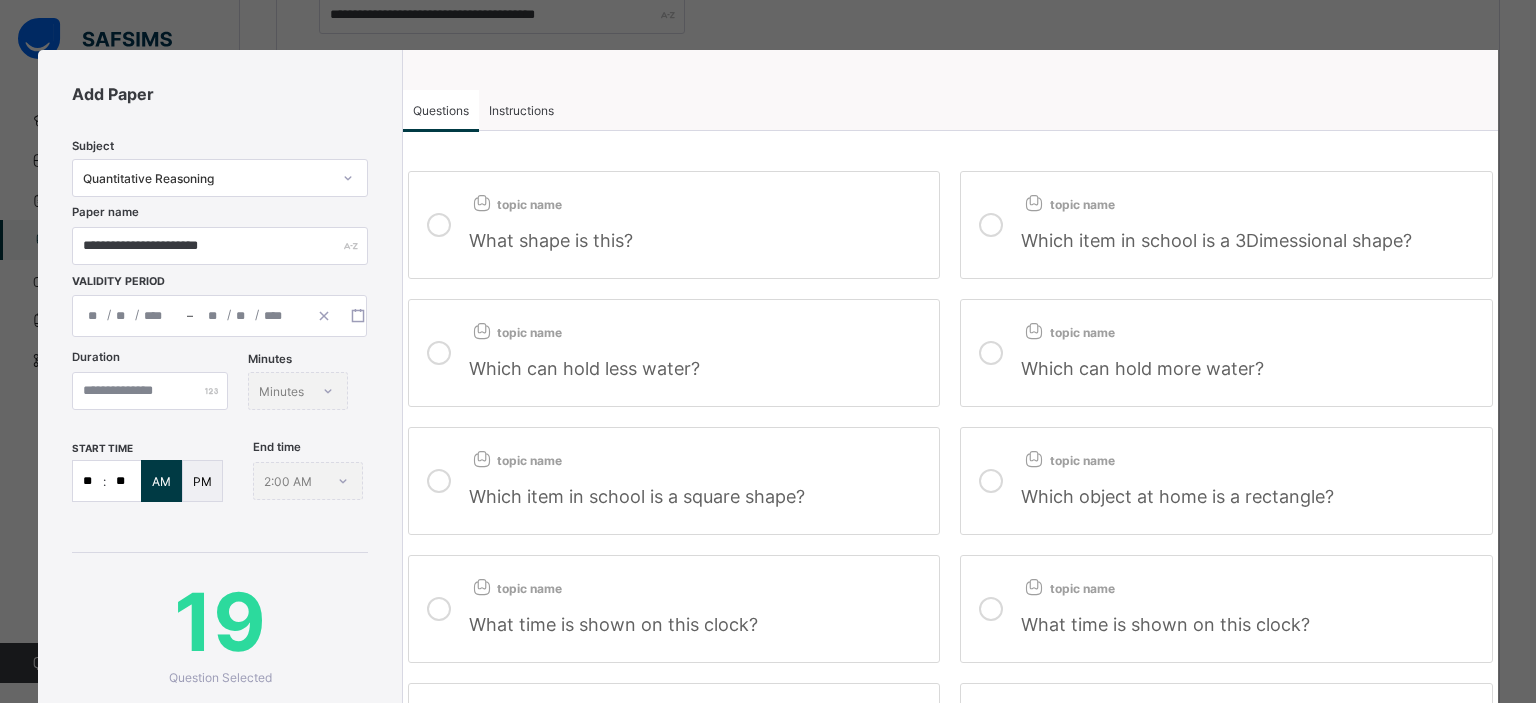 click at bounding box center (991, 481) 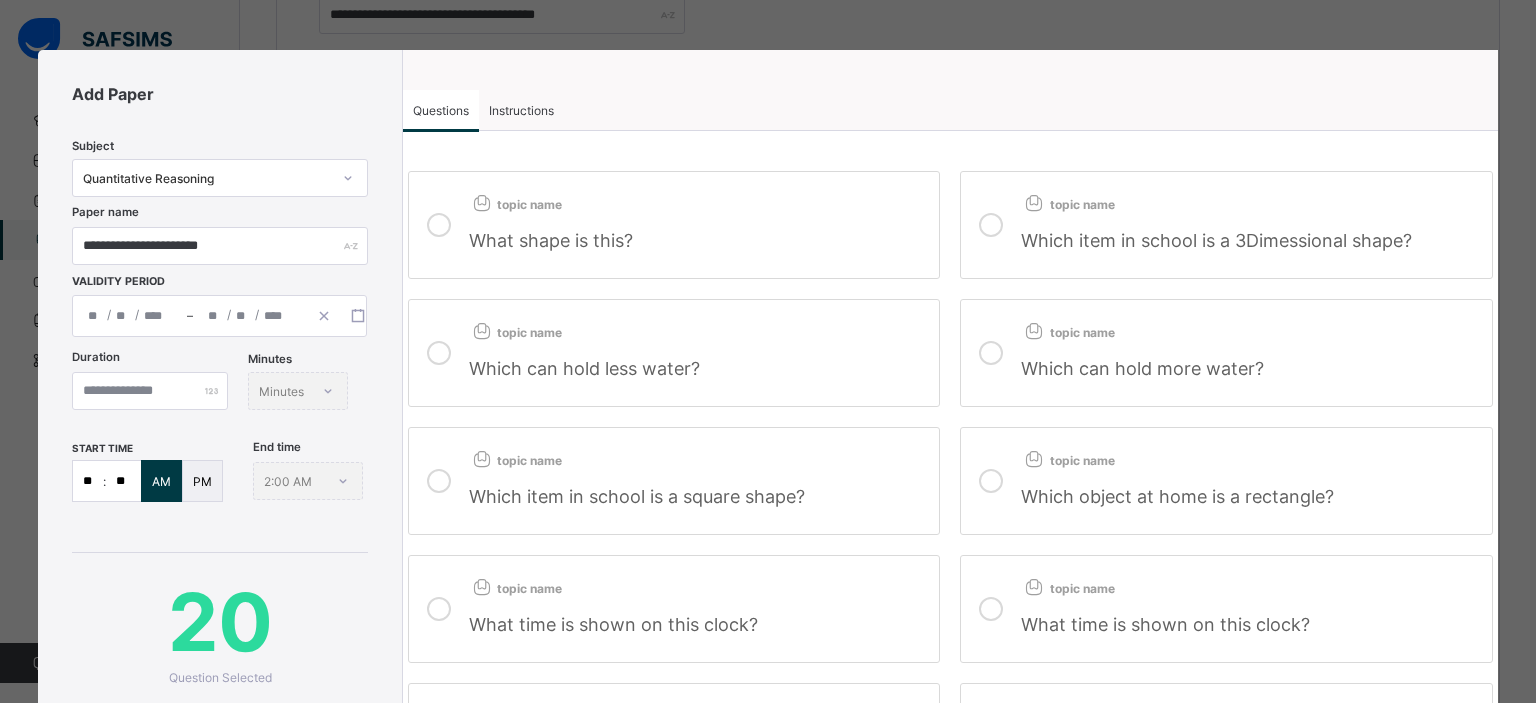 scroll, scrollTop: 335, scrollLeft: 0, axis: vertical 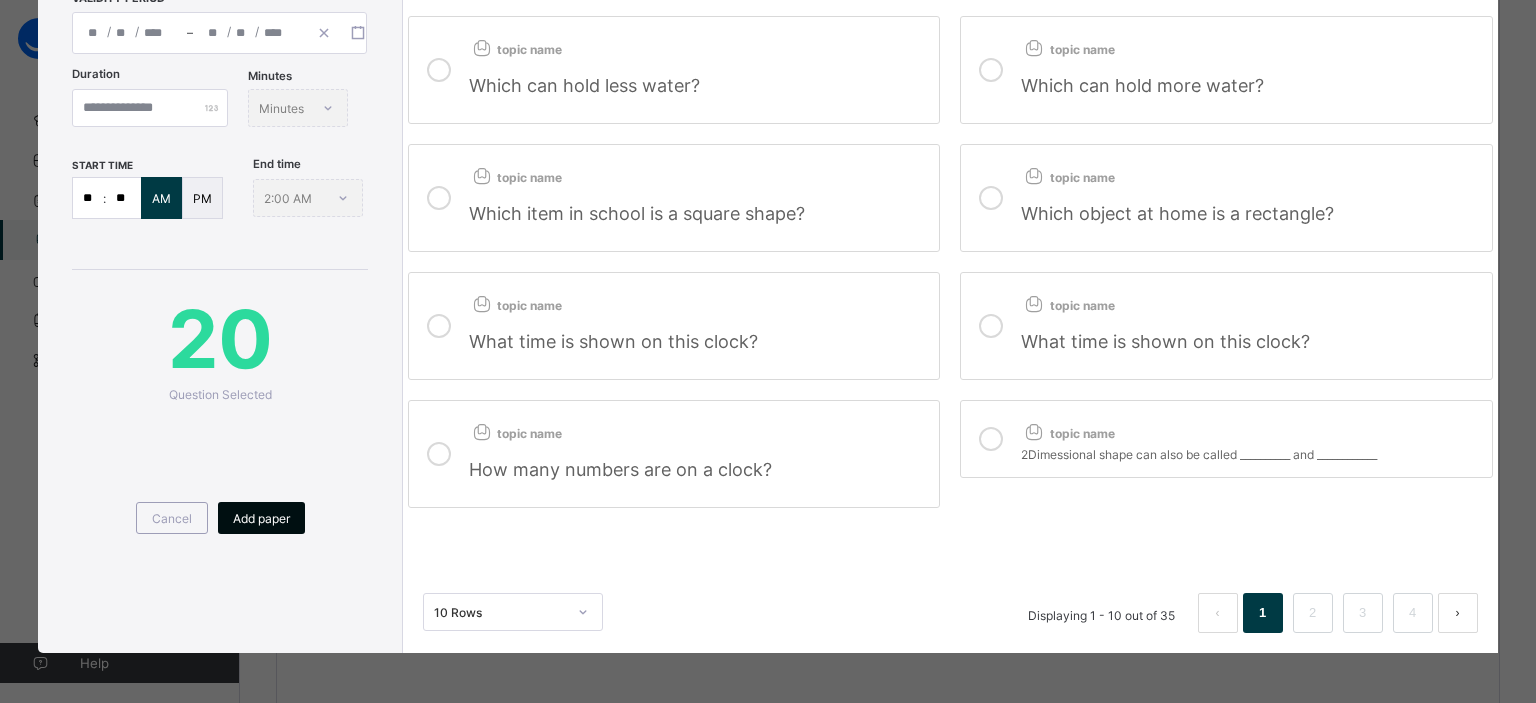 click on "Add paper" at bounding box center [261, 518] 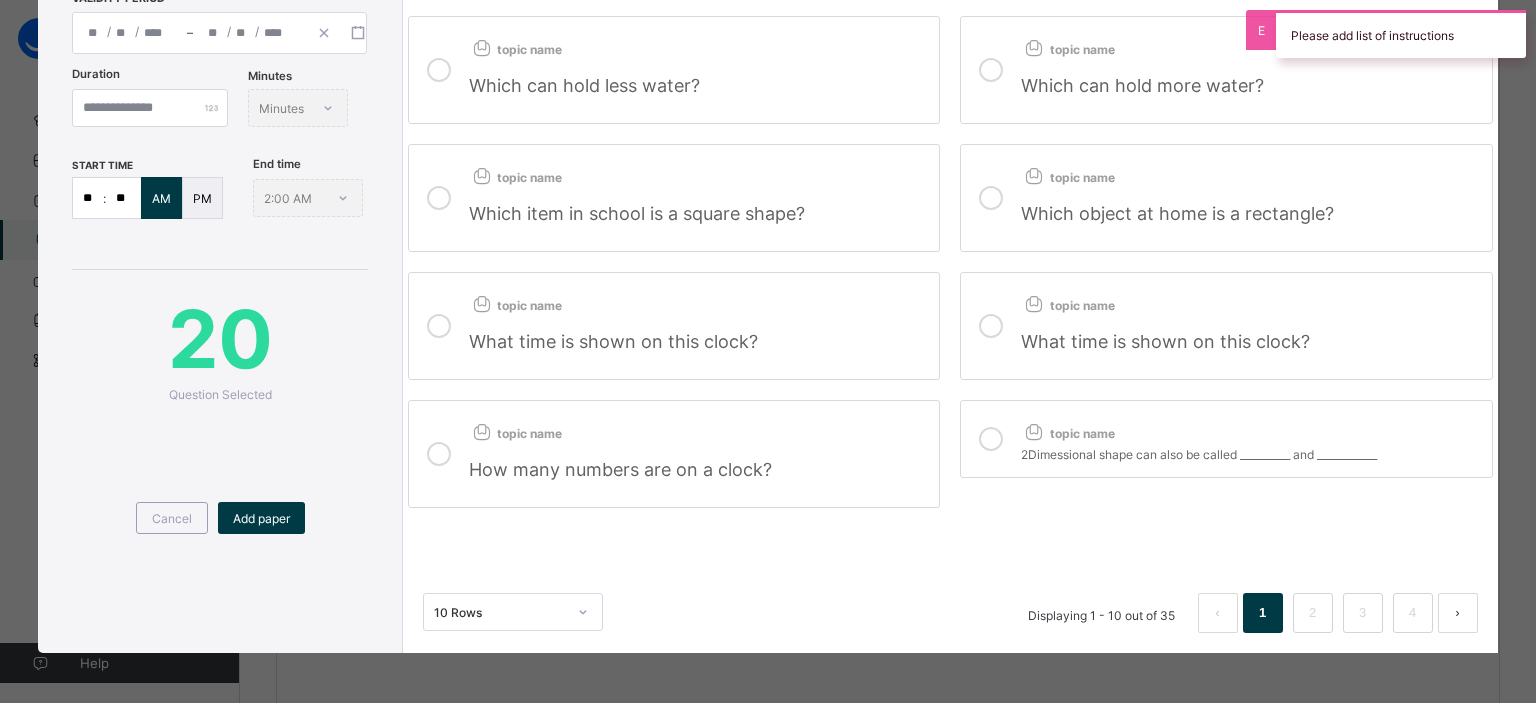 scroll, scrollTop: 0, scrollLeft: 0, axis: both 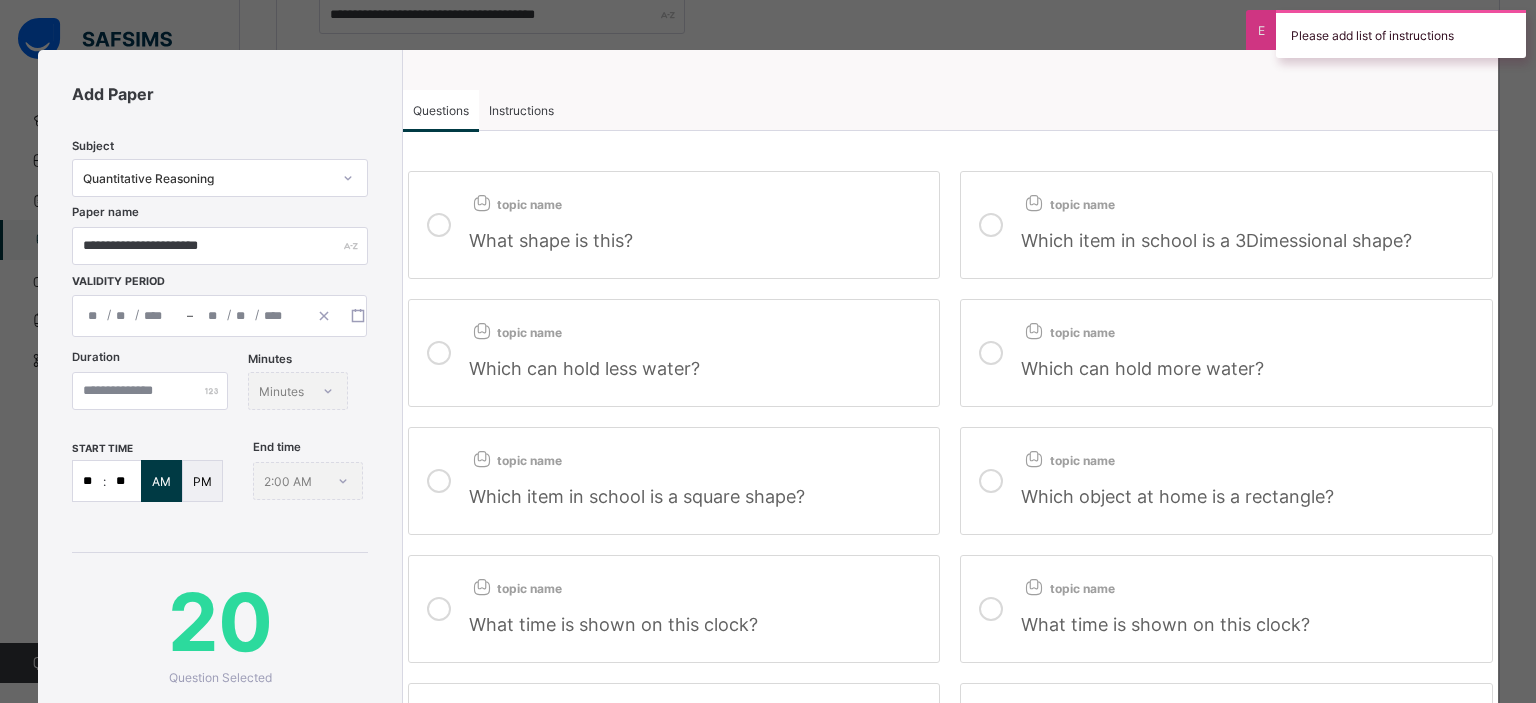 click on "Instructions" at bounding box center (521, 110) 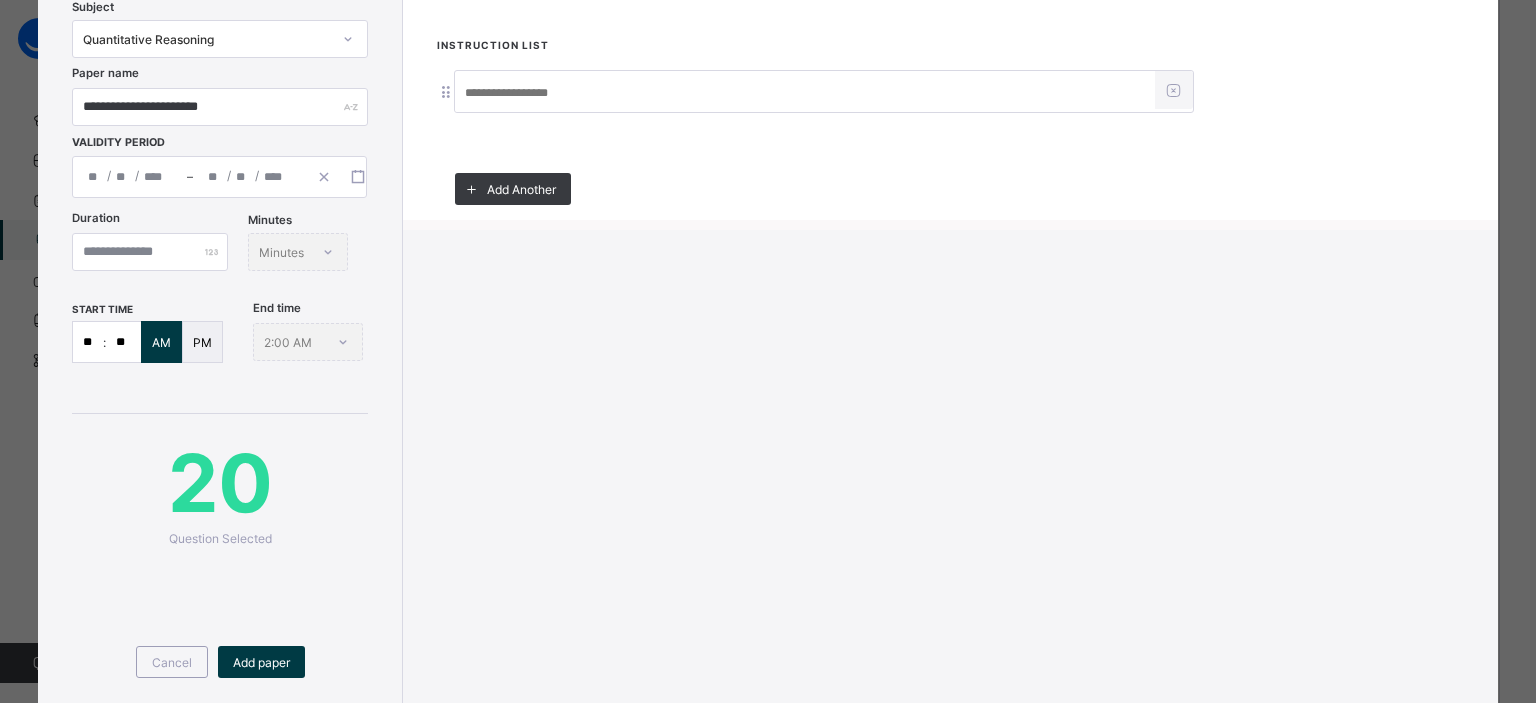 scroll, scrollTop: 0, scrollLeft: 0, axis: both 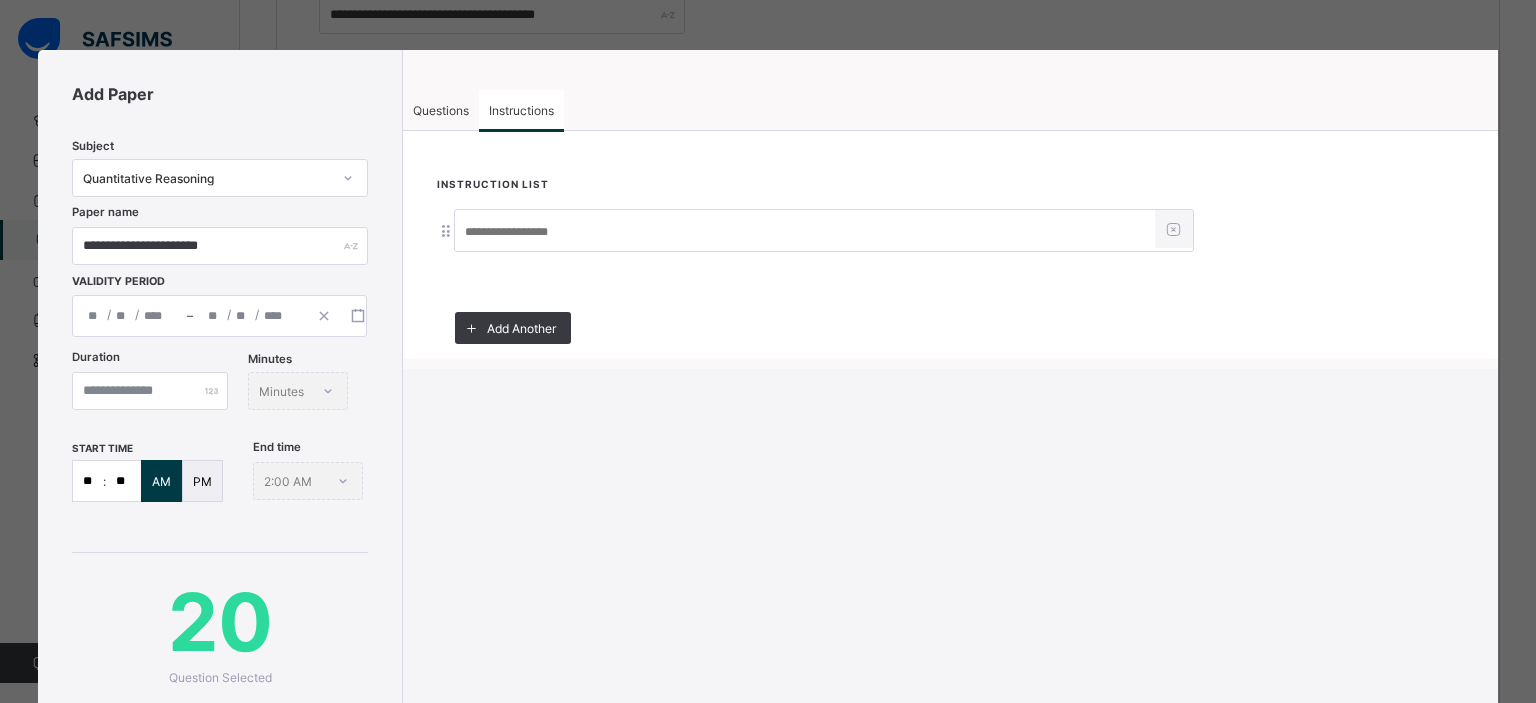 click at bounding box center [805, 232] 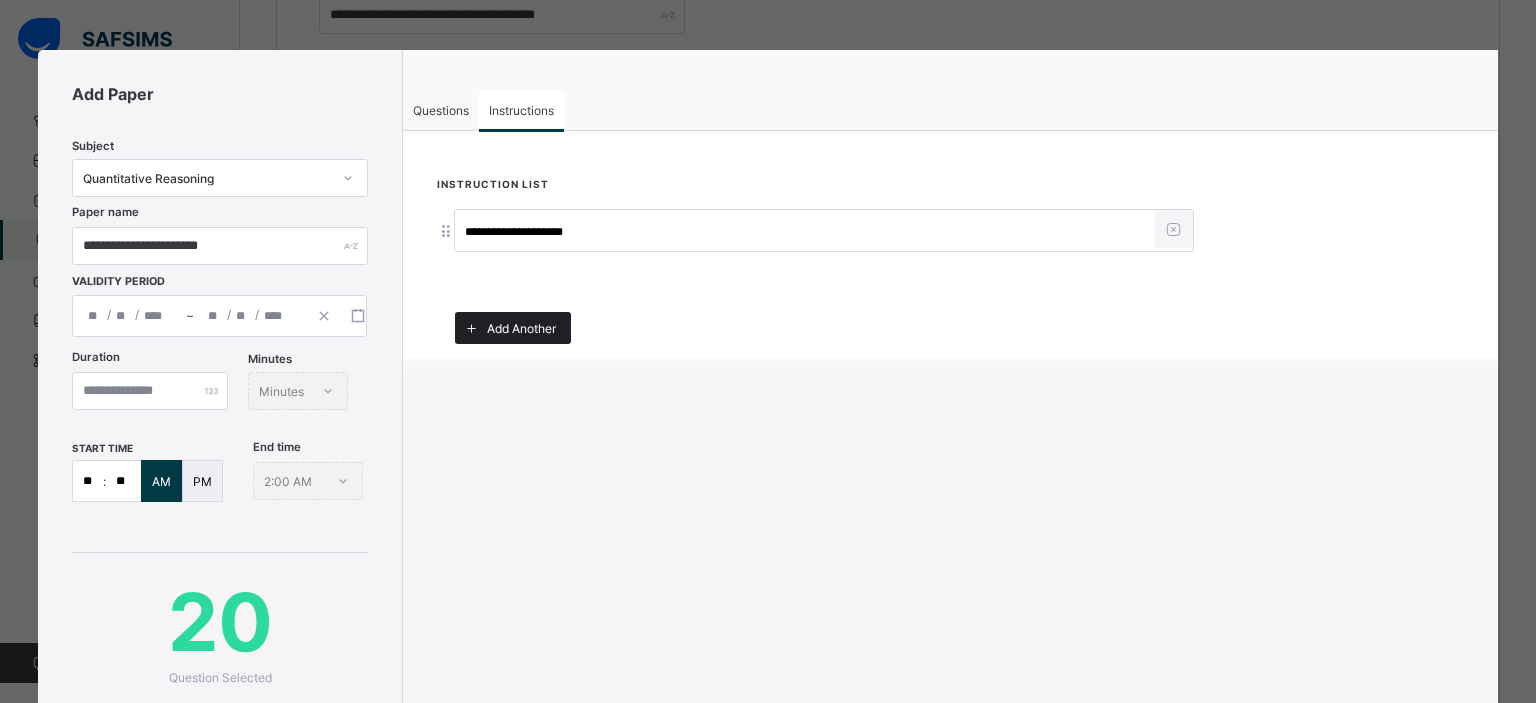 type on "**********" 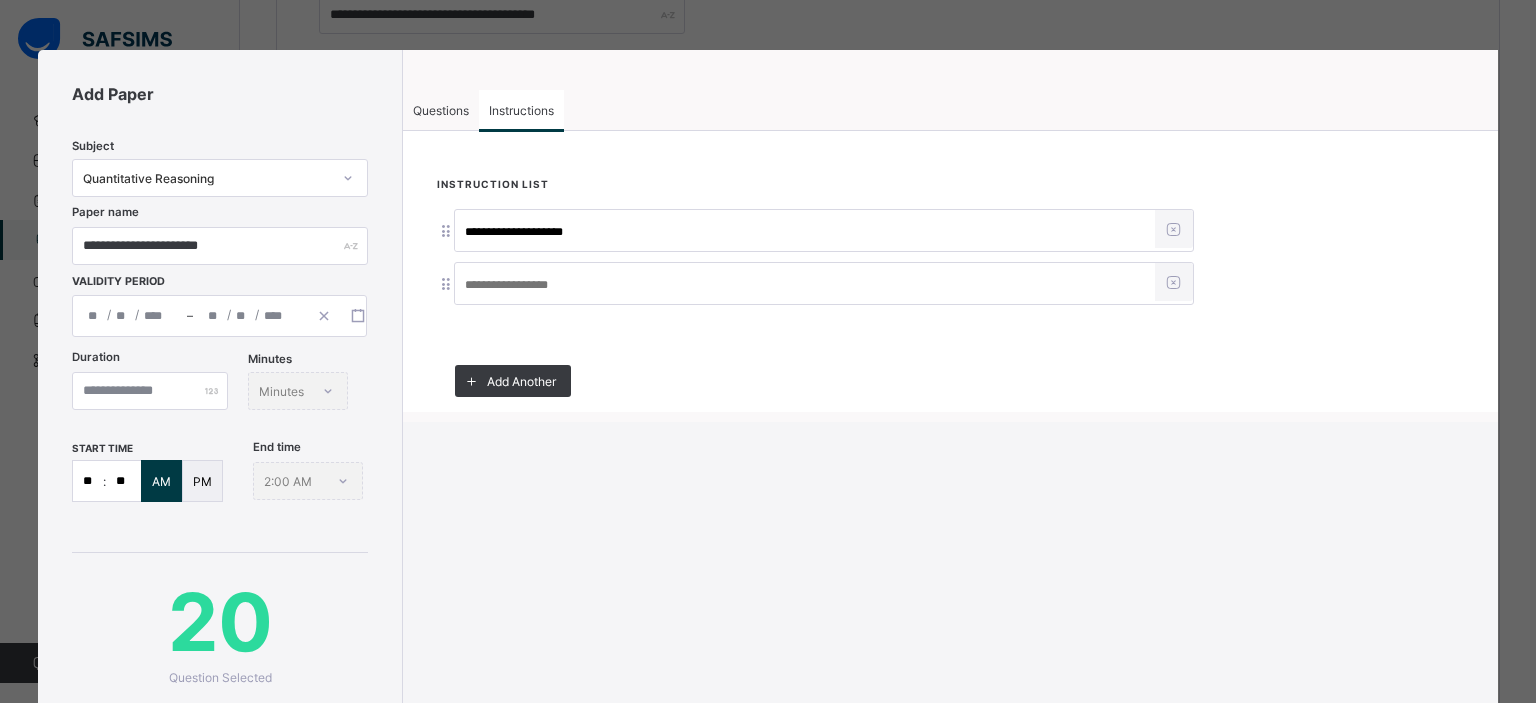 click at bounding box center (805, 285) 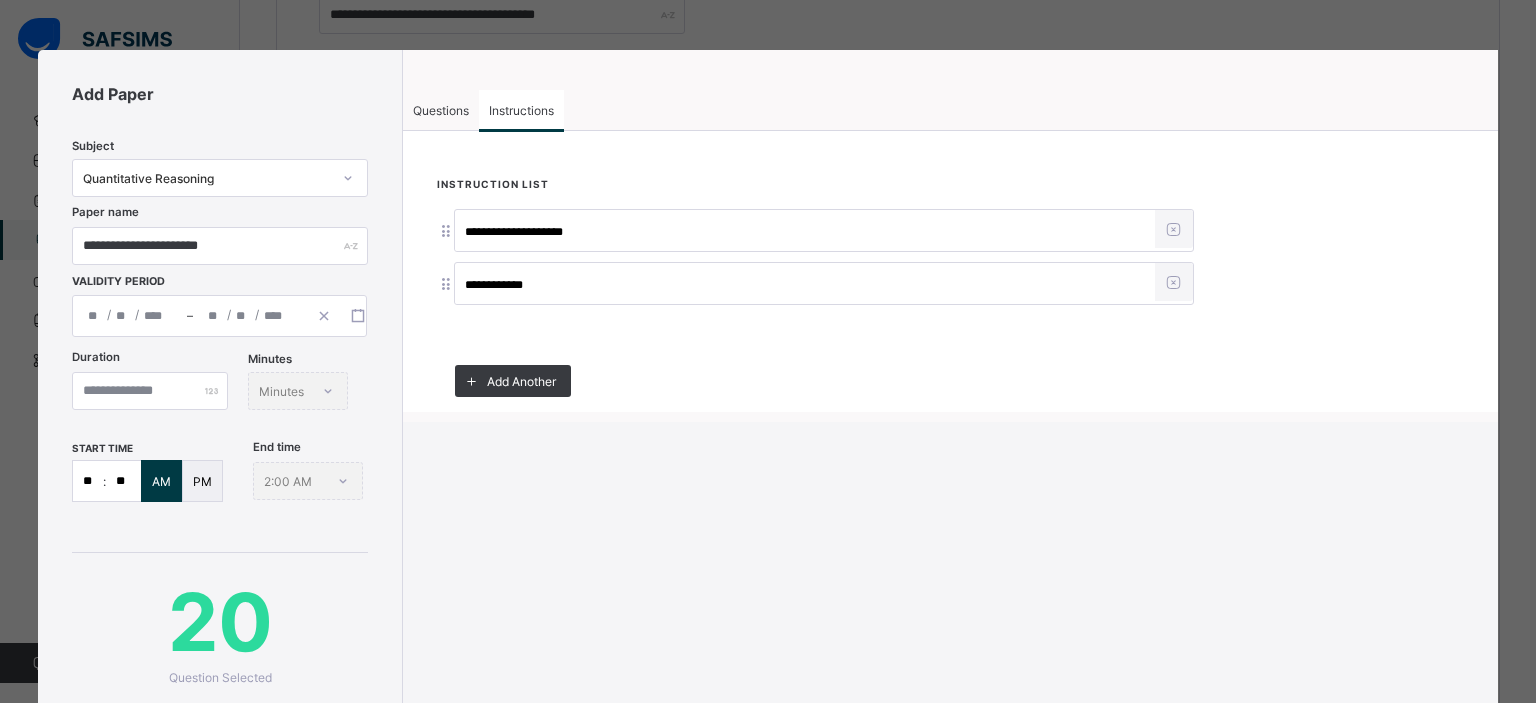 type on "**********" 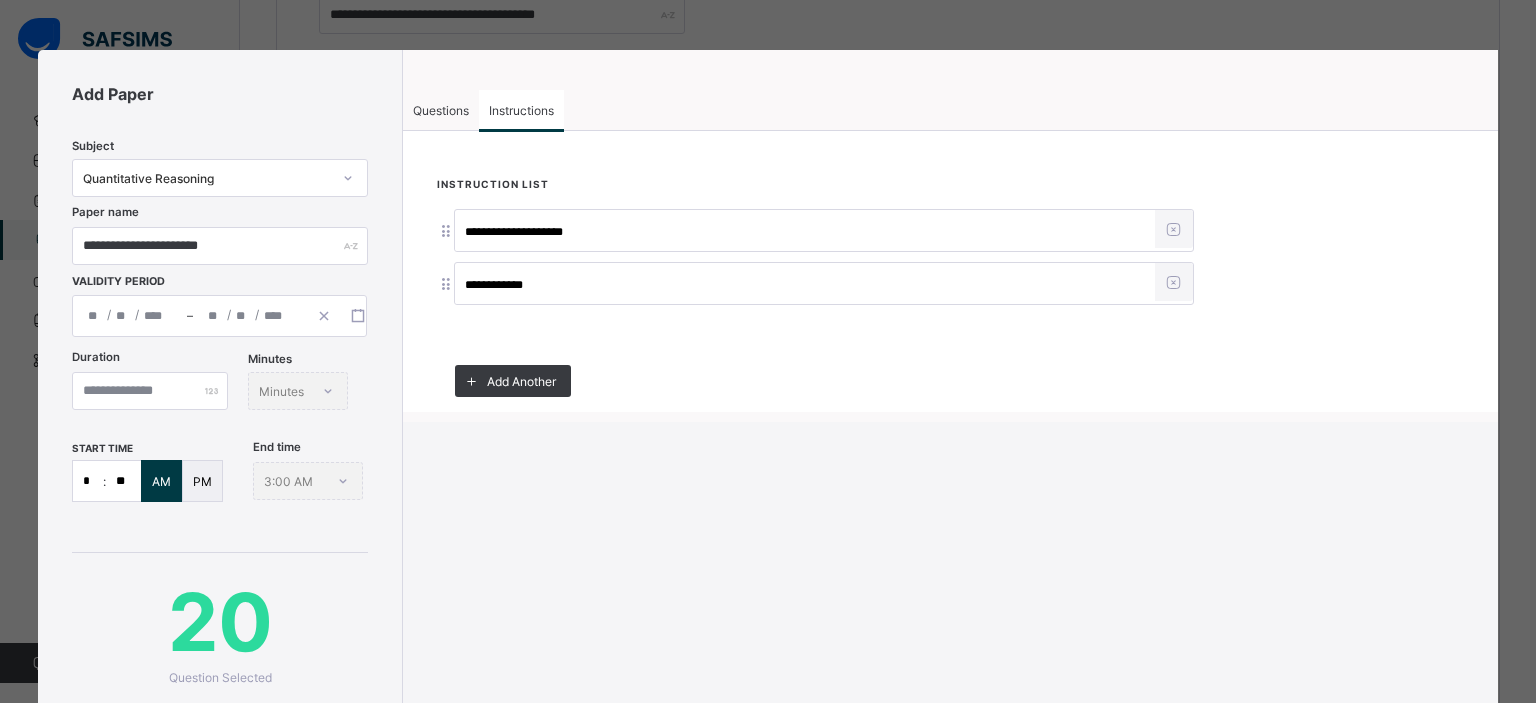 type on "*" 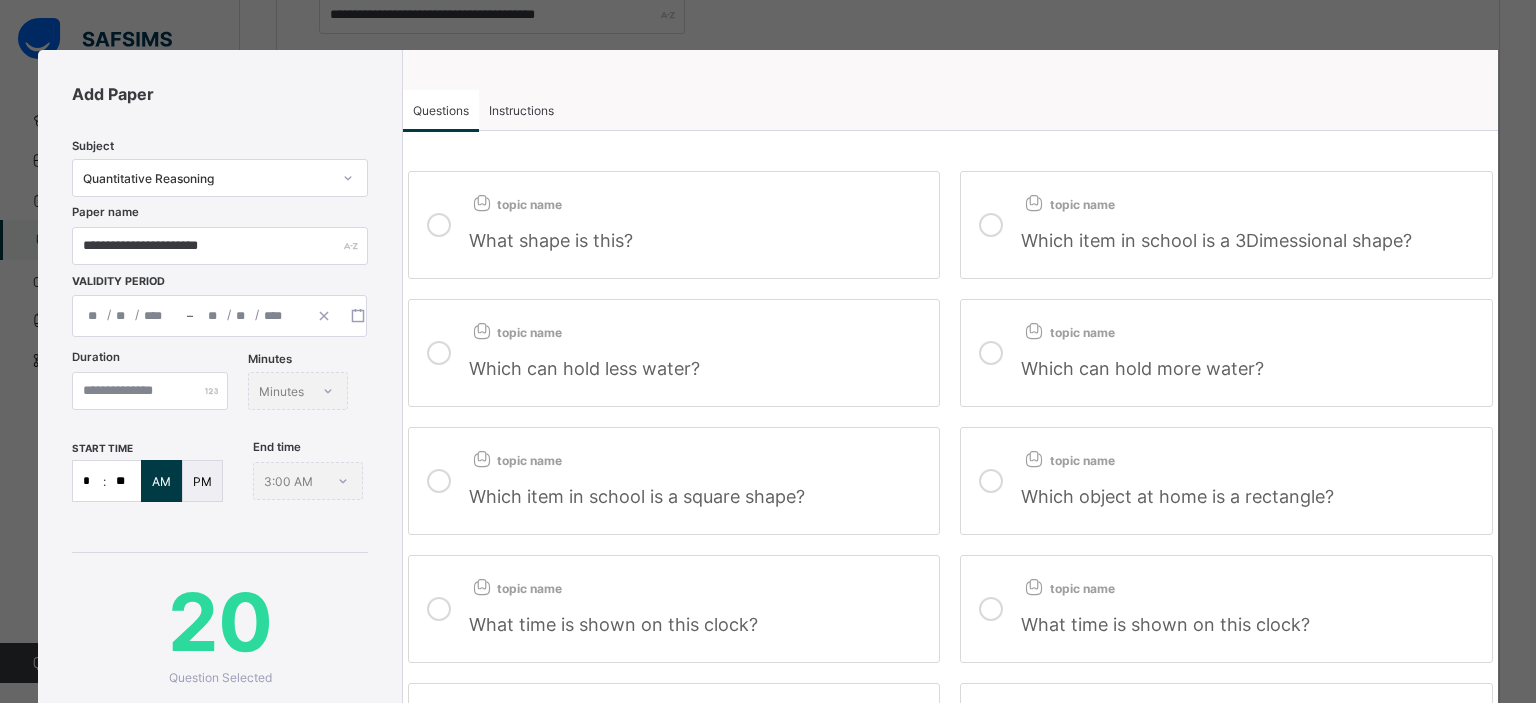 scroll, scrollTop: 335, scrollLeft: 0, axis: vertical 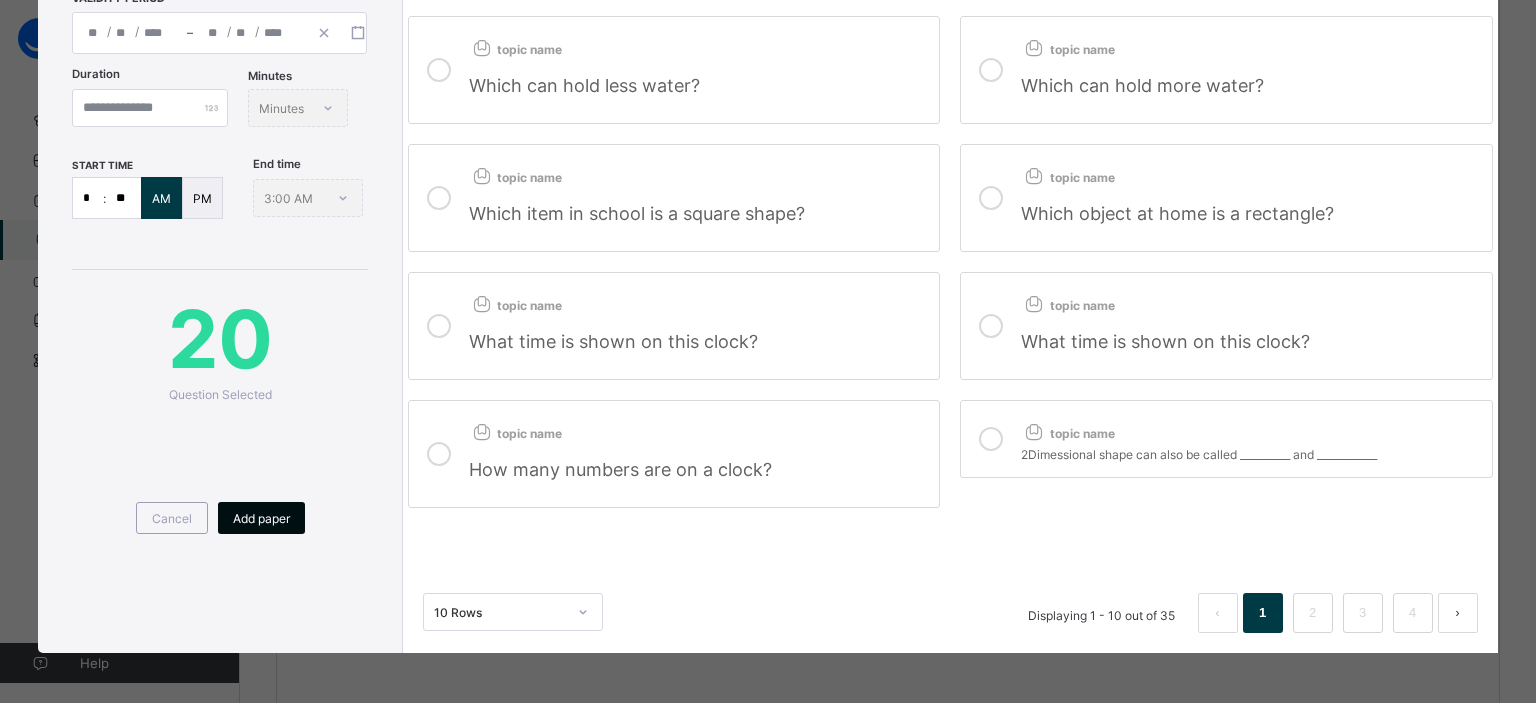 click on "Add paper" at bounding box center [261, 518] 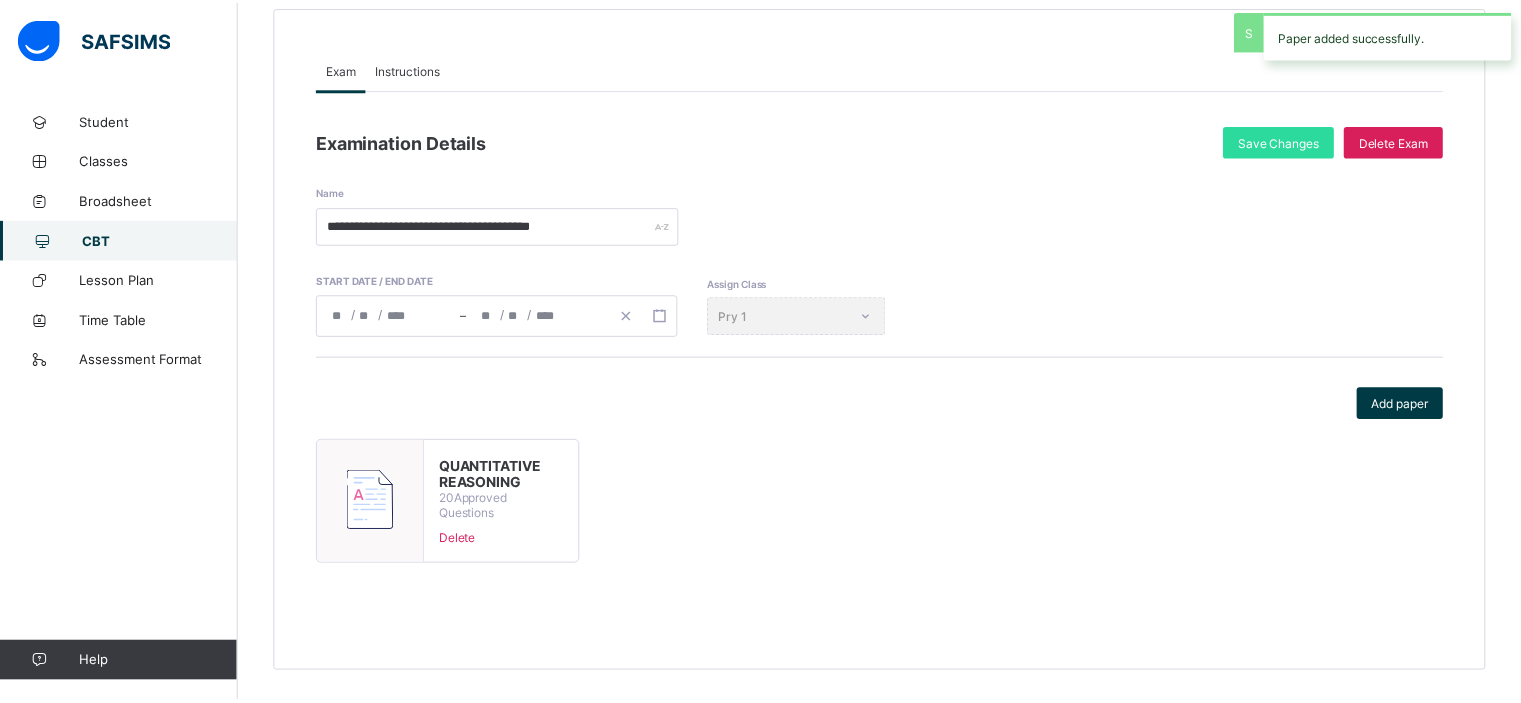 scroll, scrollTop: 188, scrollLeft: 0, axis: vertical 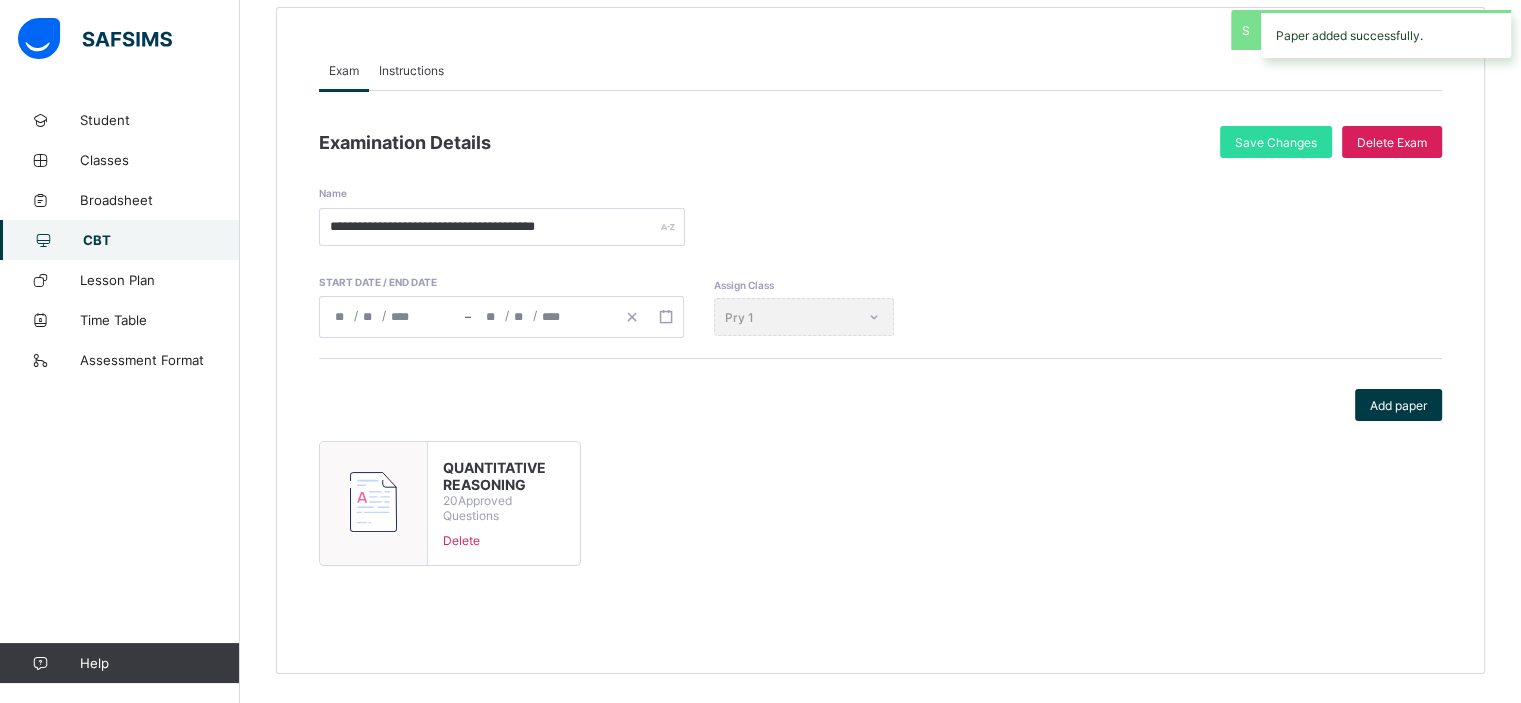 click on "Exam" at bounding box center (344, 70) 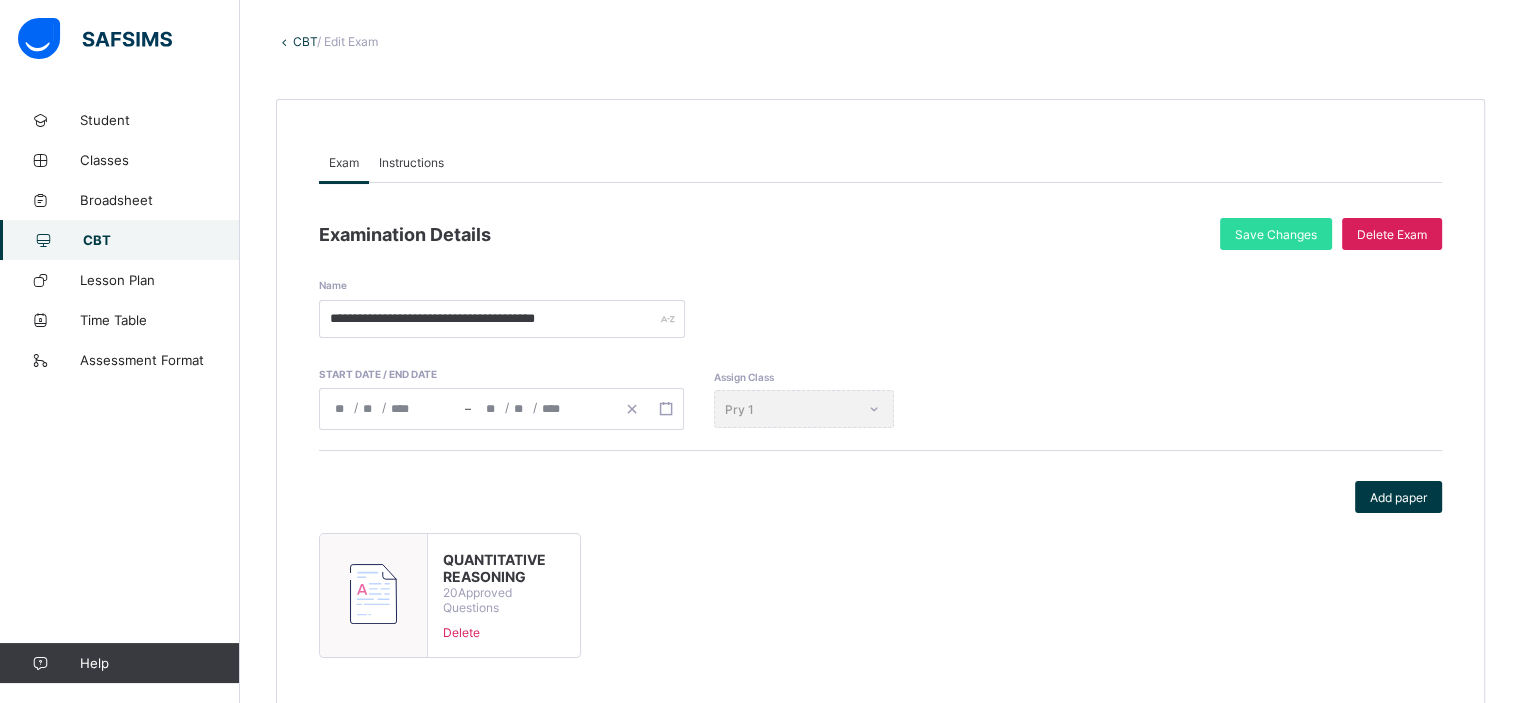 scroll, scrollTop: 0, scrollLeft: 0, axis: both 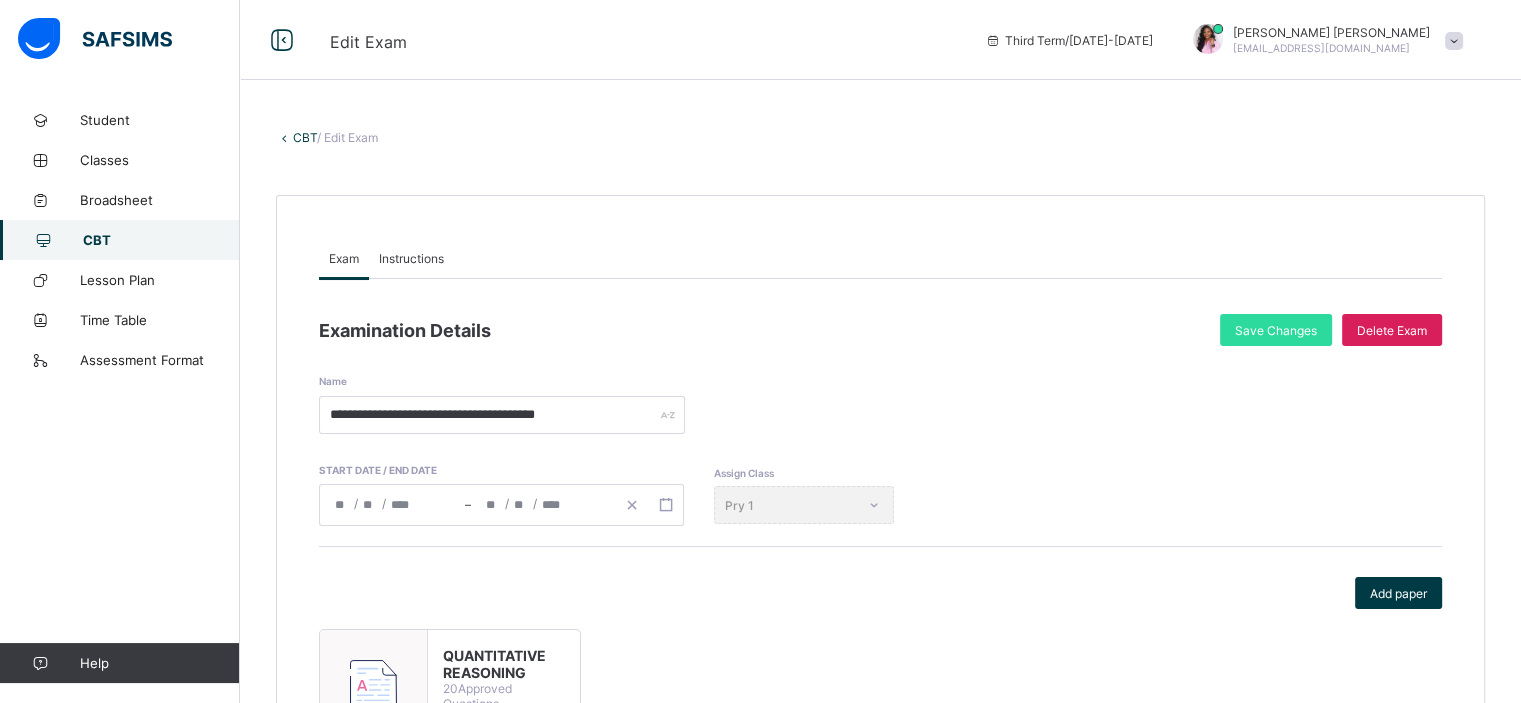 click on "/ Edit Exam" at bounding box center [347, 137] 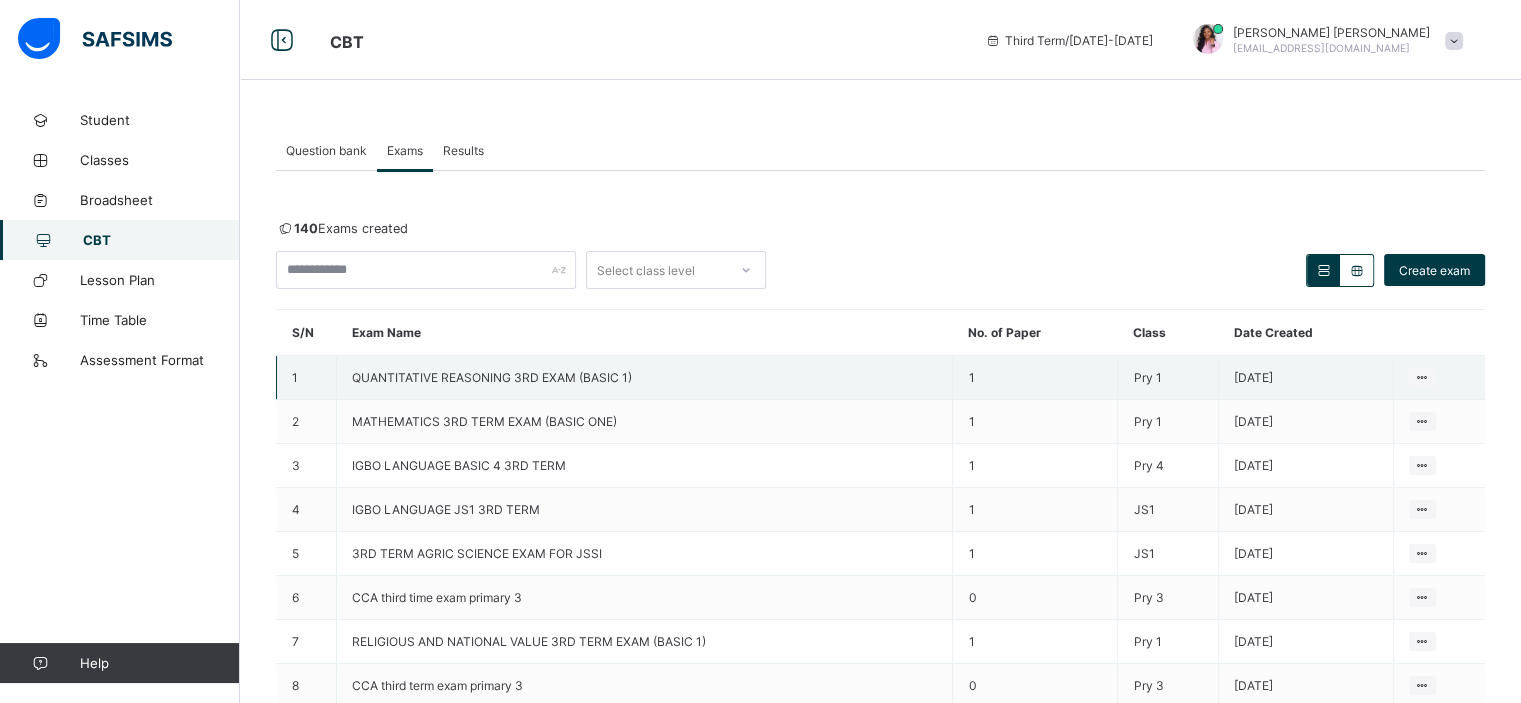 click on "QUANTITATIVE REASONING 3RD EXAM (BASIC 1)" at bounding box center (492, 377) 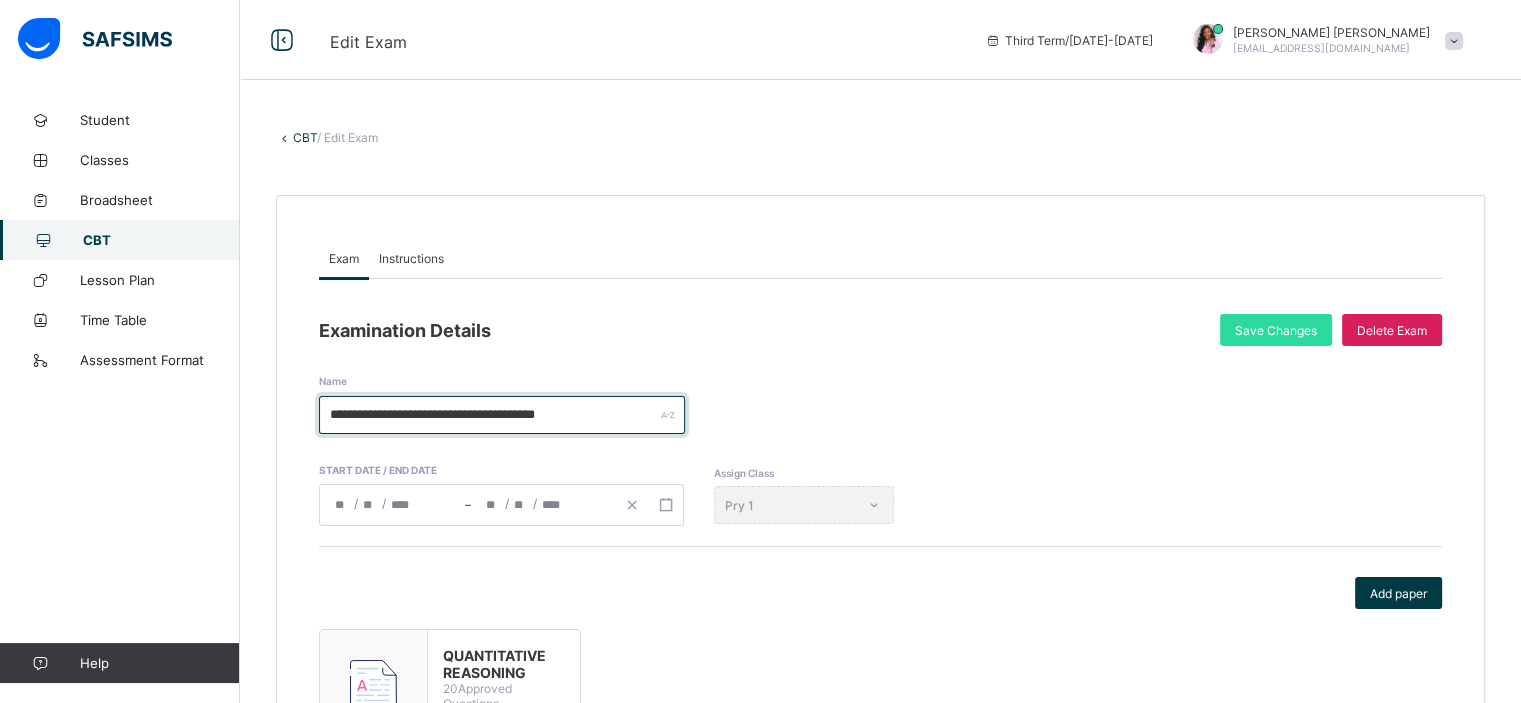 click on "**********" at bounding box center [502, 415] 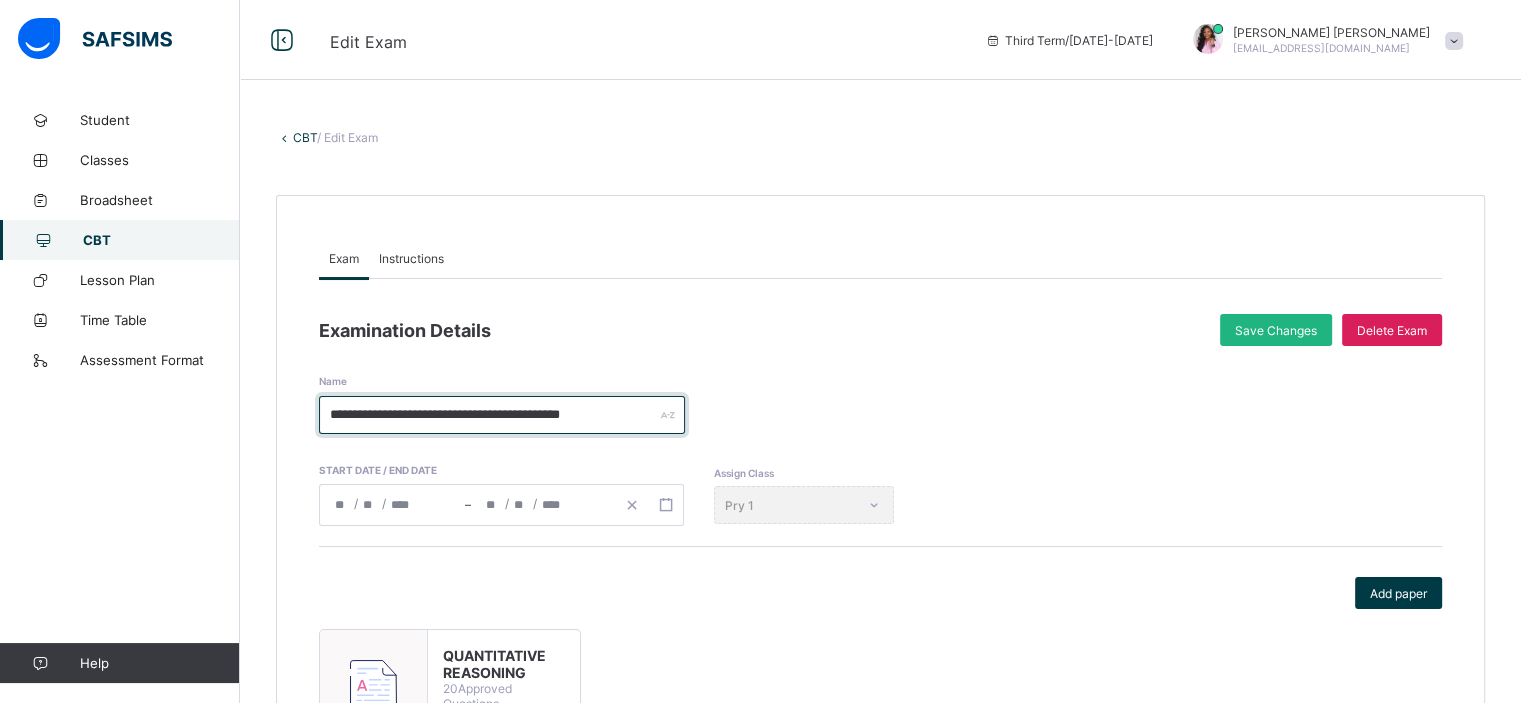 type on "**********" 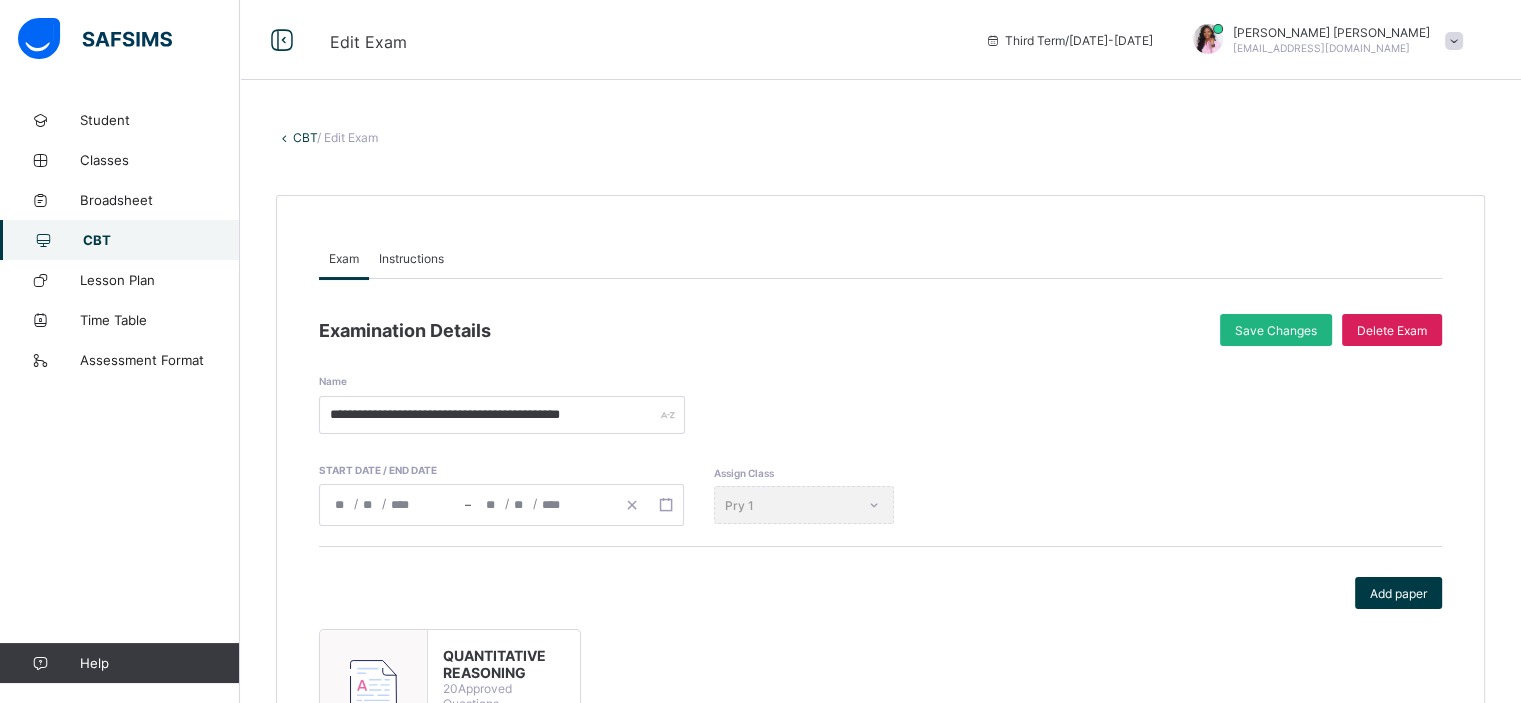 click on "Save Changes" at bounding box center [1276, 330] 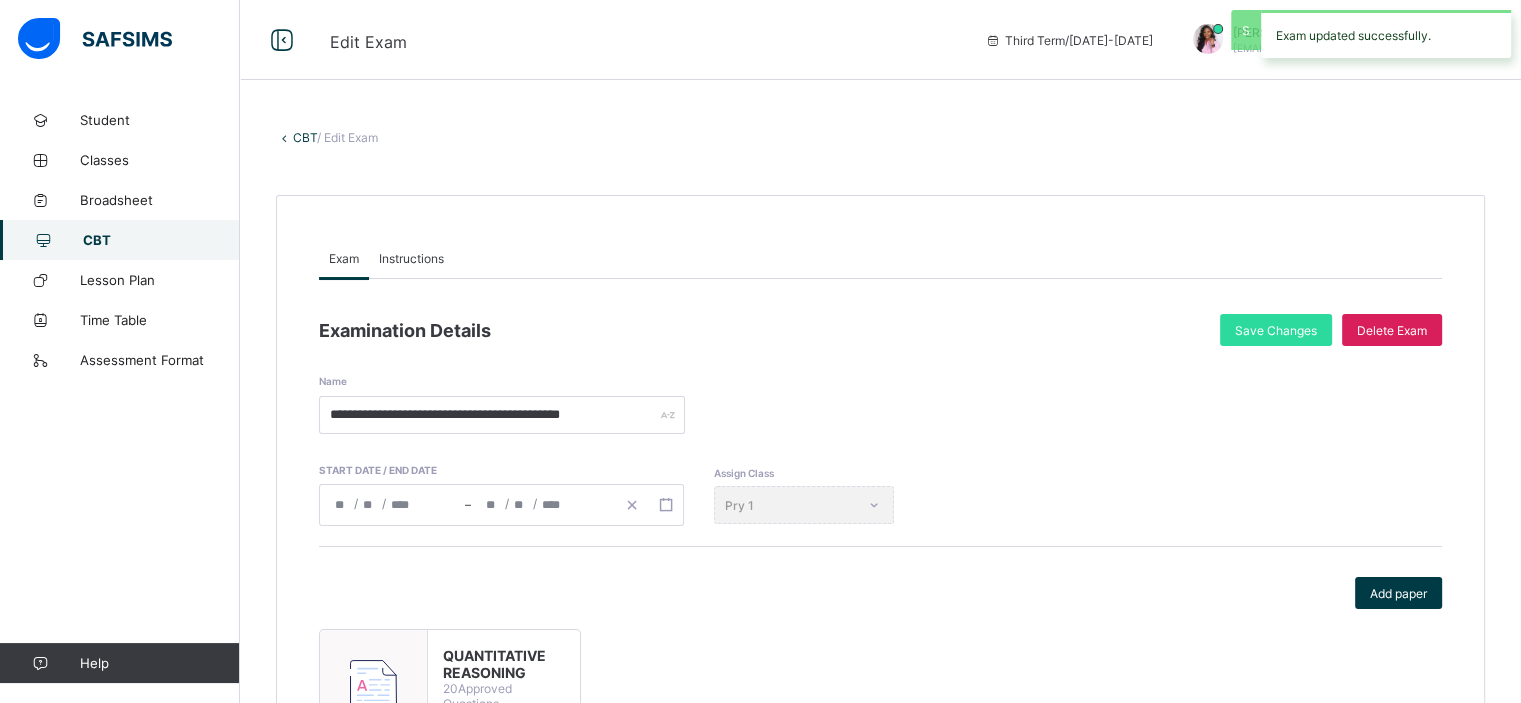 click on "CBT" at bounding box center [305, 137] 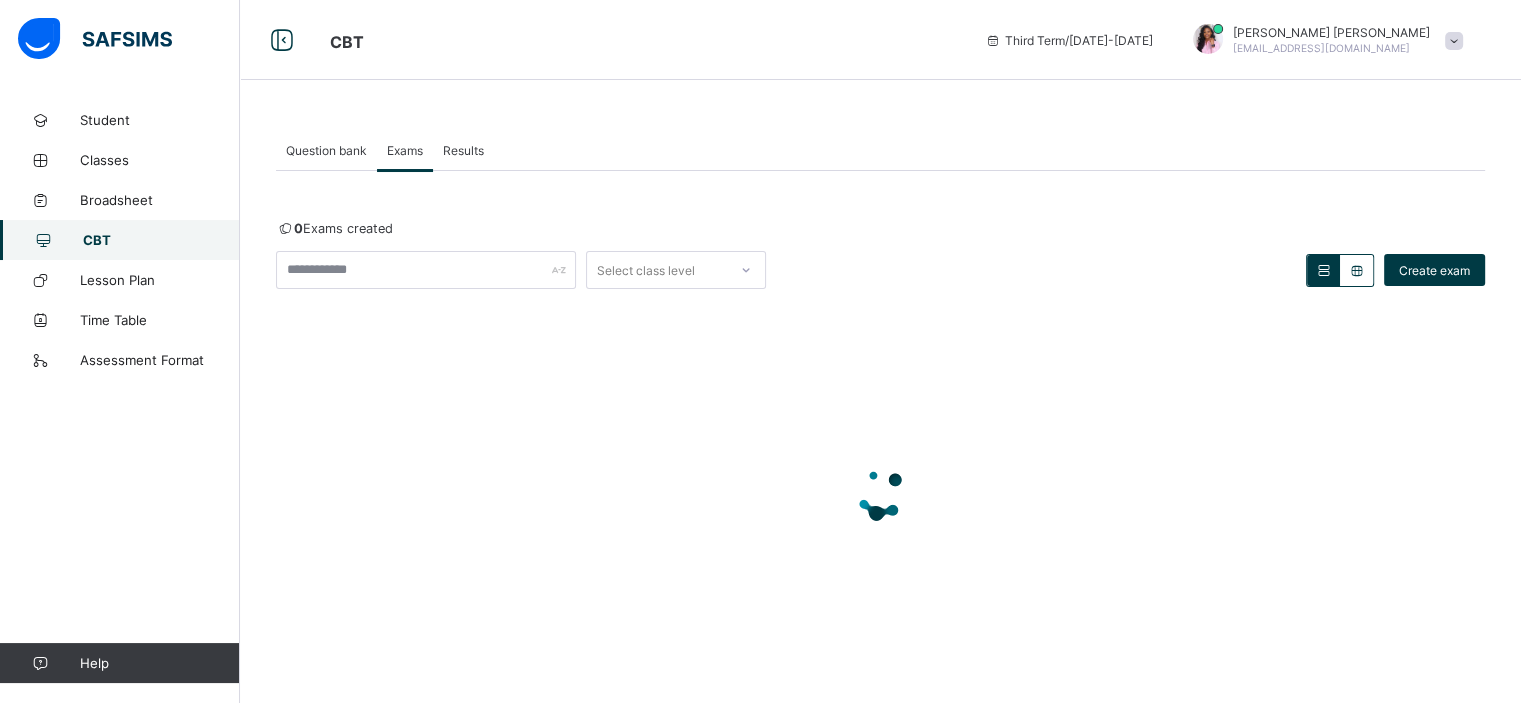 click on "Exams" at bounding box center [405, 150] 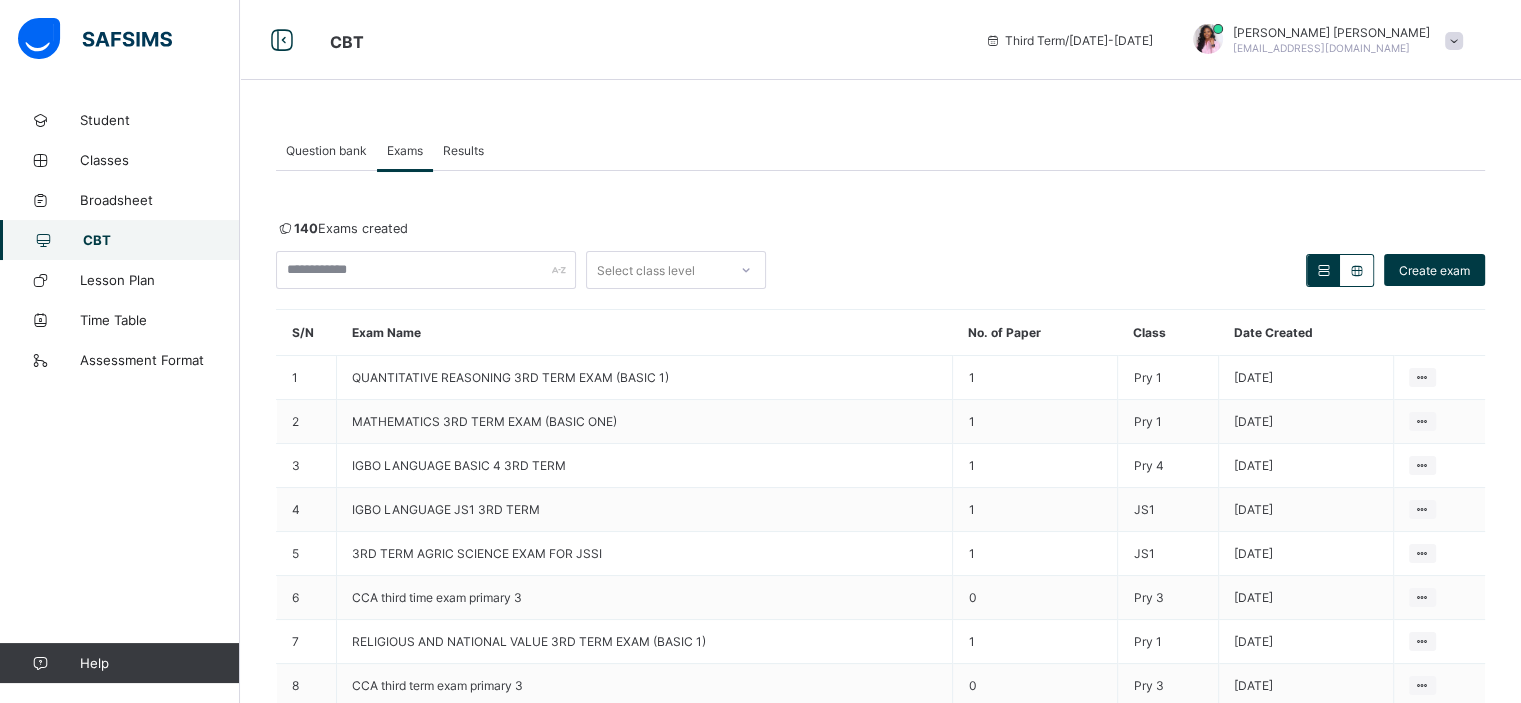 drag, startPoint x: 860, startPoint y: 139, endPoint x: 828, endPoint y: 109, distance: 43.863426 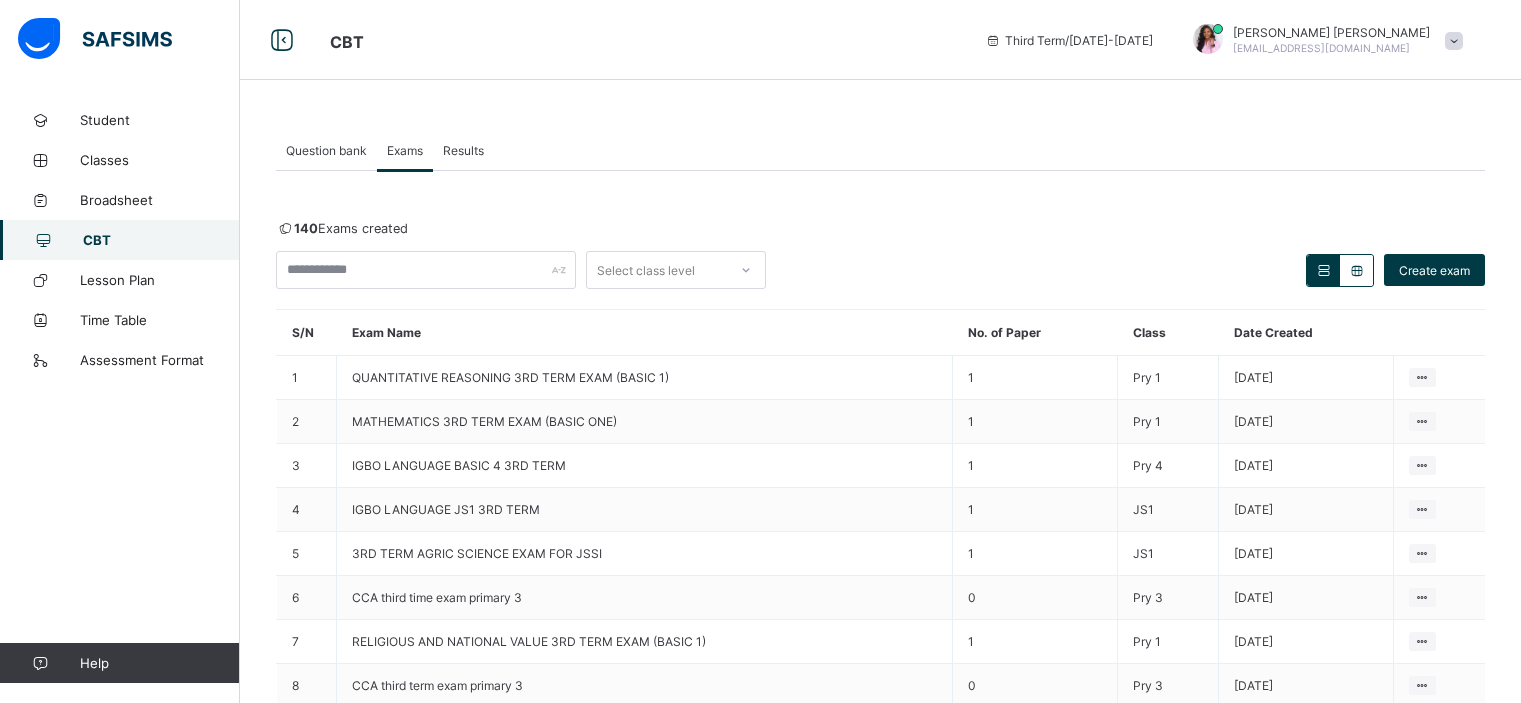 scroll, scrollTop: 0, scrollLeft: 0, axis: both 